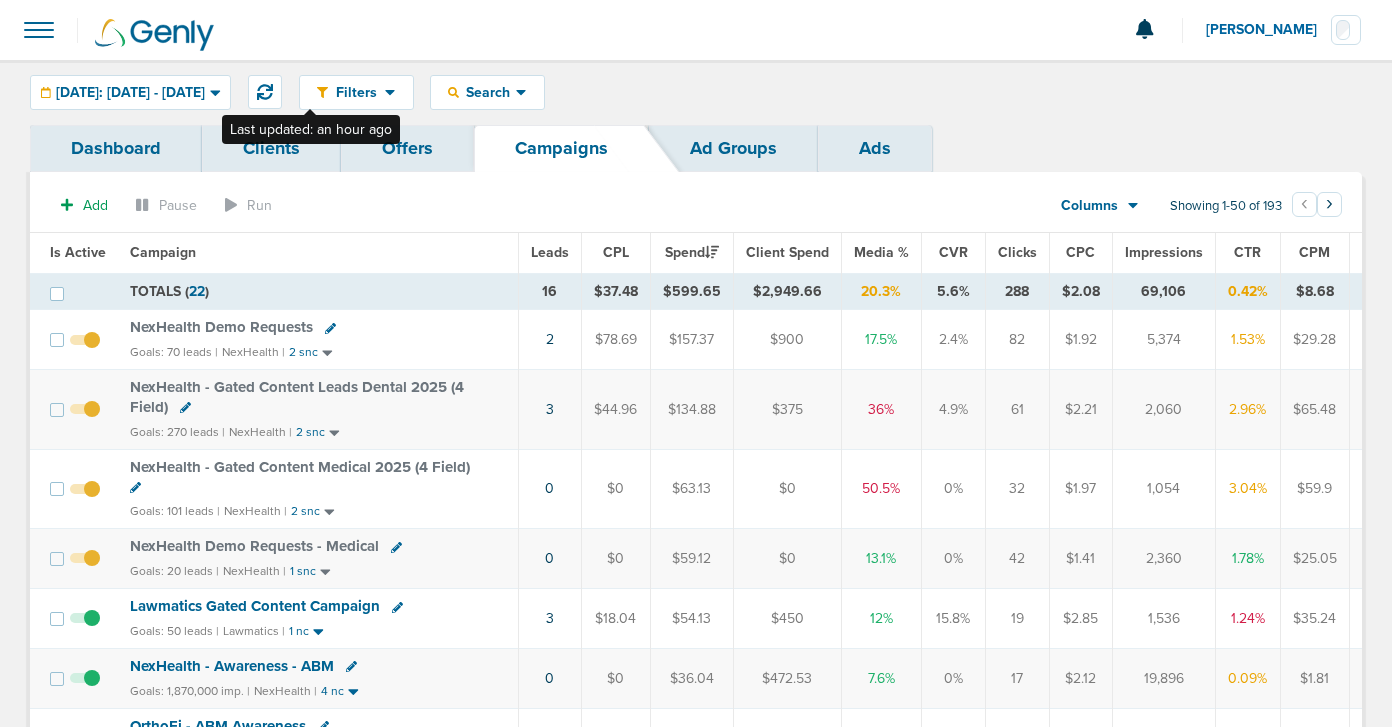 click 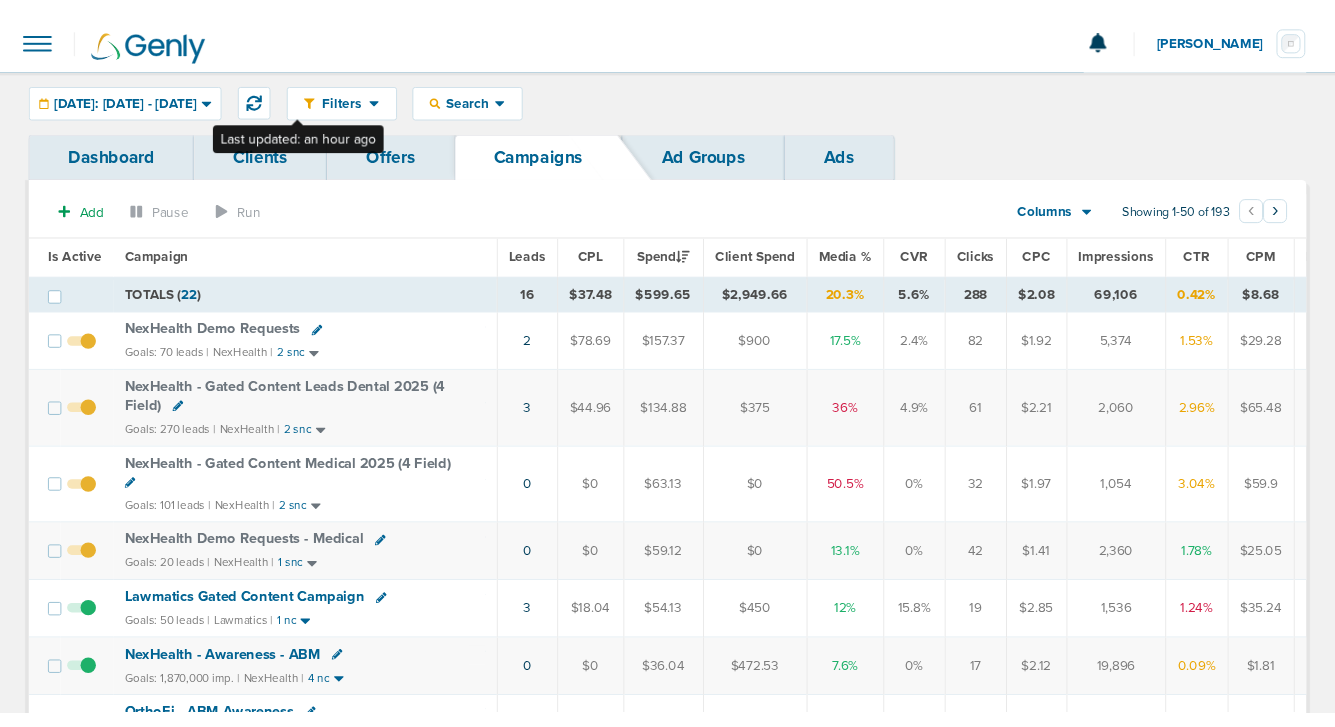 scroll, scrollTop: 0, scrollLeft: 0, axis: both 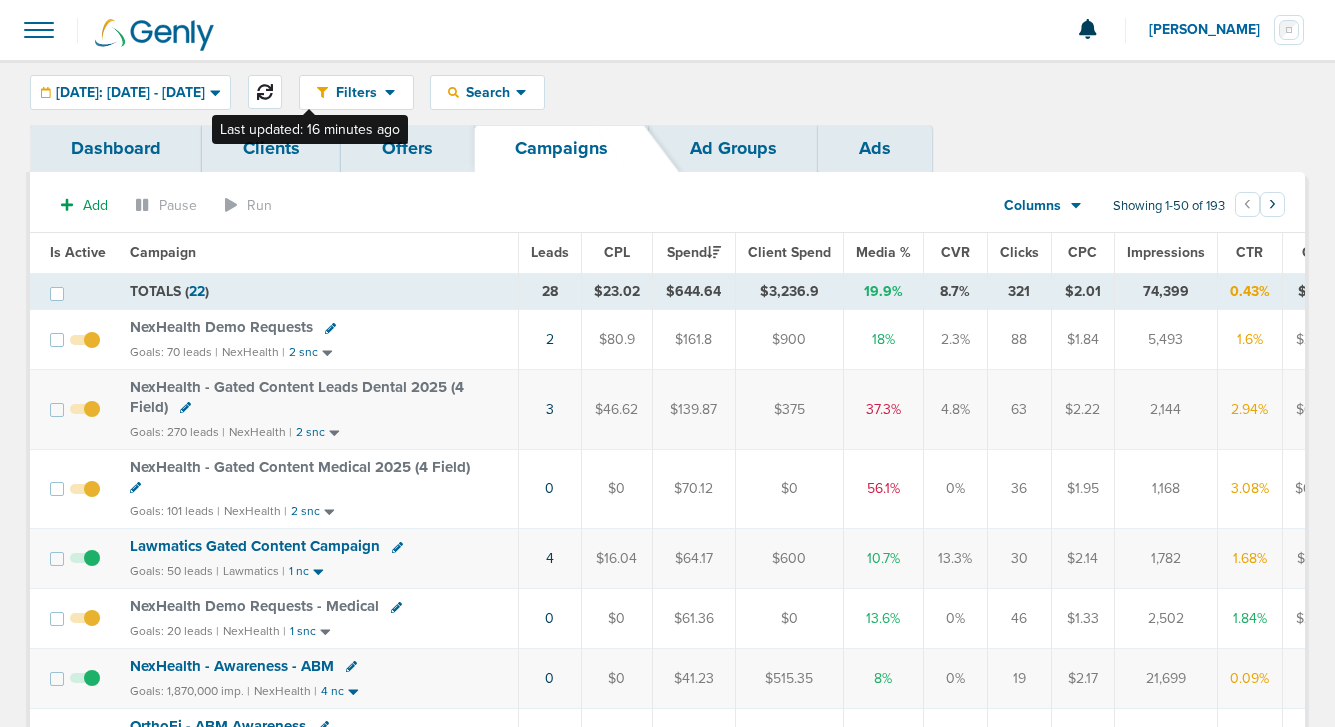 click at bounding box center [265, 92] 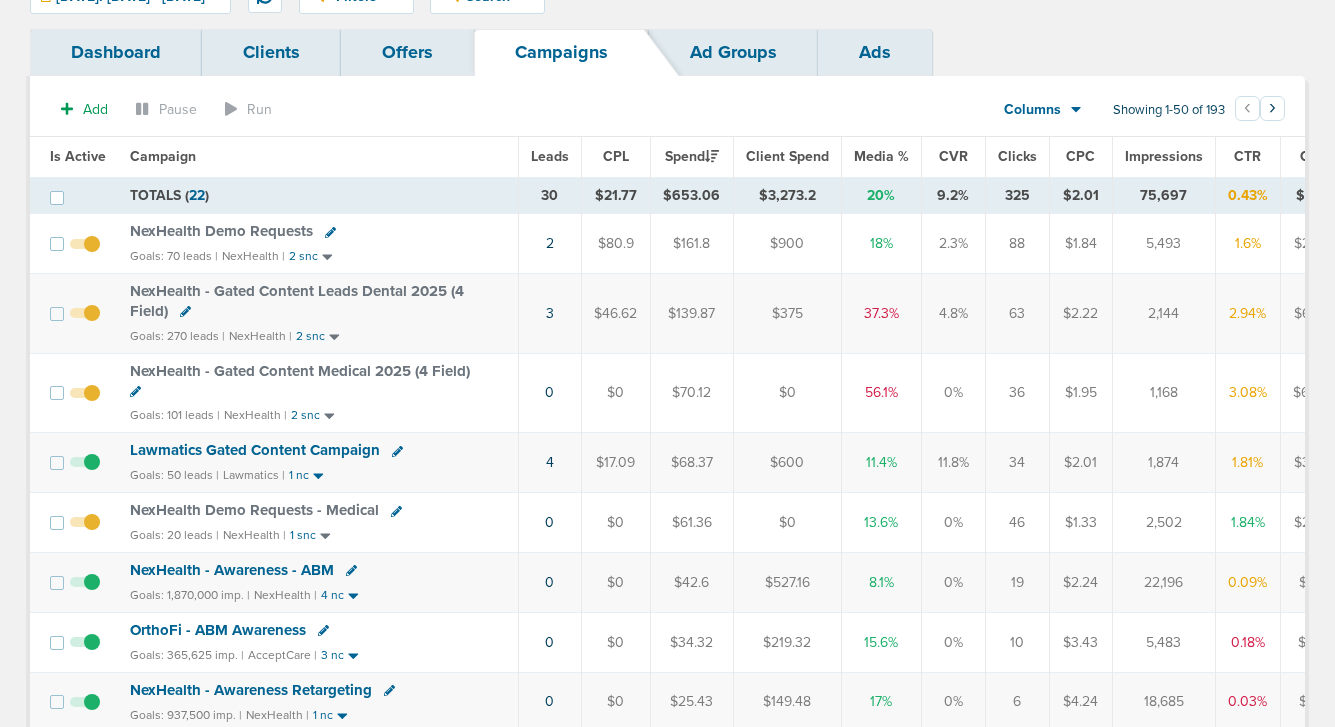 scroll, scrollTop: 0, scrollLeft: 0, axis: both 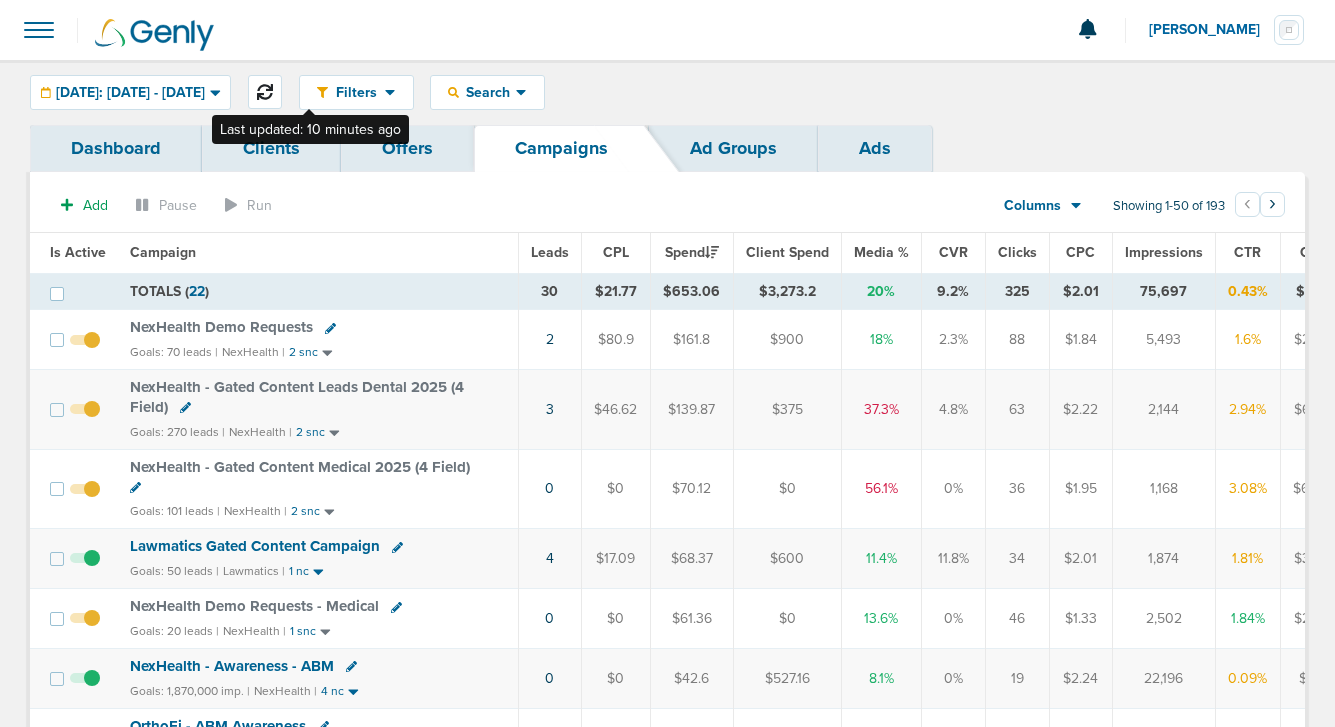 click 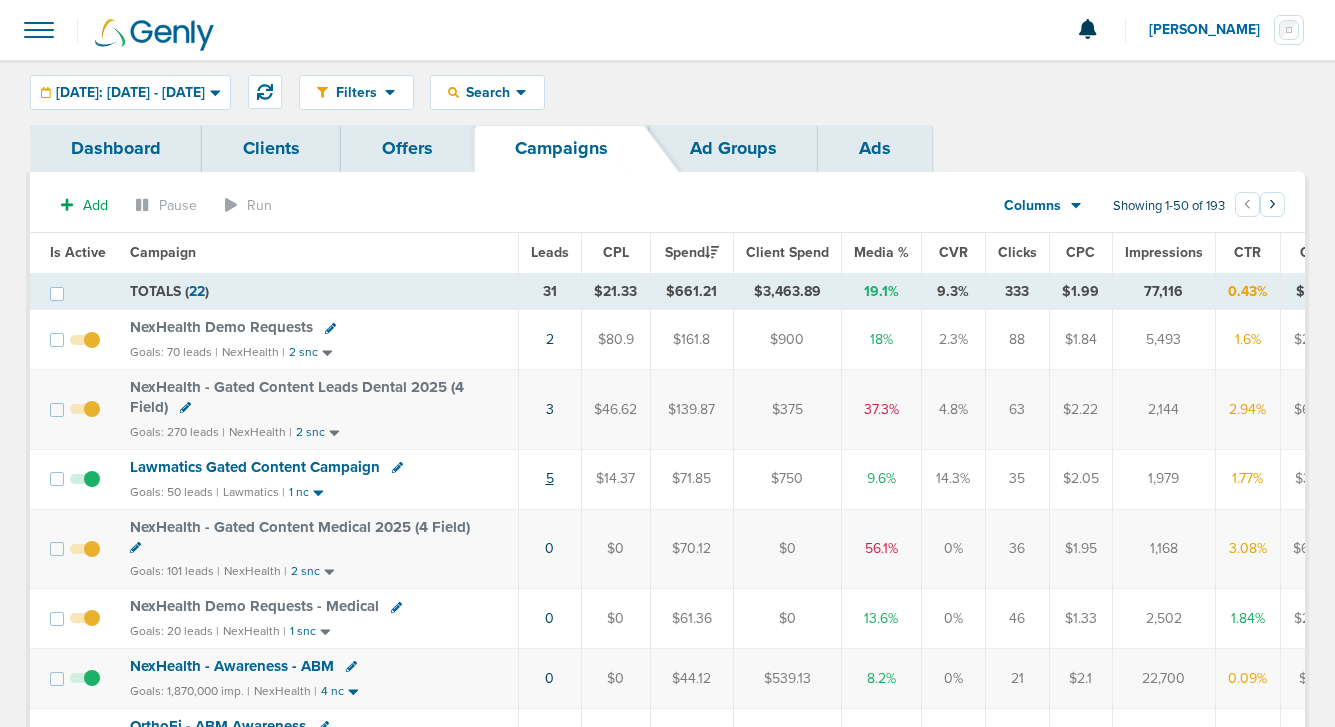 click on "5" at bounding box center (550, 478) 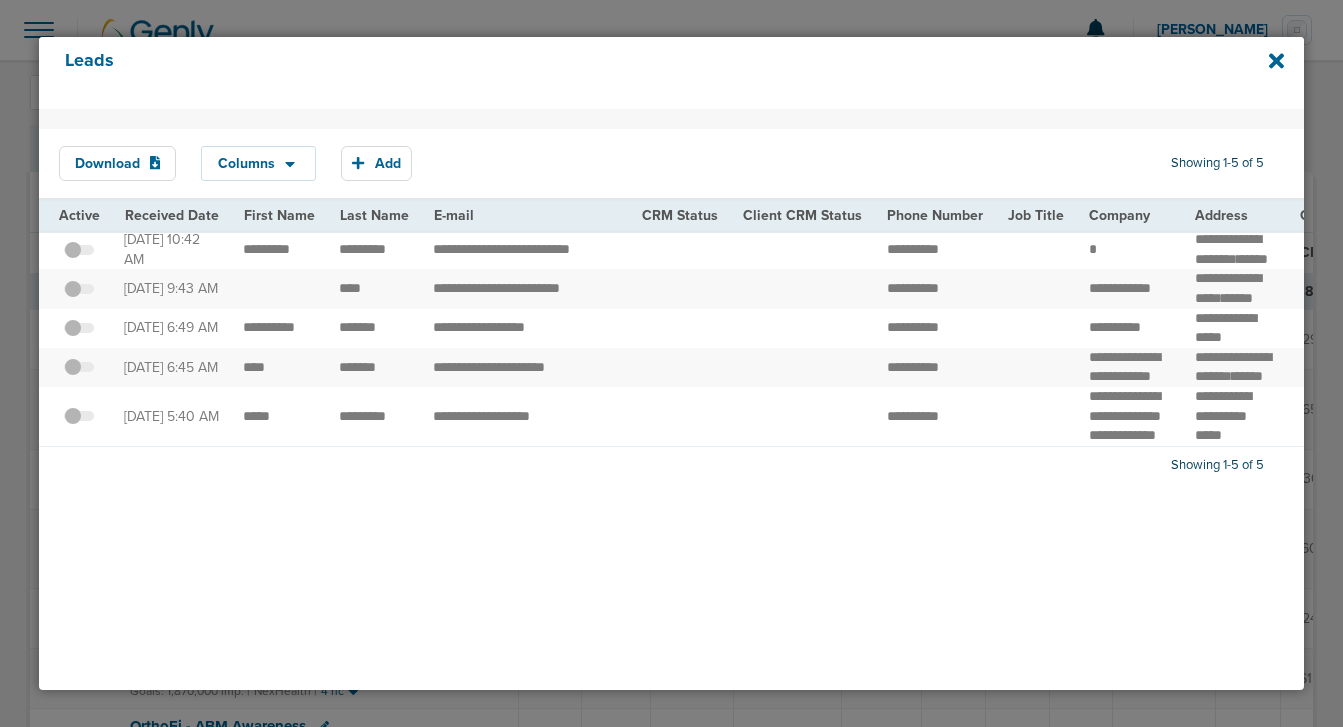 click at bounding box center [79, 338] 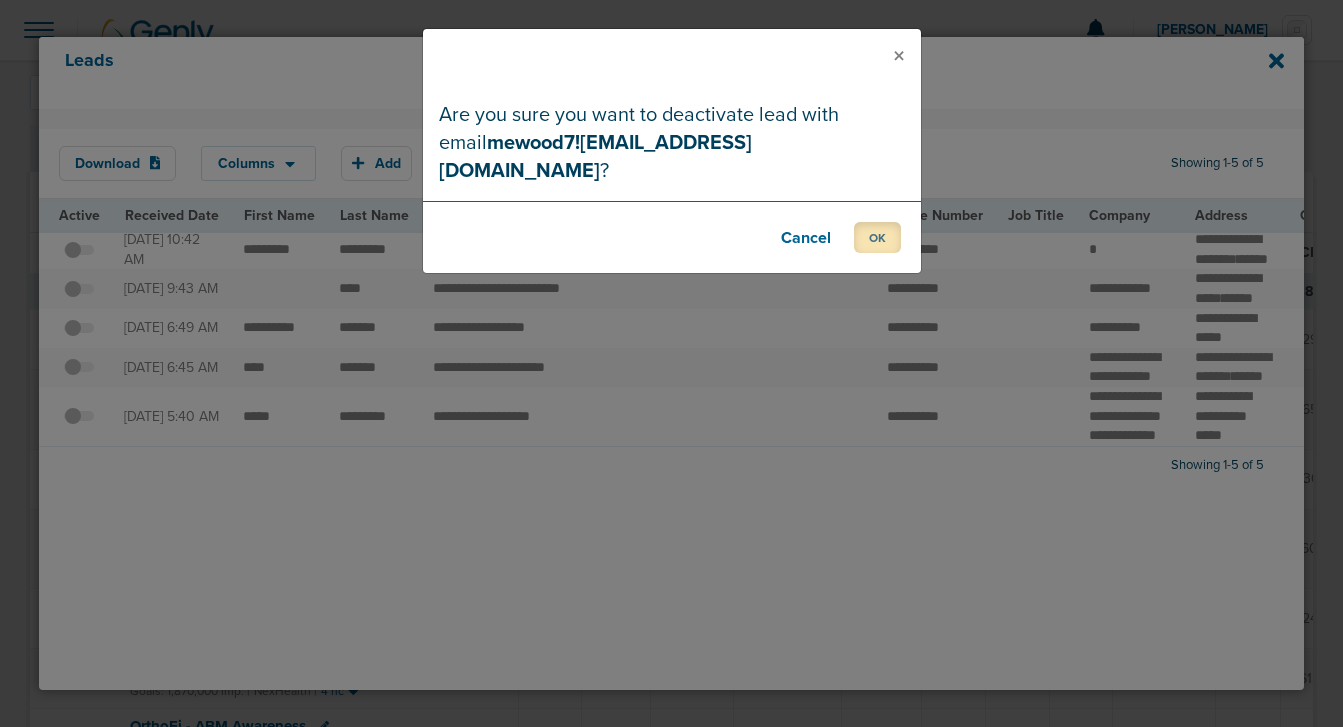 click on "OK" at bounding box center (877, 237) 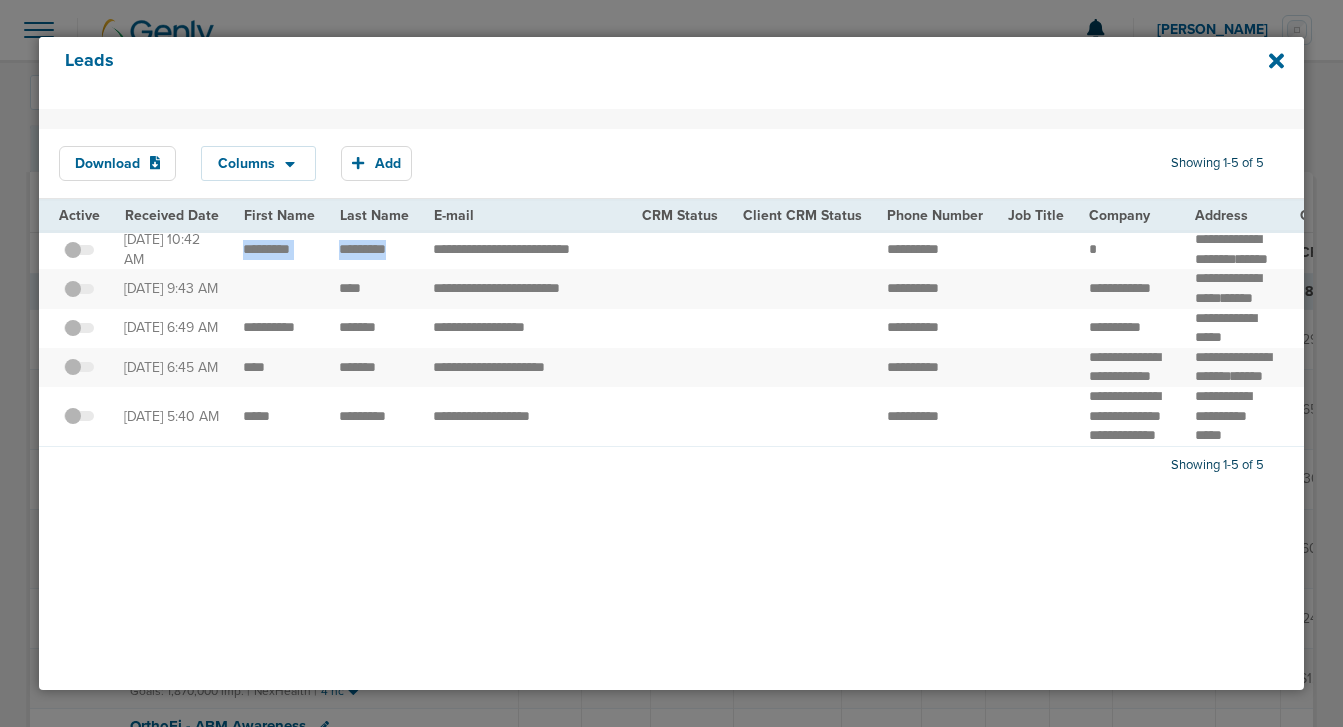 drag, startPoint x: 400, startPoint y: 269, endPoint x: 235, endPoint y: 272, distance: 165.02727 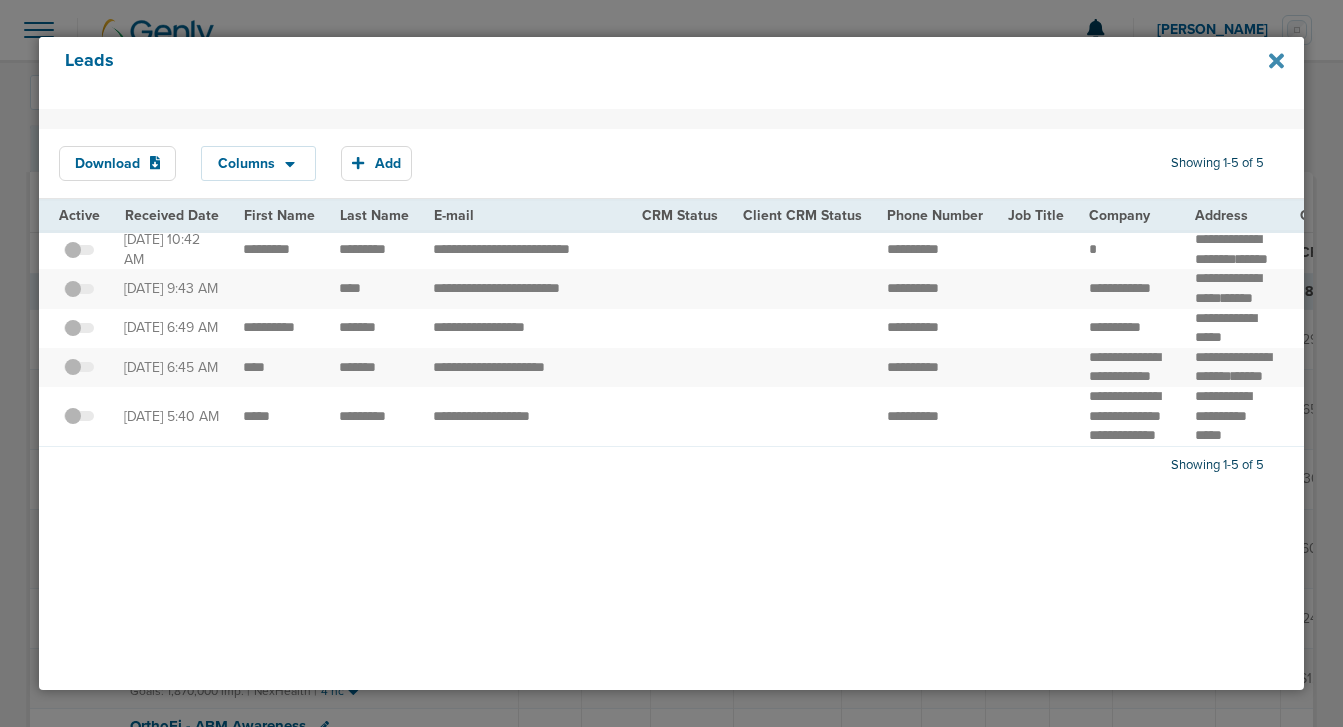 click 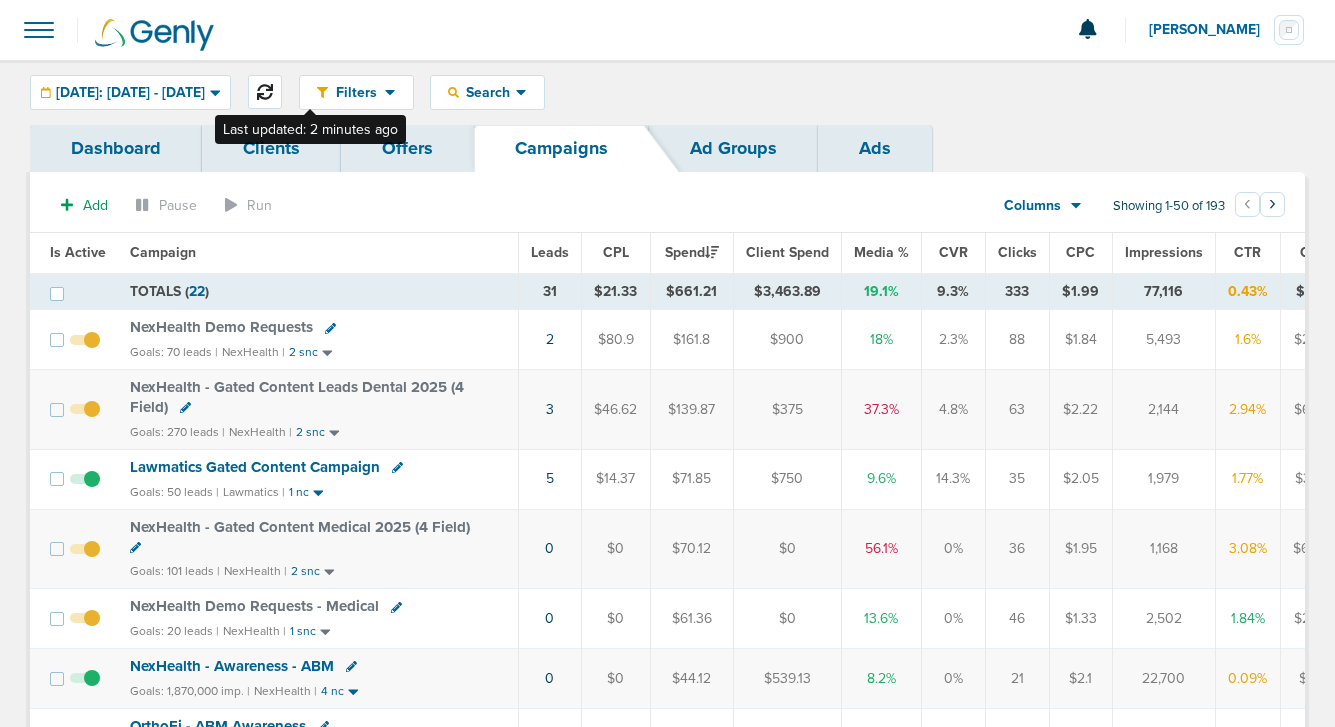 click at bounding box center (265, 92) 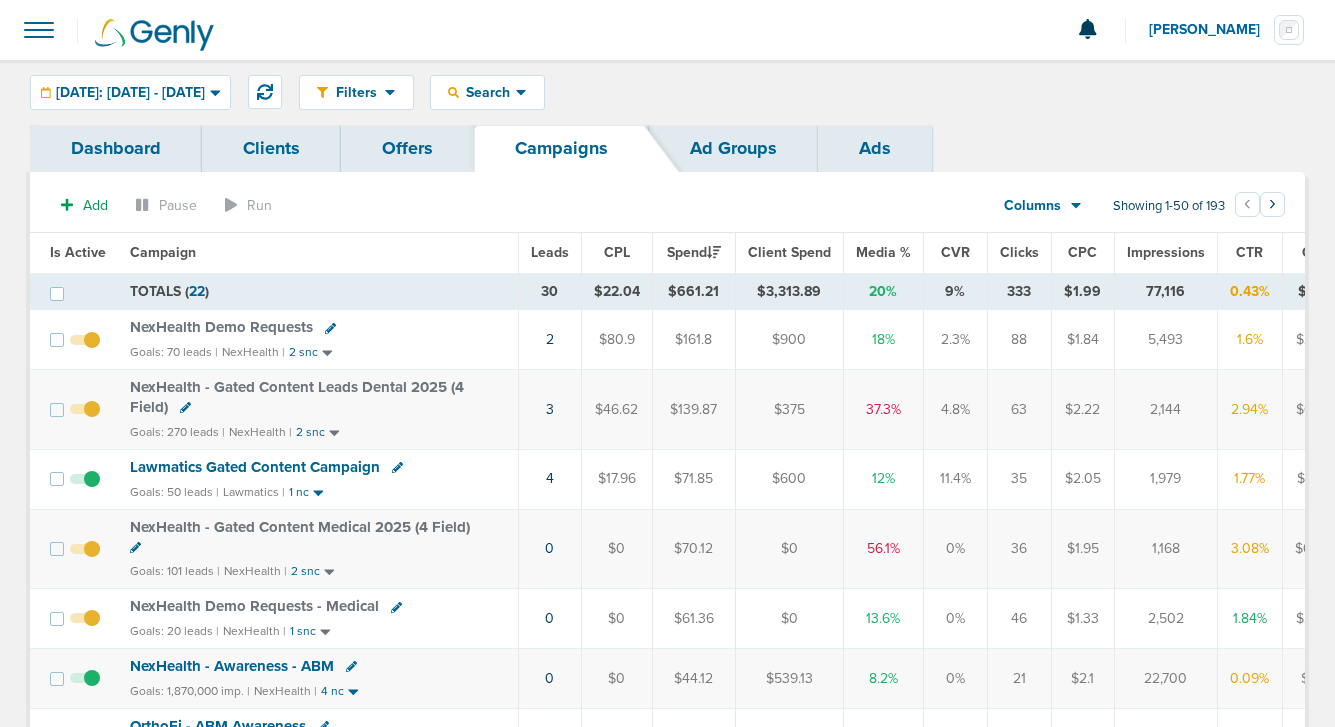 click on "Lawmatics Gated Content Campaign" at bounding box center (255, 467) 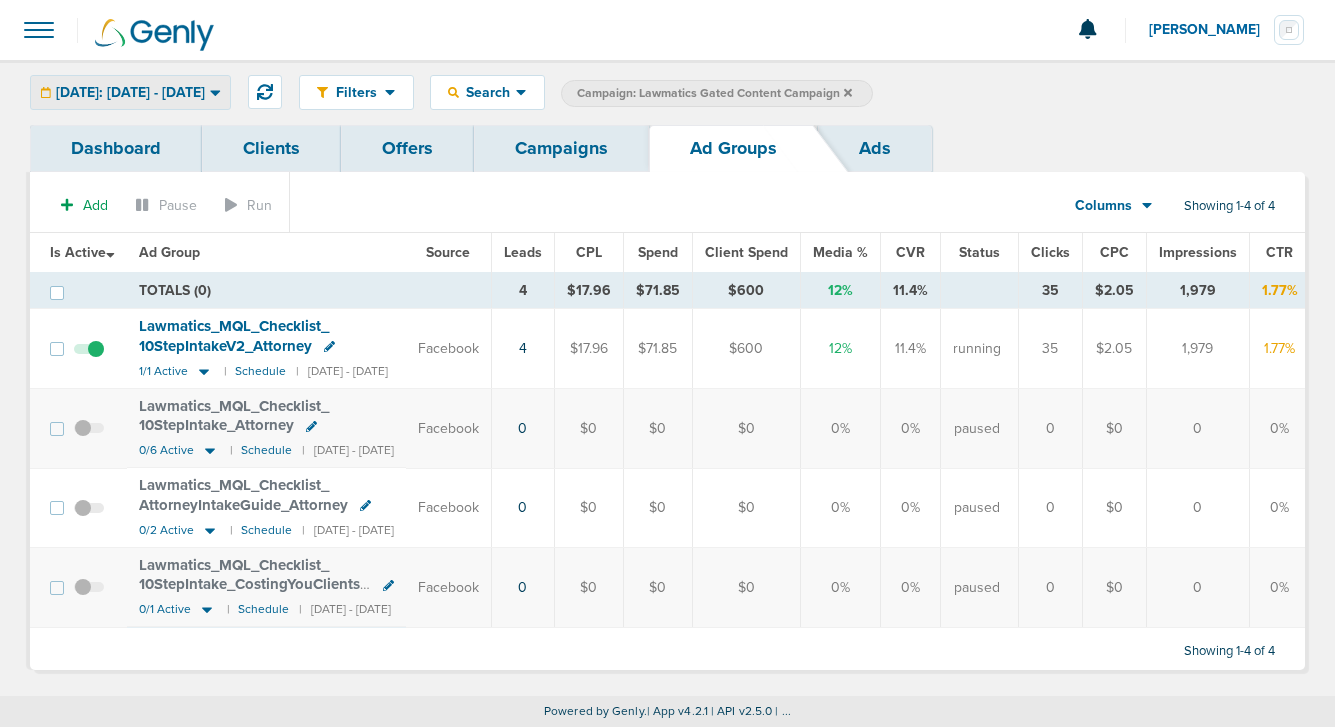 click on "[DATE]: [DATE] - [DATE]" at bounding box center [130, 93] 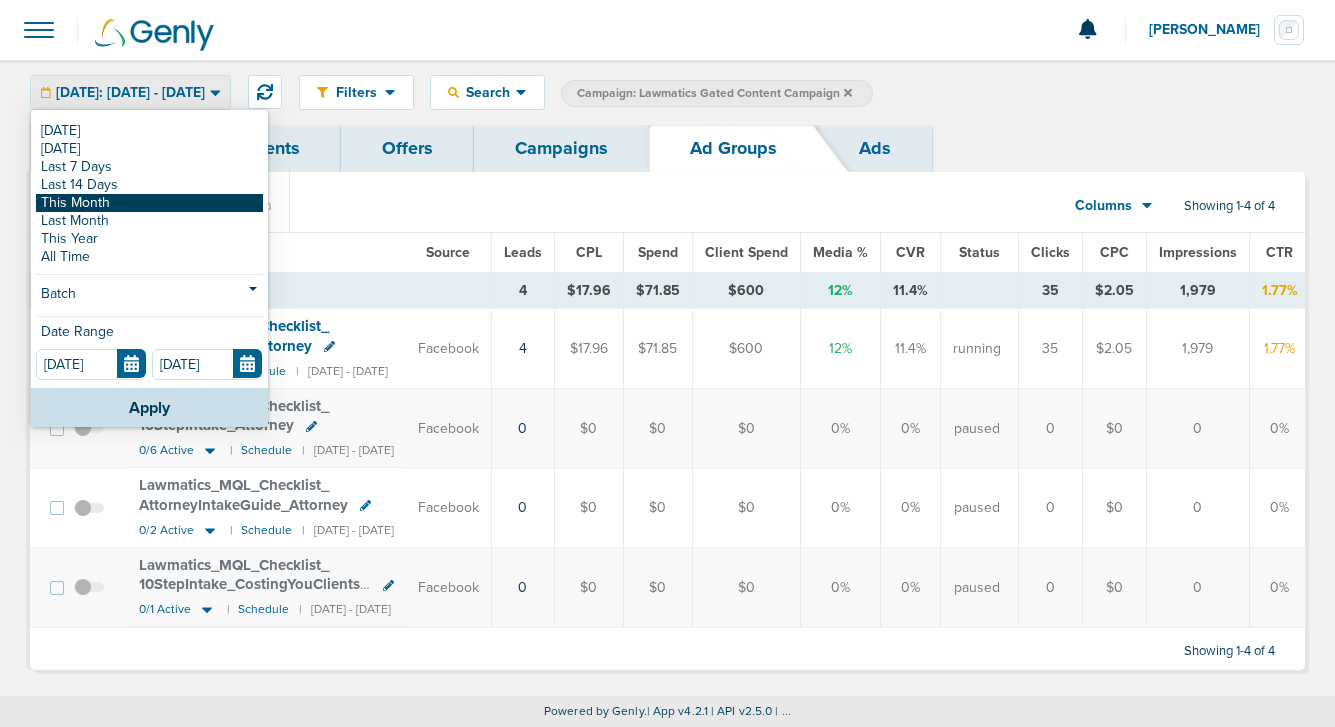 click on "This Month" at bounding box center [149, 203] 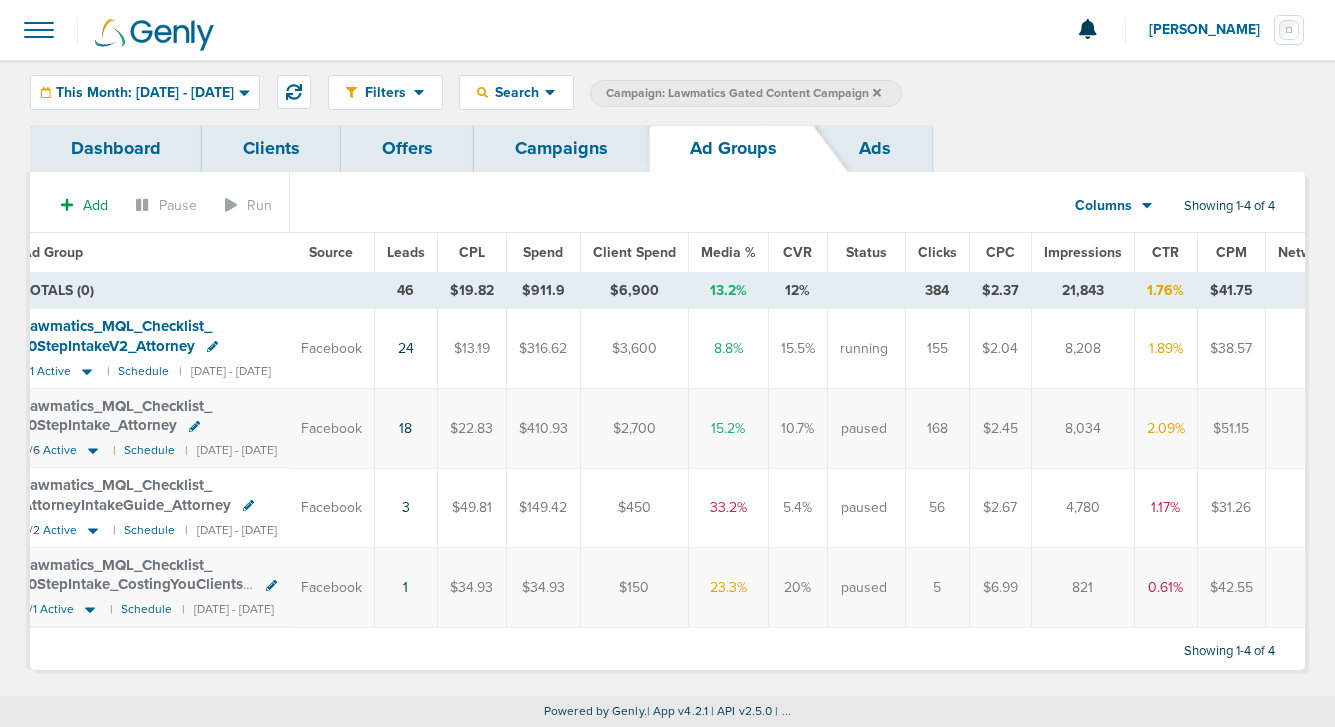 scroll, scrollTop: 0, scrollLeft: 0, axis: both 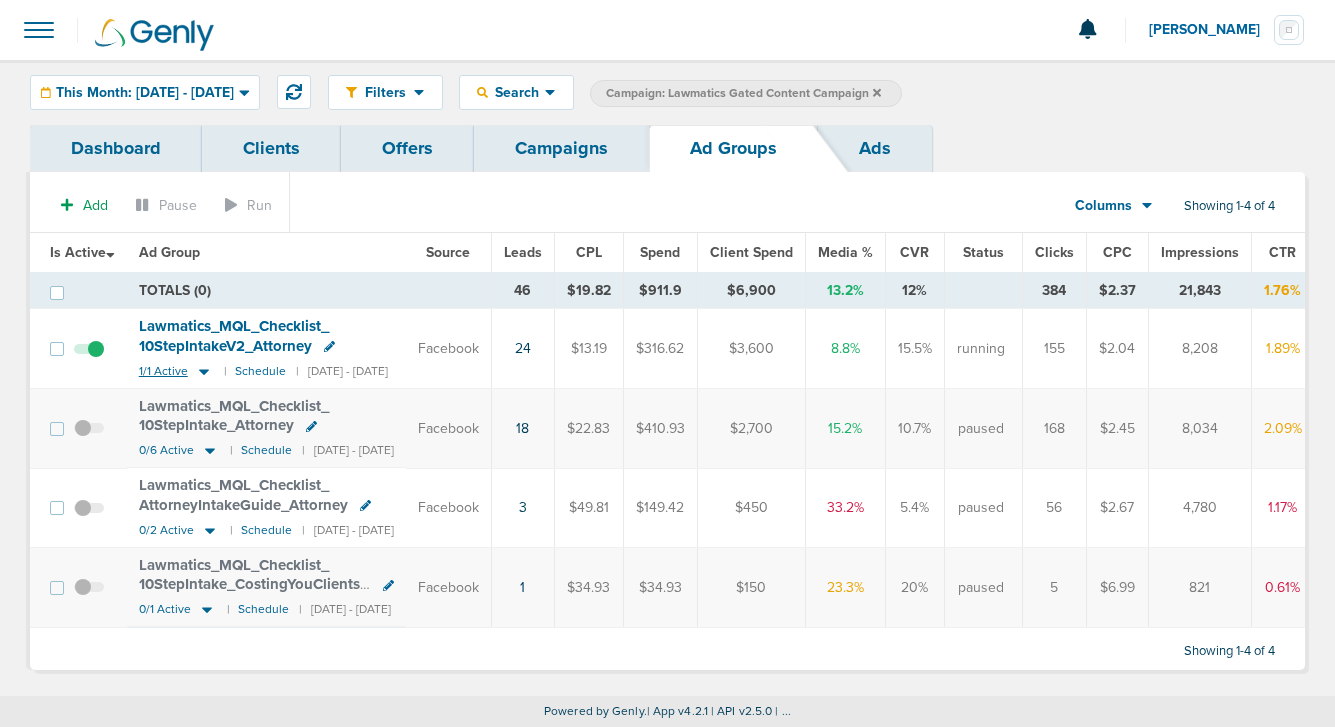 click 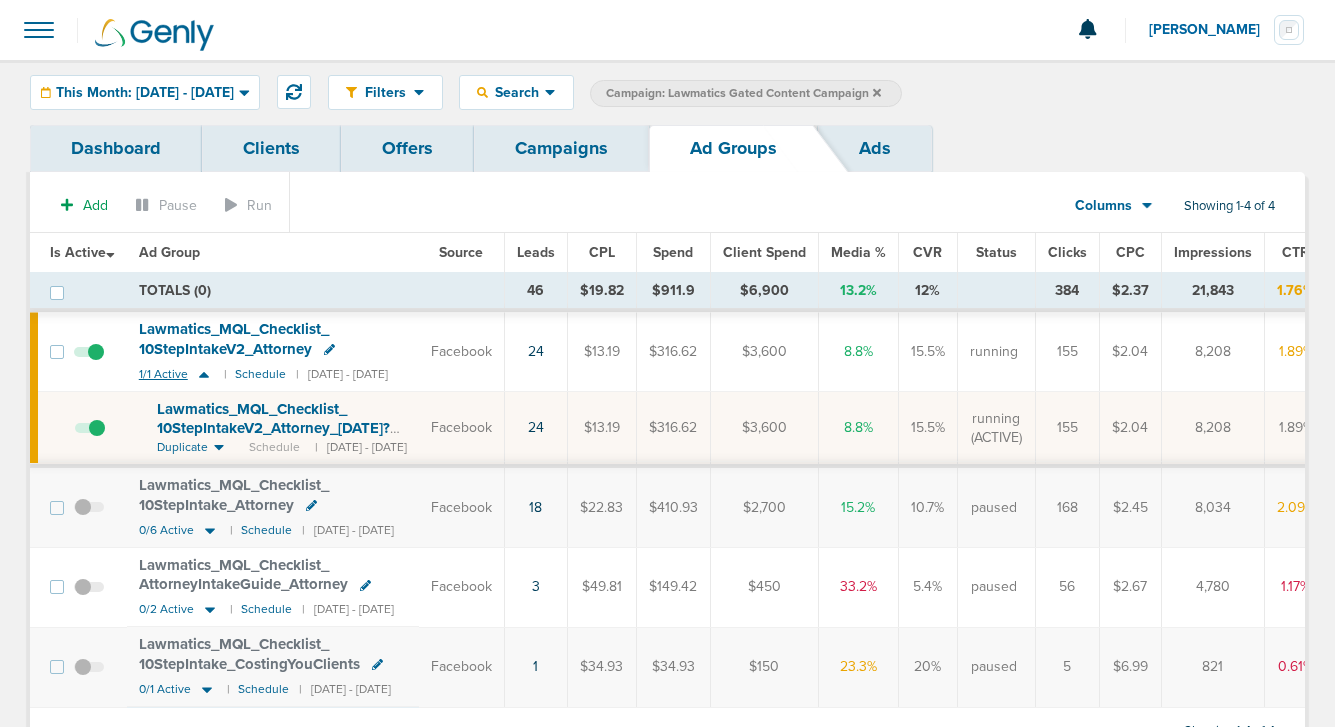 click 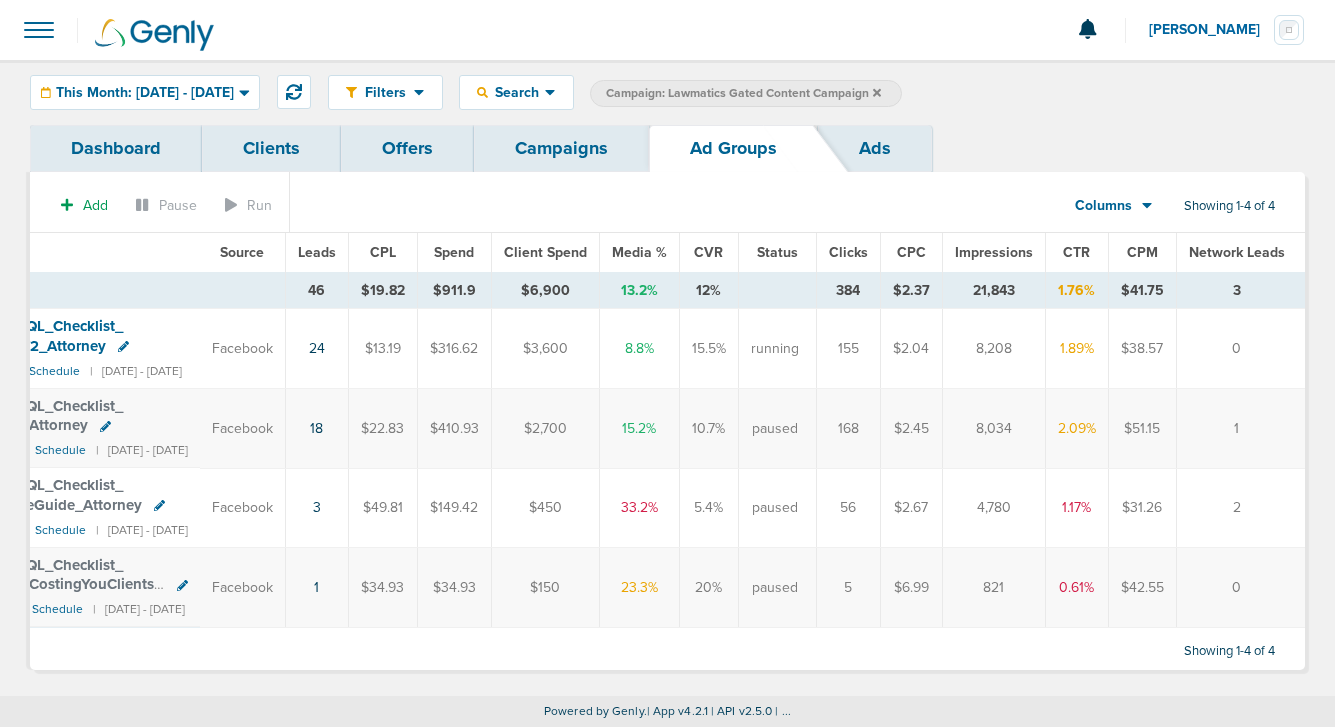 scroll, scrollTop: 0, scrollLeft: 0, axis: both 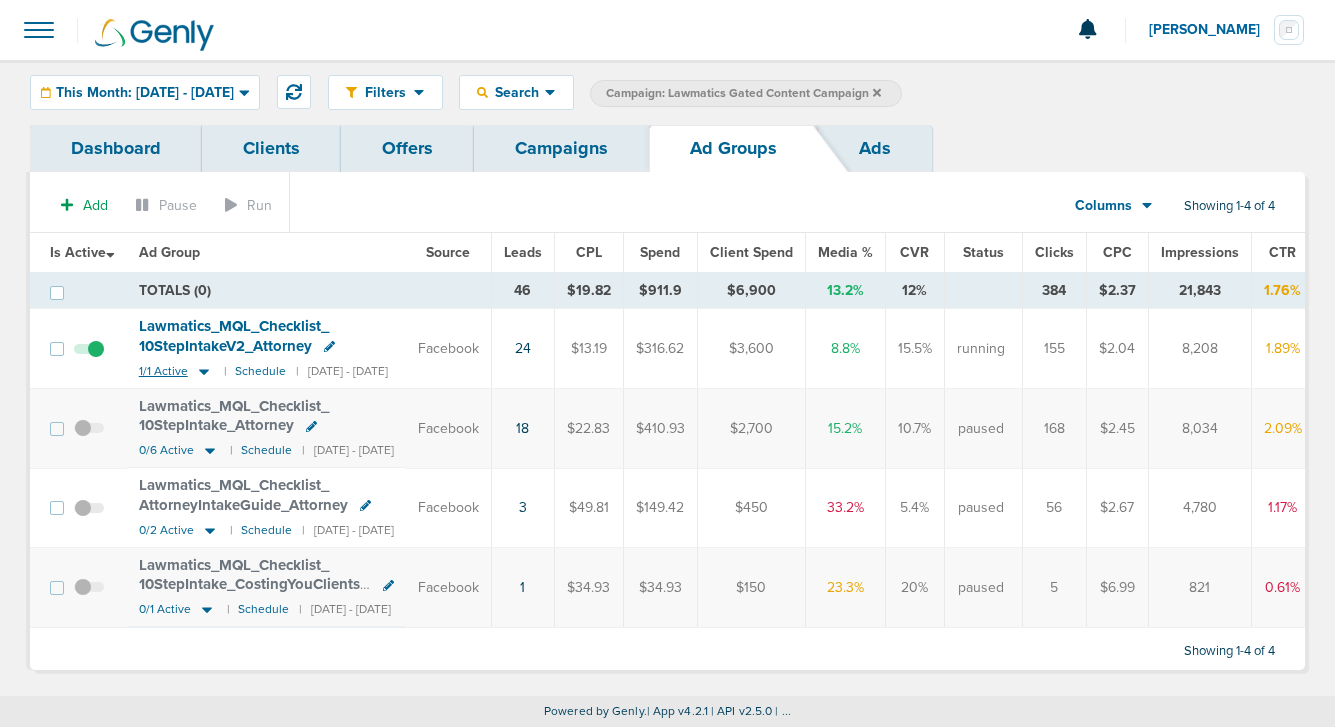 click 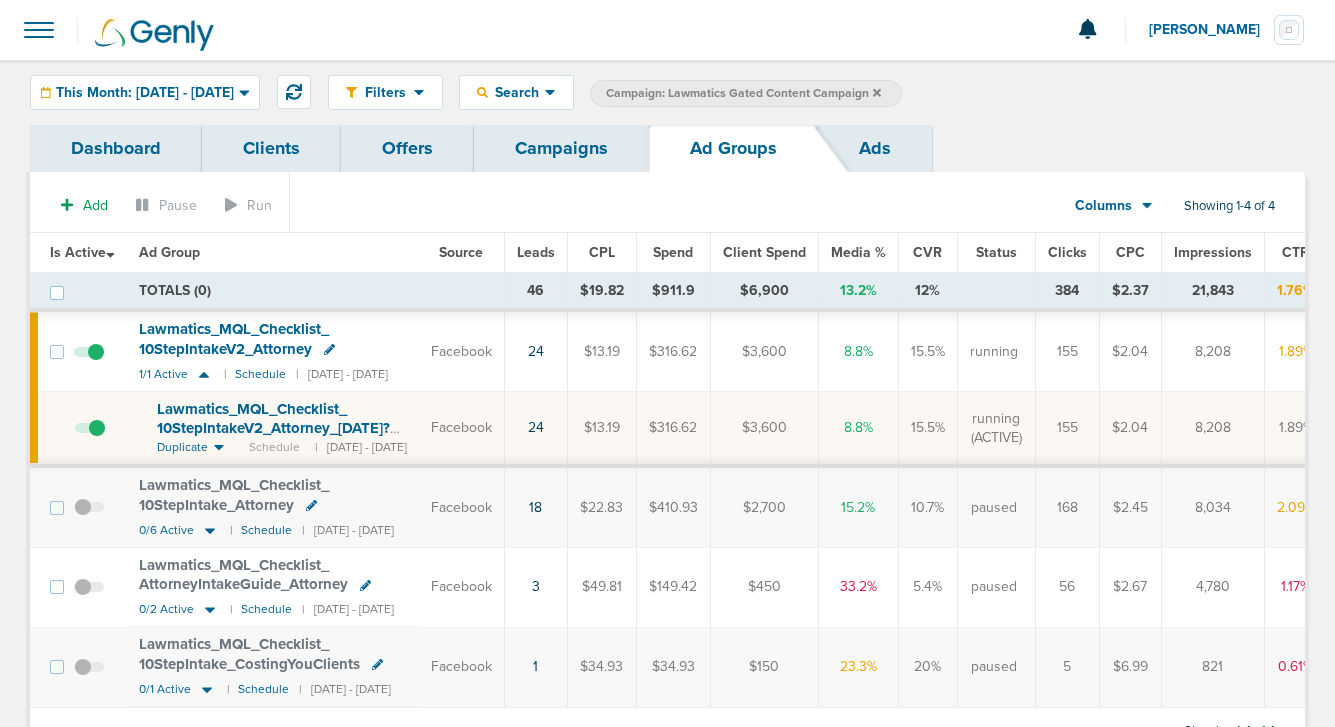 click on "Lawmatics_ MQL_ Checklist_ 10StepIntakeV2_ Attorney_ [DATE]?id=189&cmp_ id=9658091" at bounding box center (273, 428) 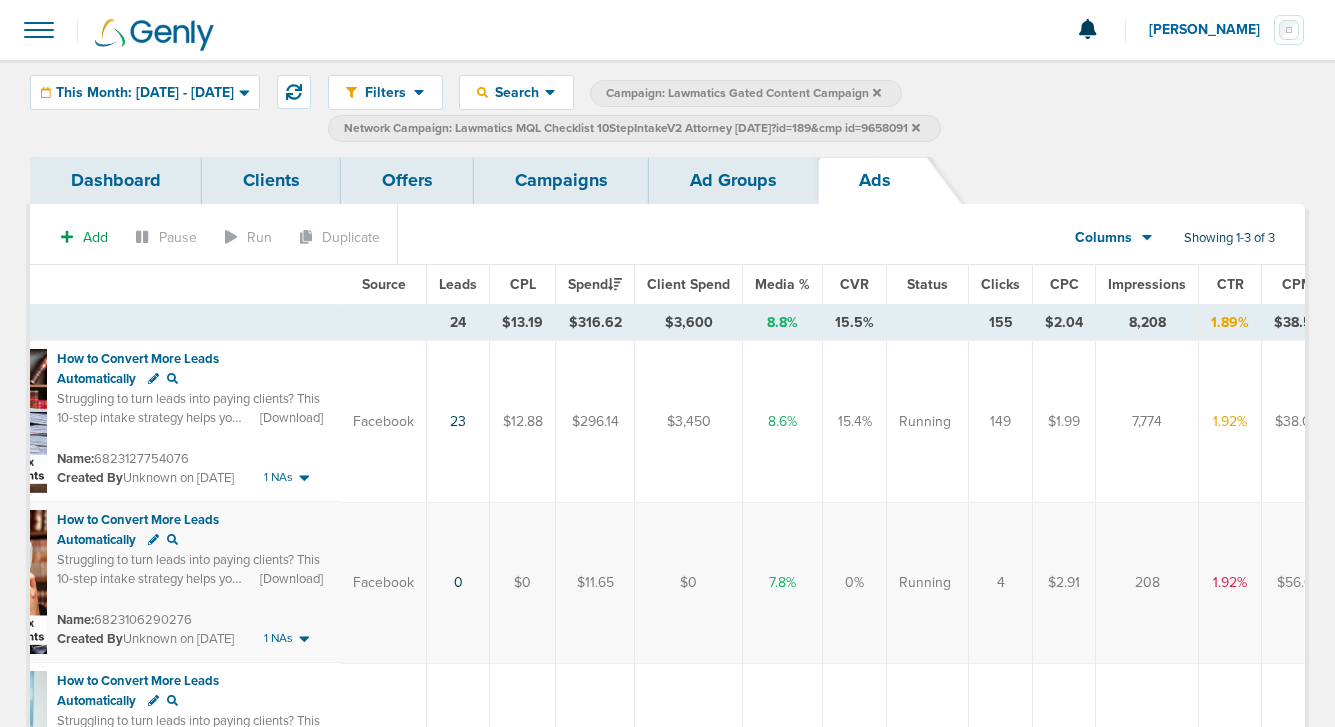 scroll, scrollTop: 0, scrollLeft: 355, axis: horizontal 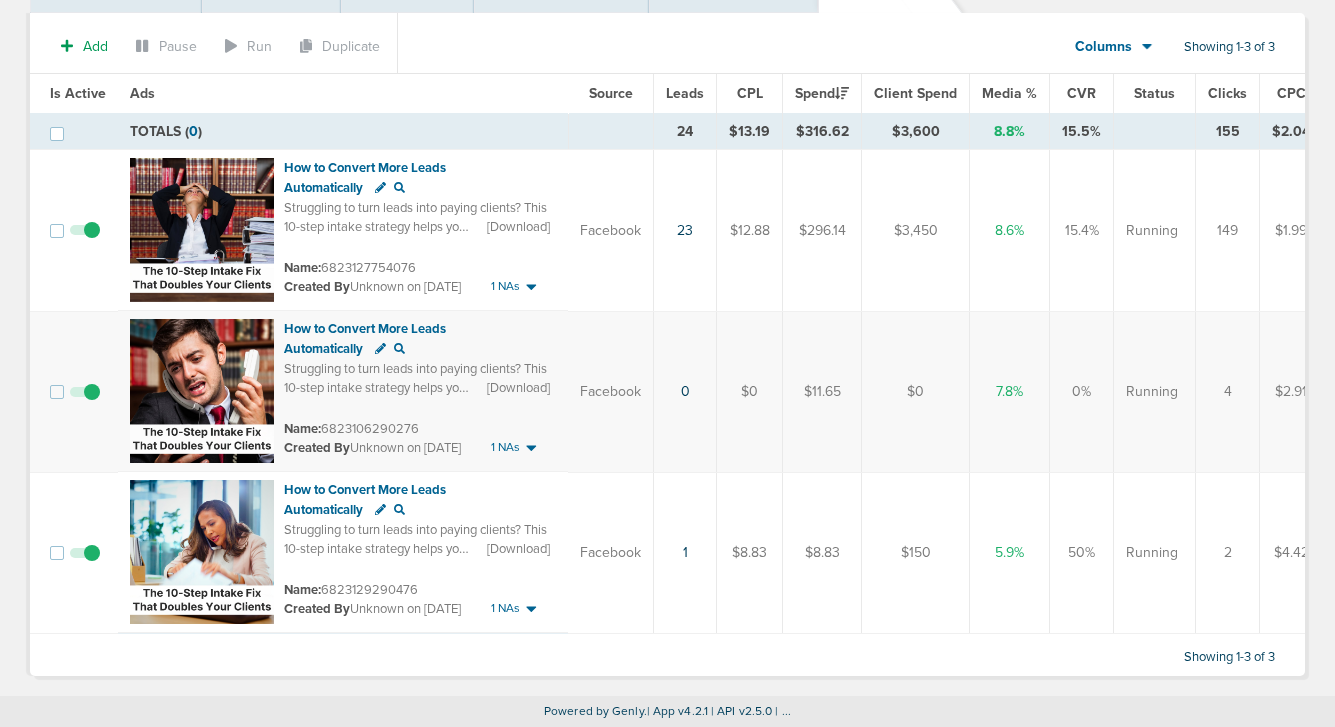 click at bounding box center [85, 563] 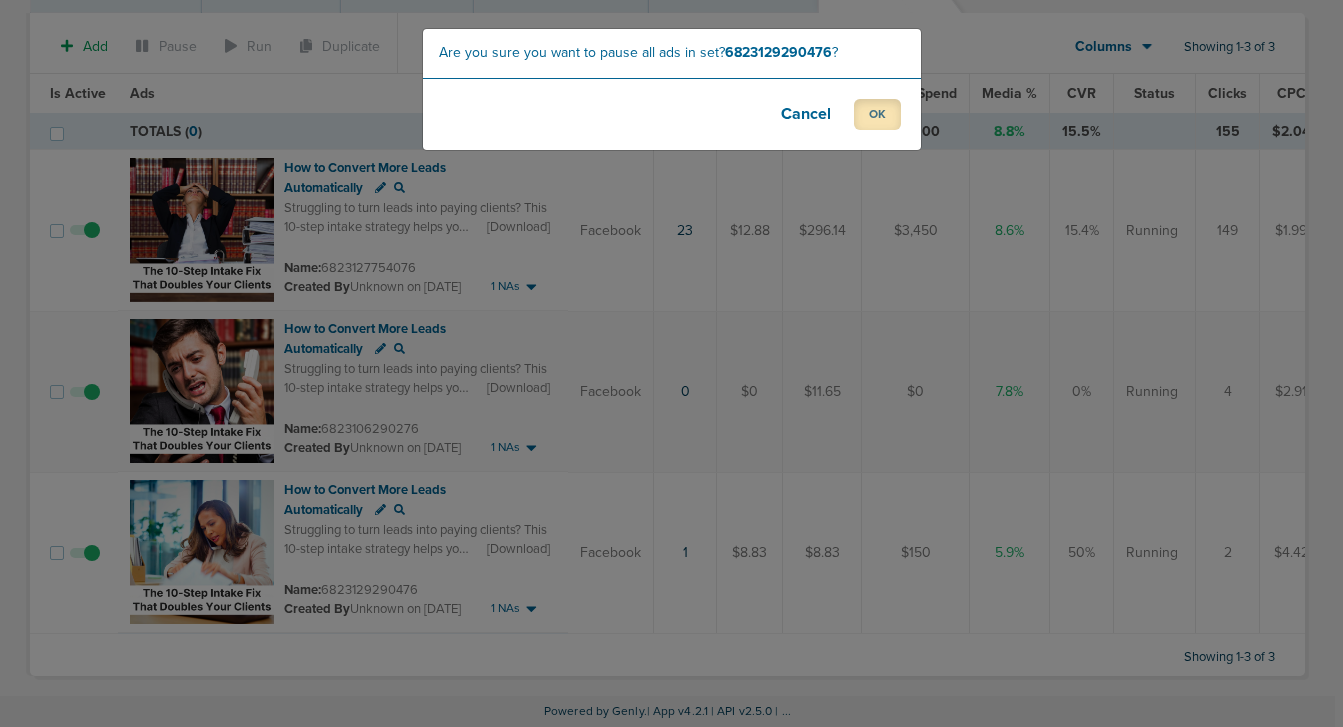 click on "OK" at bounding box center (877, 114) 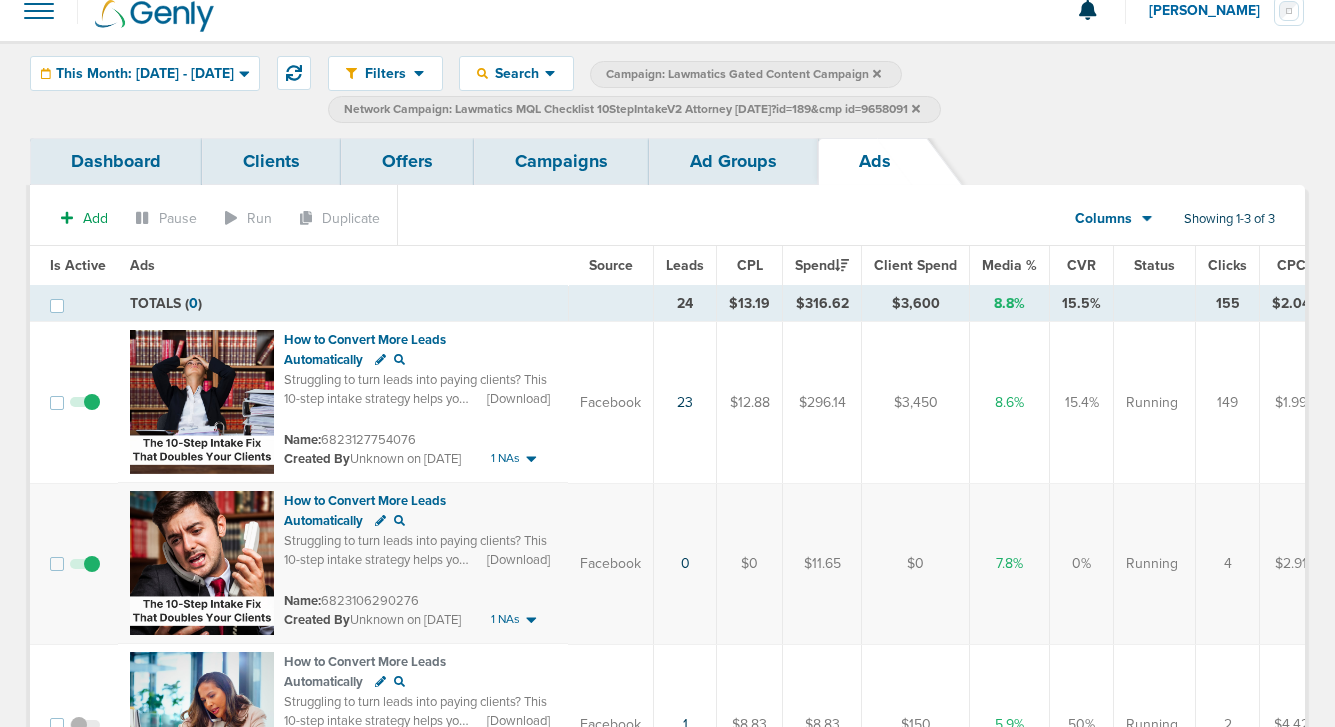 scroll, scrollTop: 0, scrollLeft: 0, axis: both 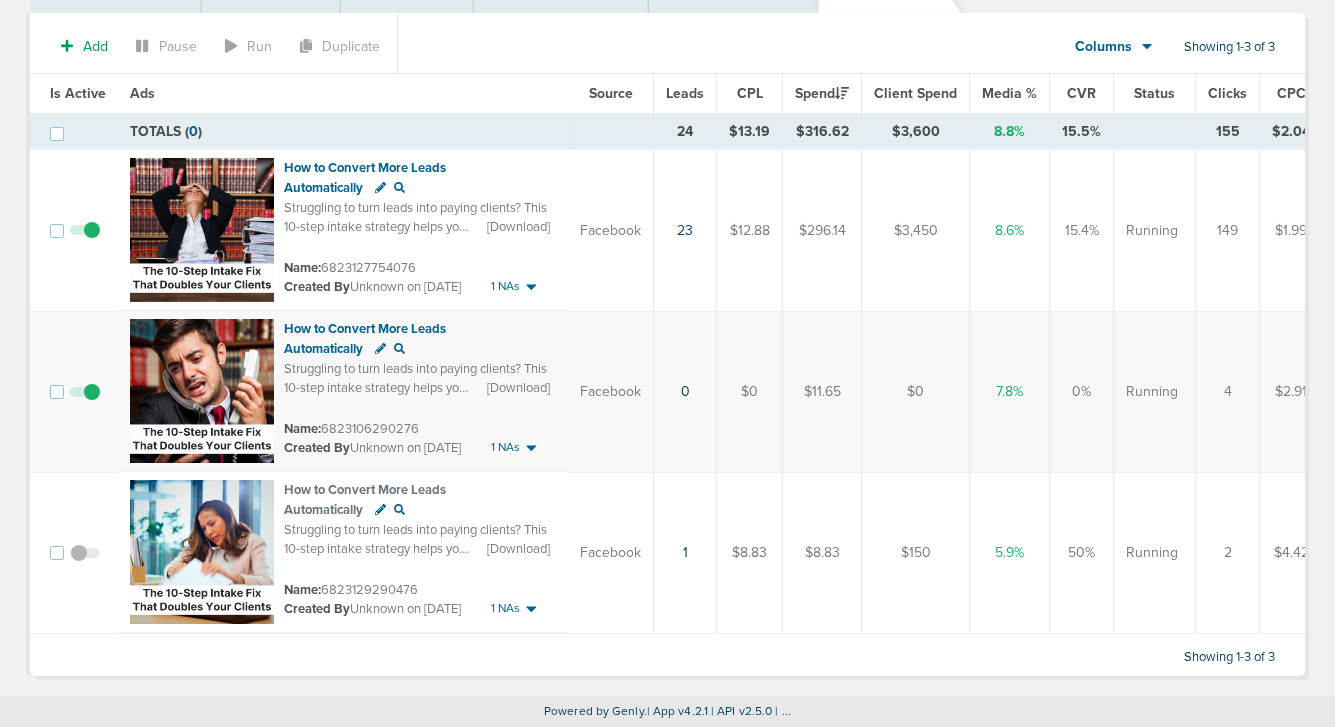 click at bounding box center [85, 402] 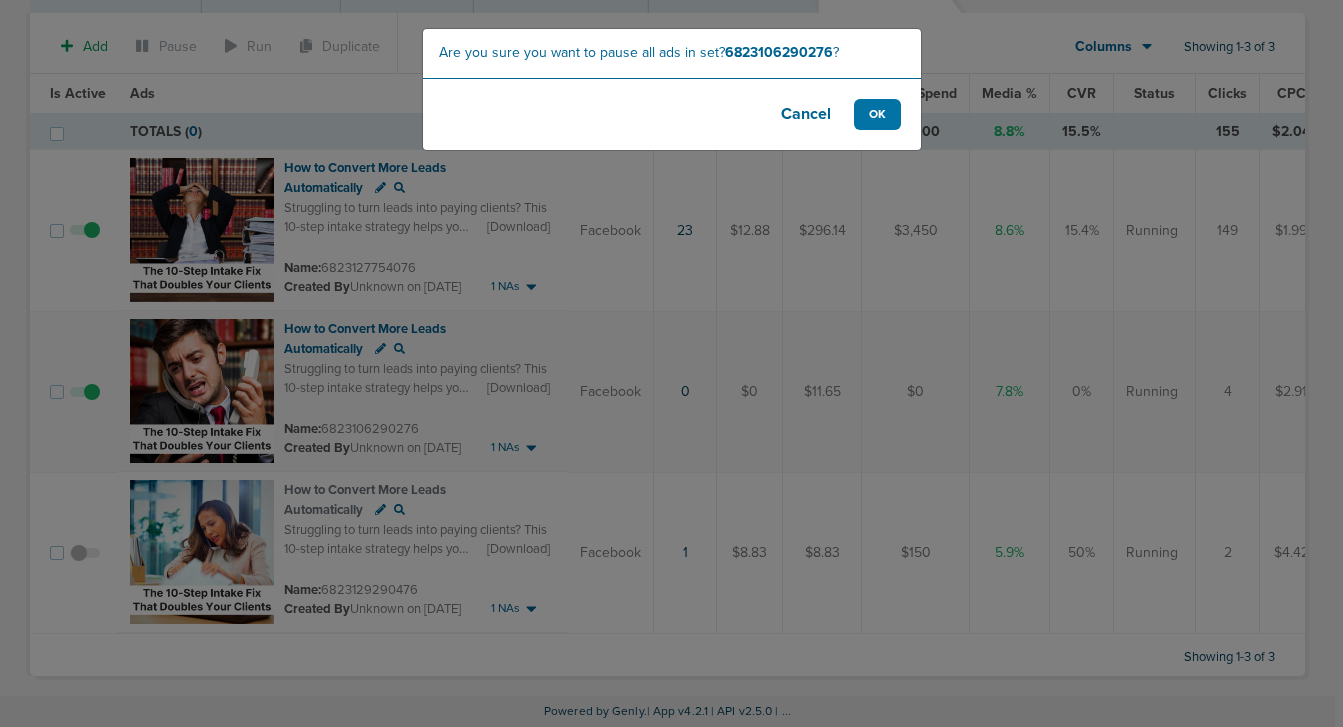 click on "Cancel" at bounding box center [806, 114] 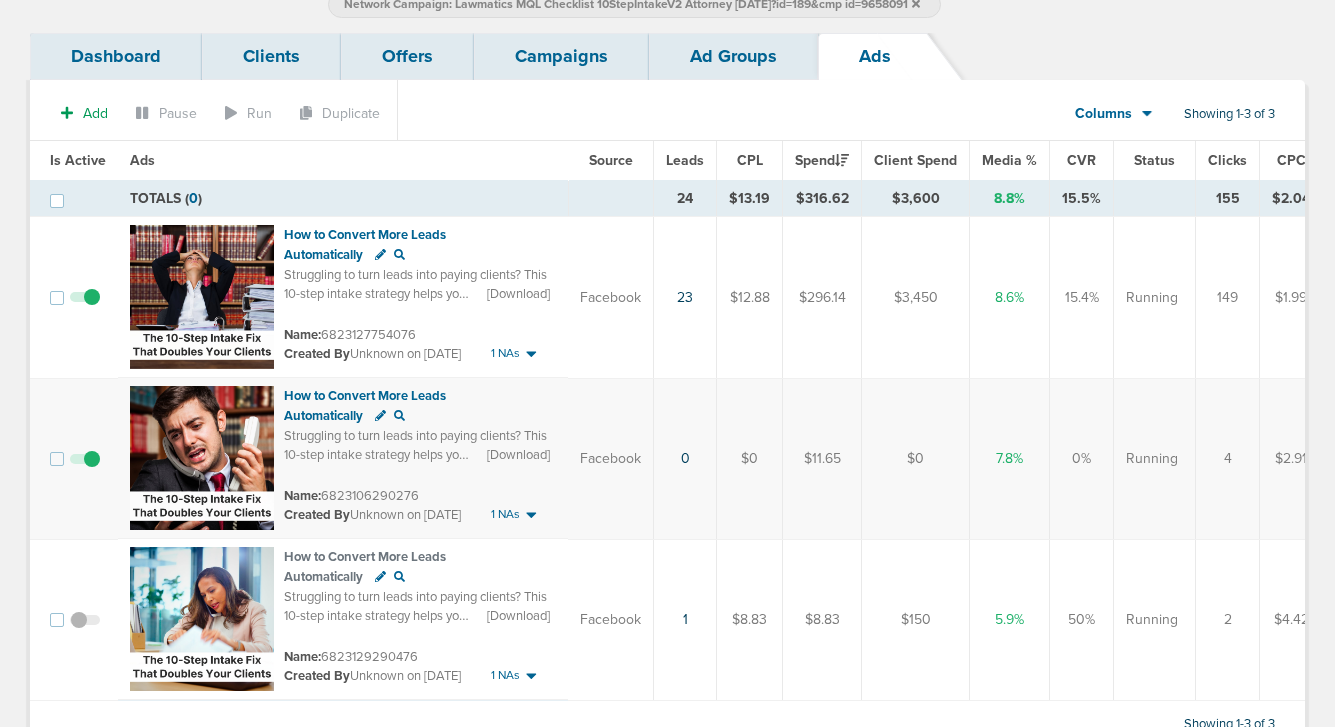 scroll, scrollTop: 131, scrollLeft: 0, axis: vertical 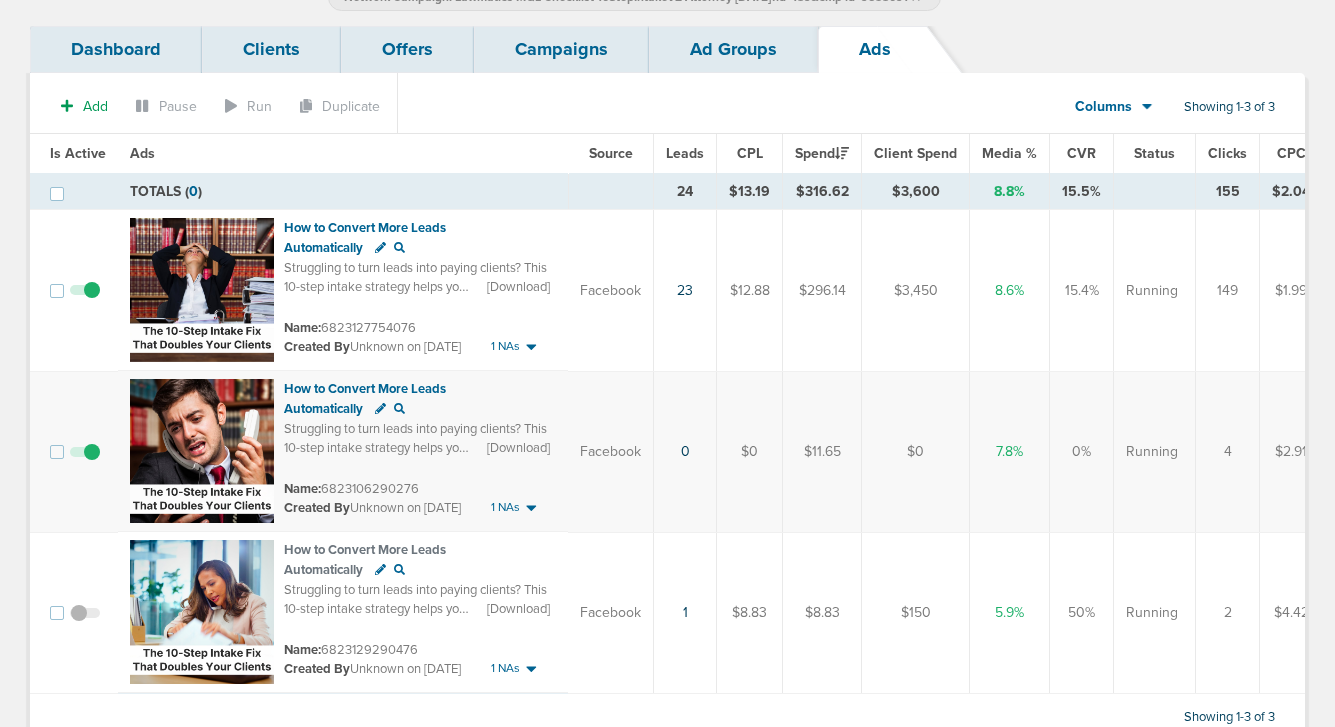 click at bounding box center (85, 462) 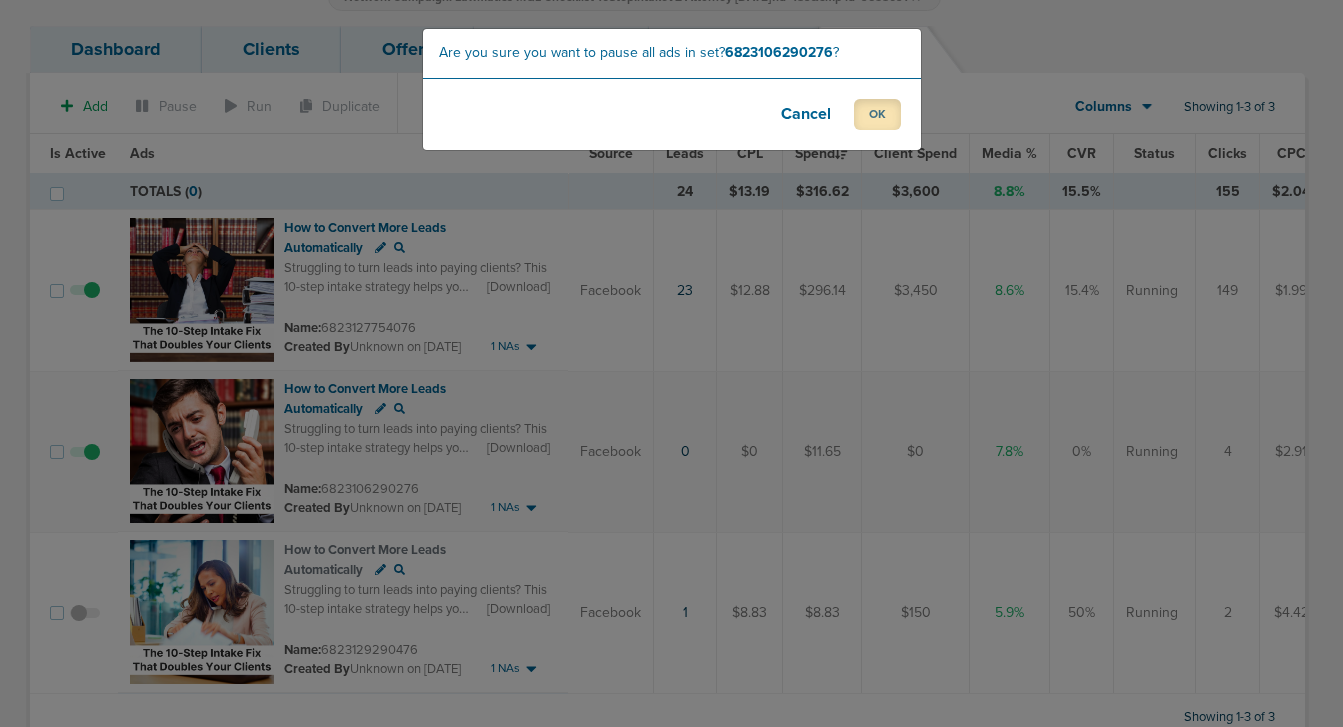 click on "OK" at bounding box center (877, 114) 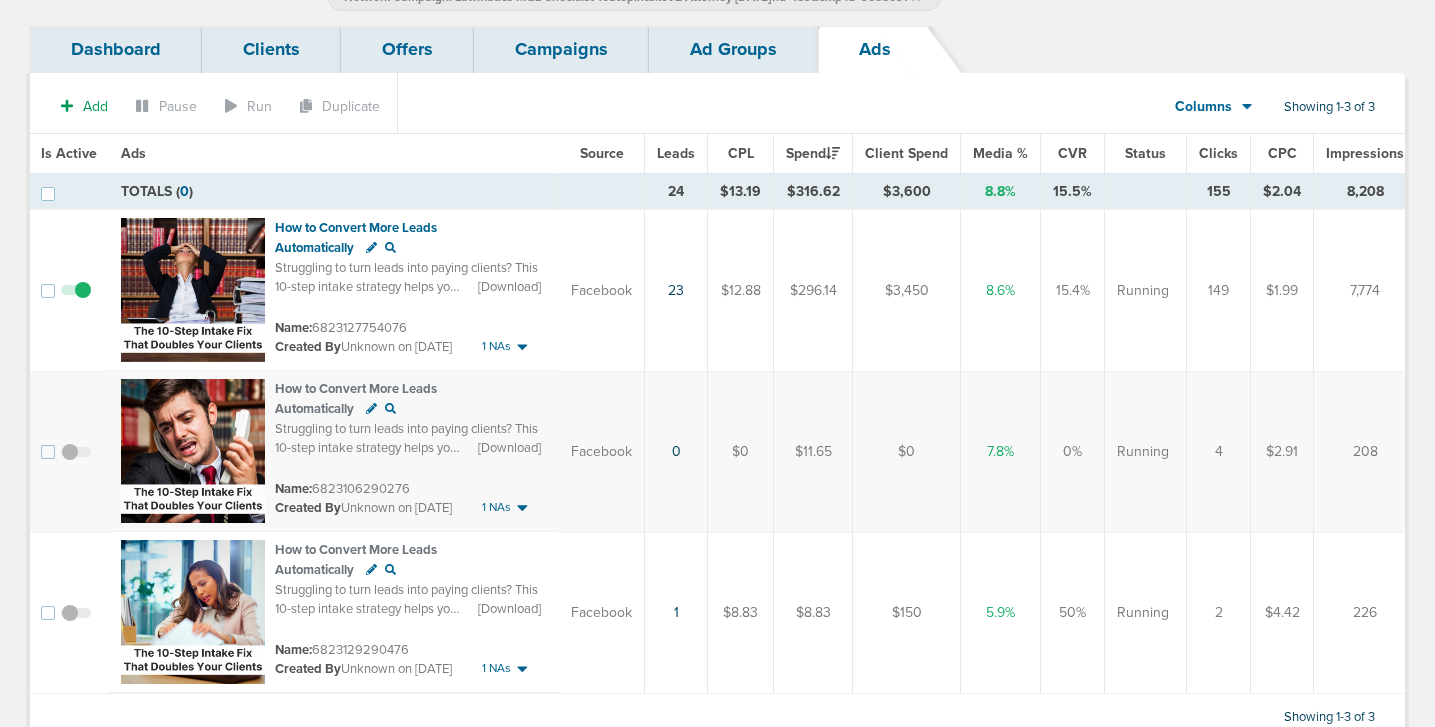 scroll, scrollTop: 0, scrollLeft: 5, axis: horizontal 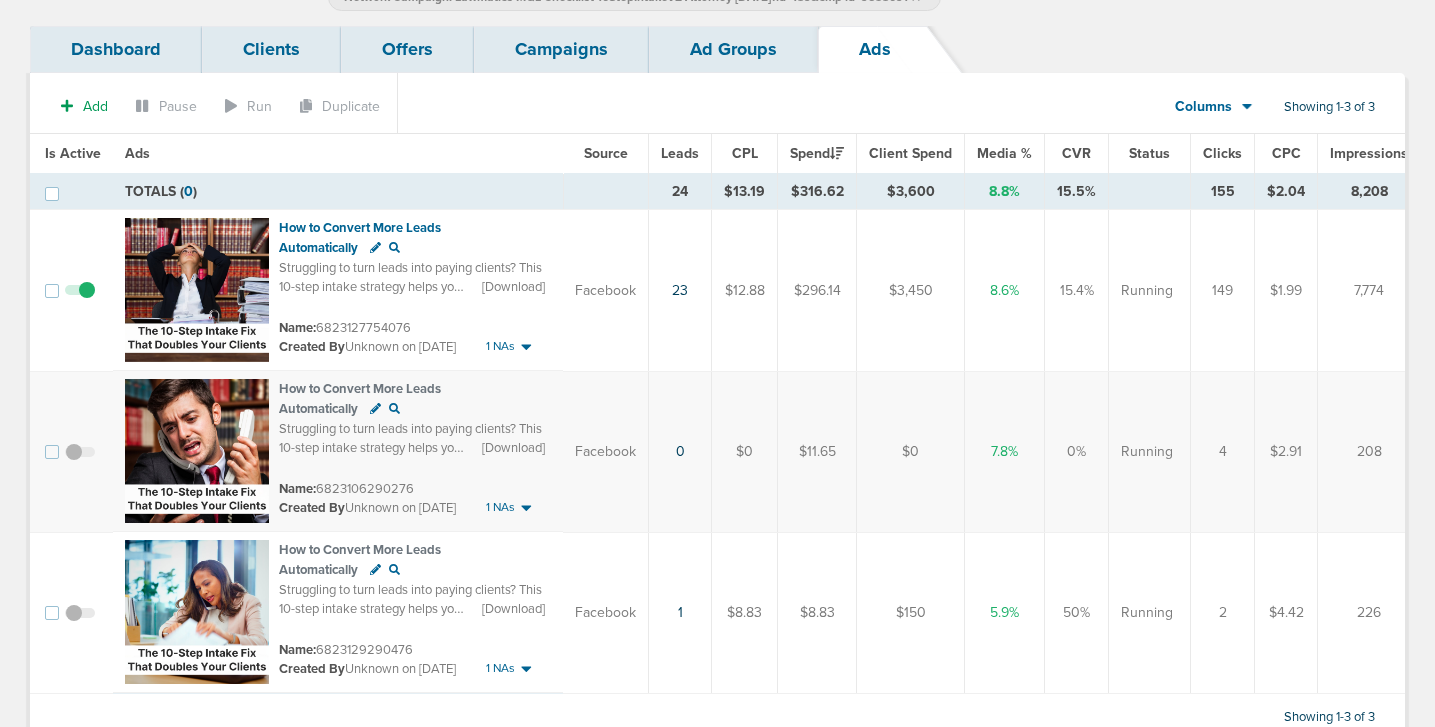 click on "Campaigns" at bounding box center [561, 49] 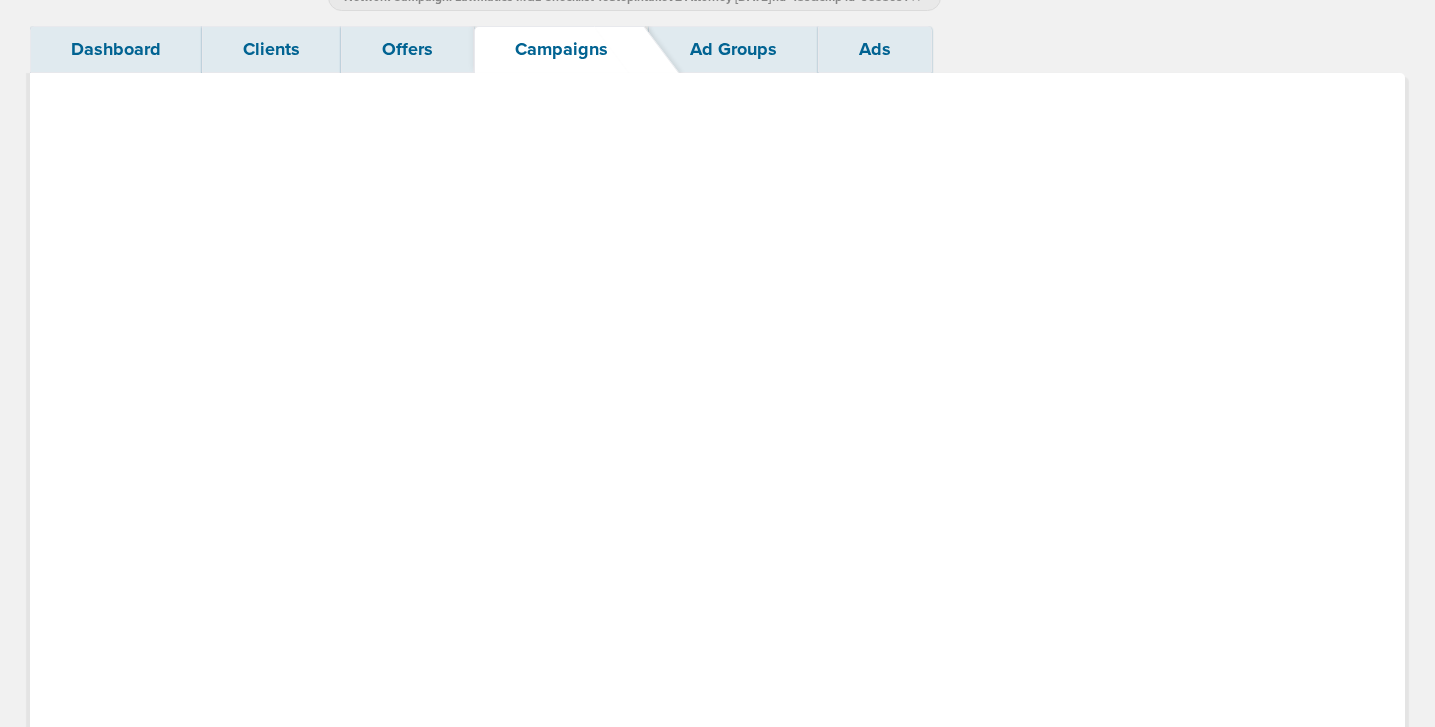 scroll, scrollTop: 0, scrollLeft: 0, axis: both 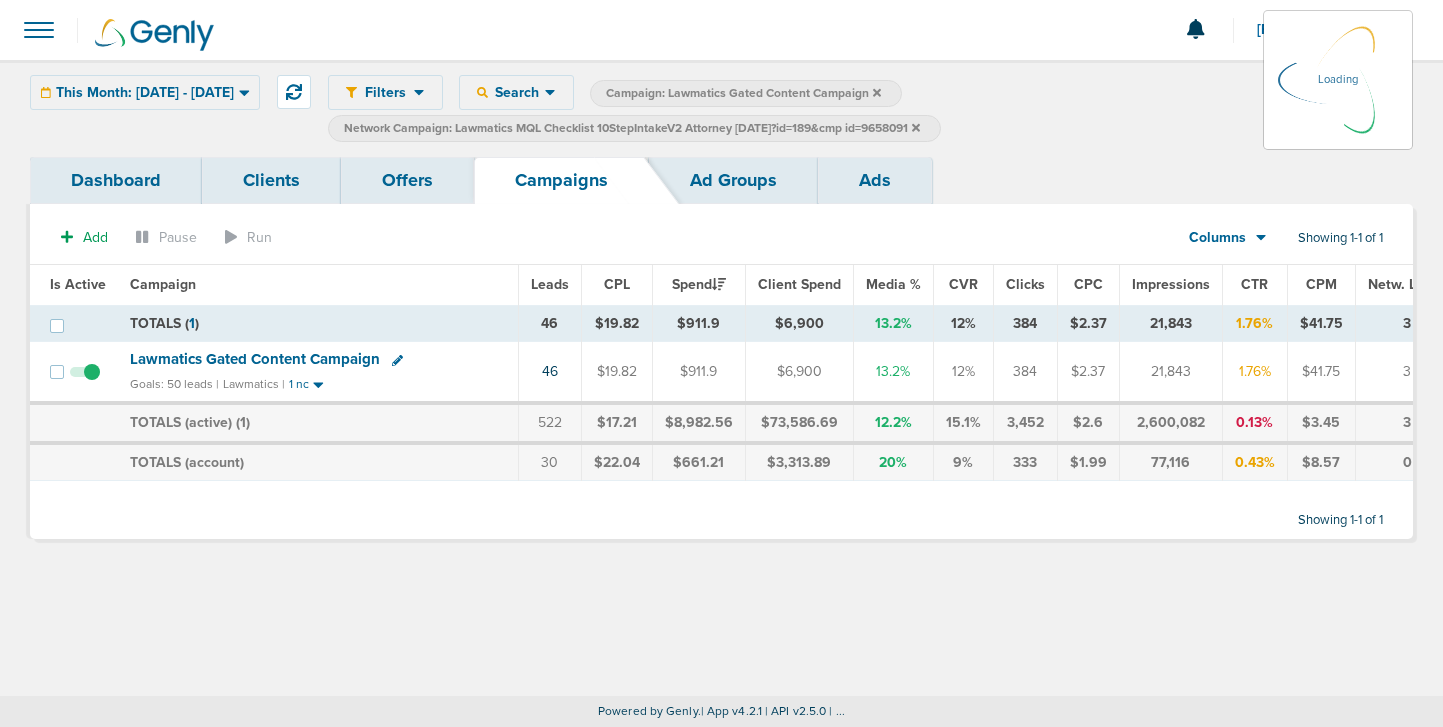 click 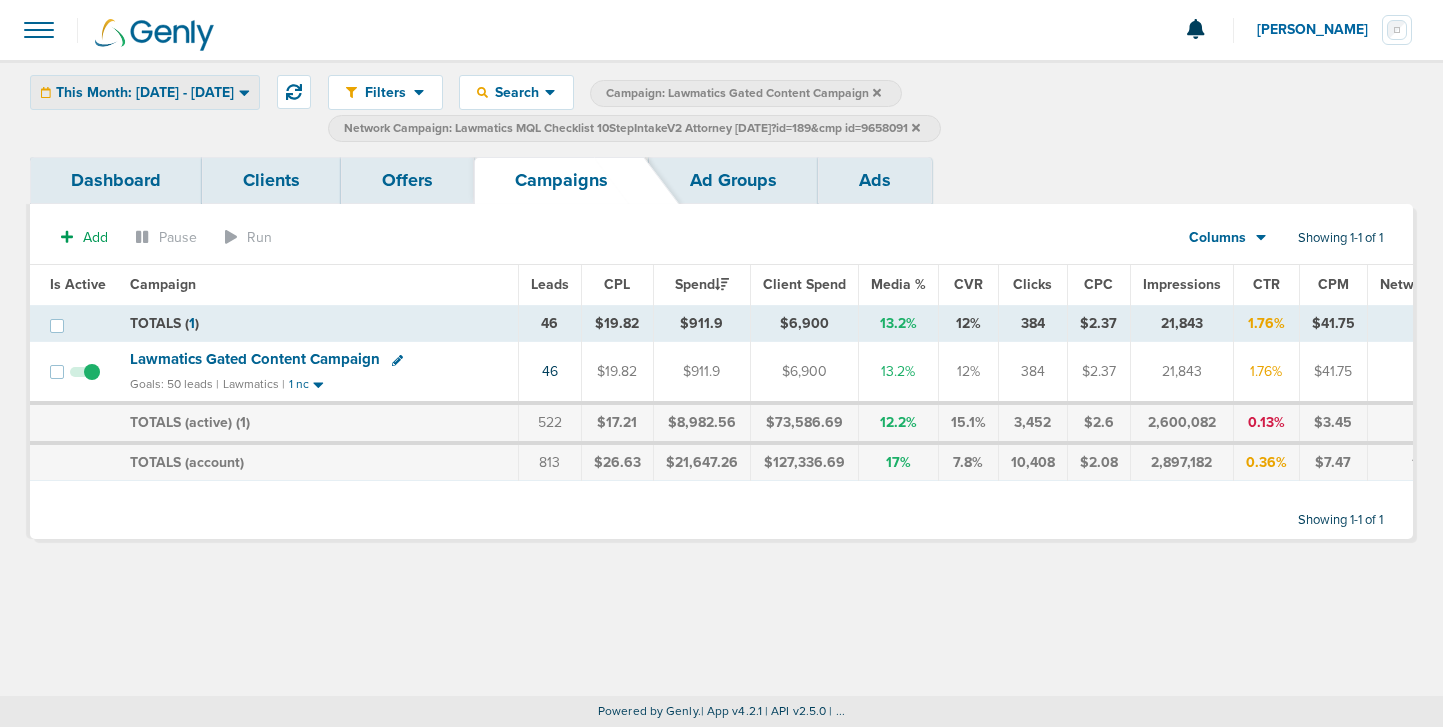 click on "This Month: [DATE] - [DATE]" at bounding box center (145, 93) 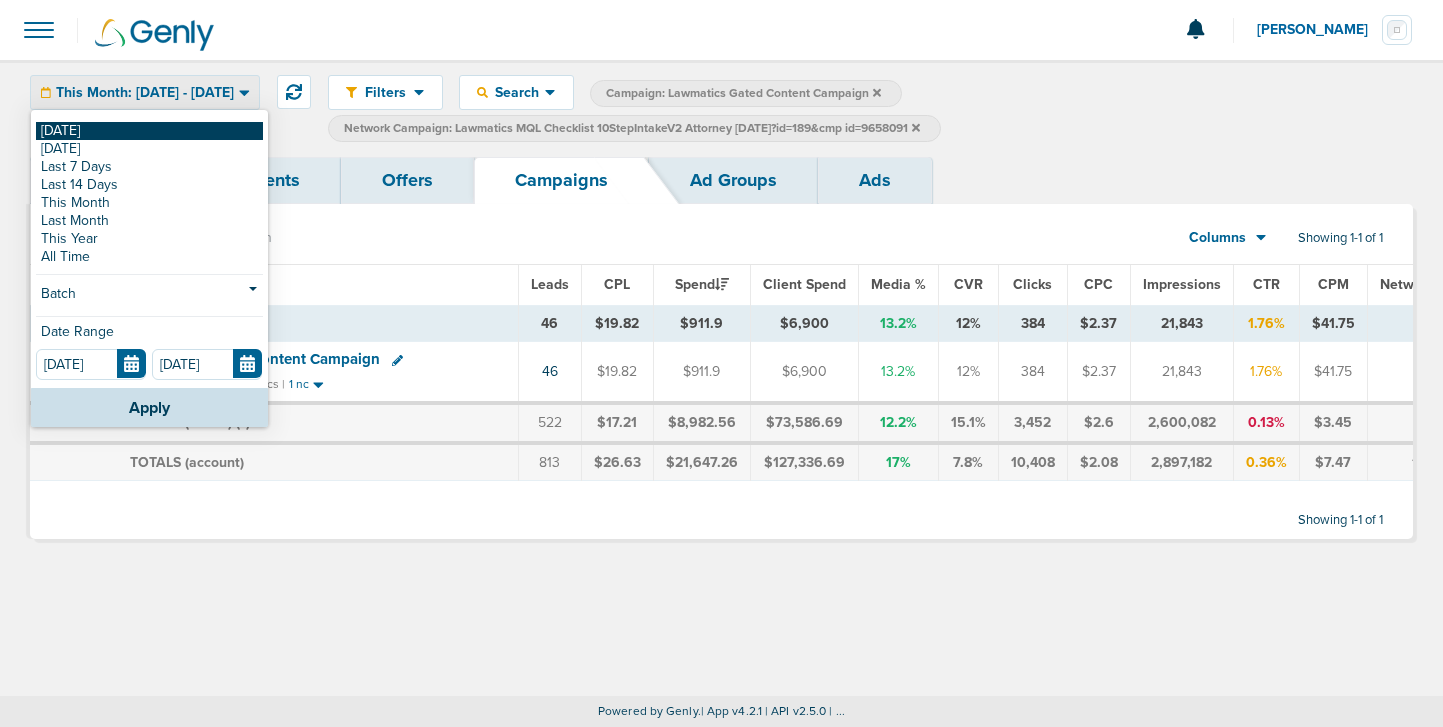 click on "[DATE]" at bounding box center [149, 131] 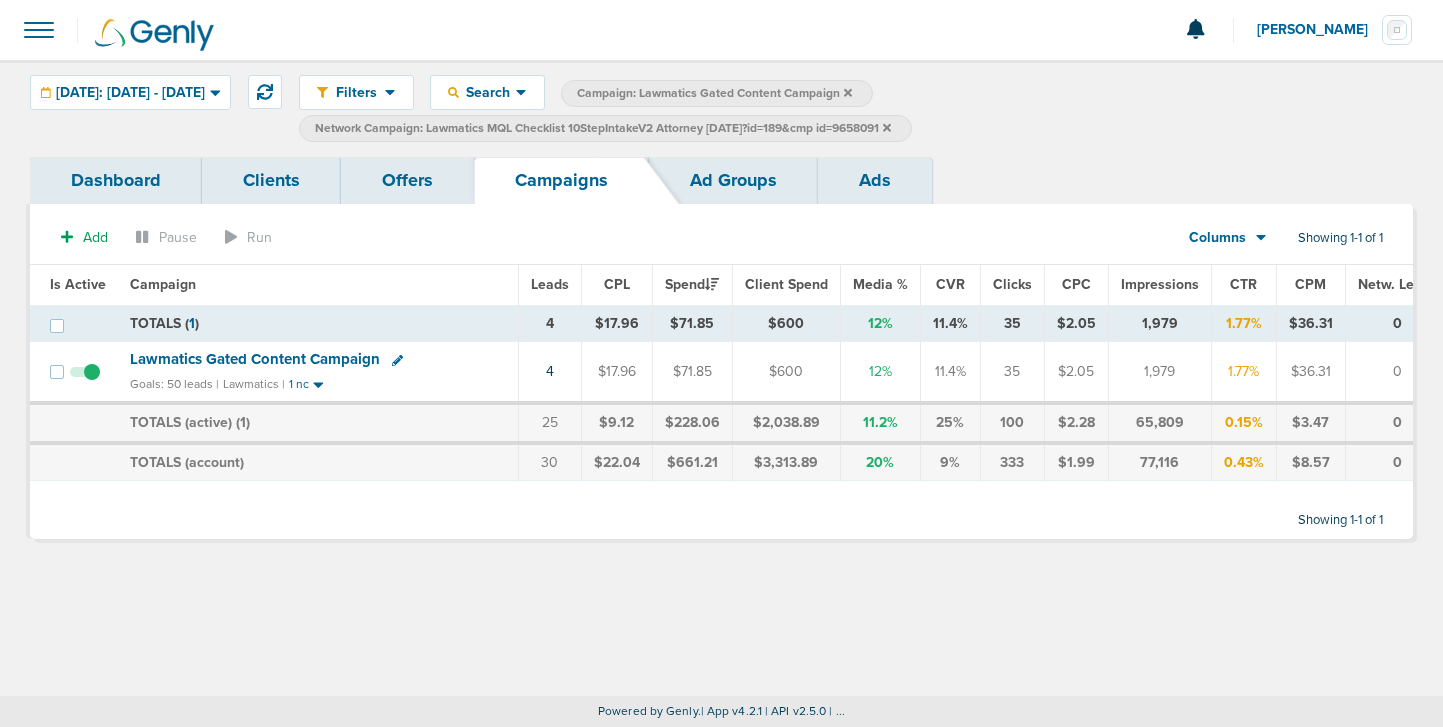 click 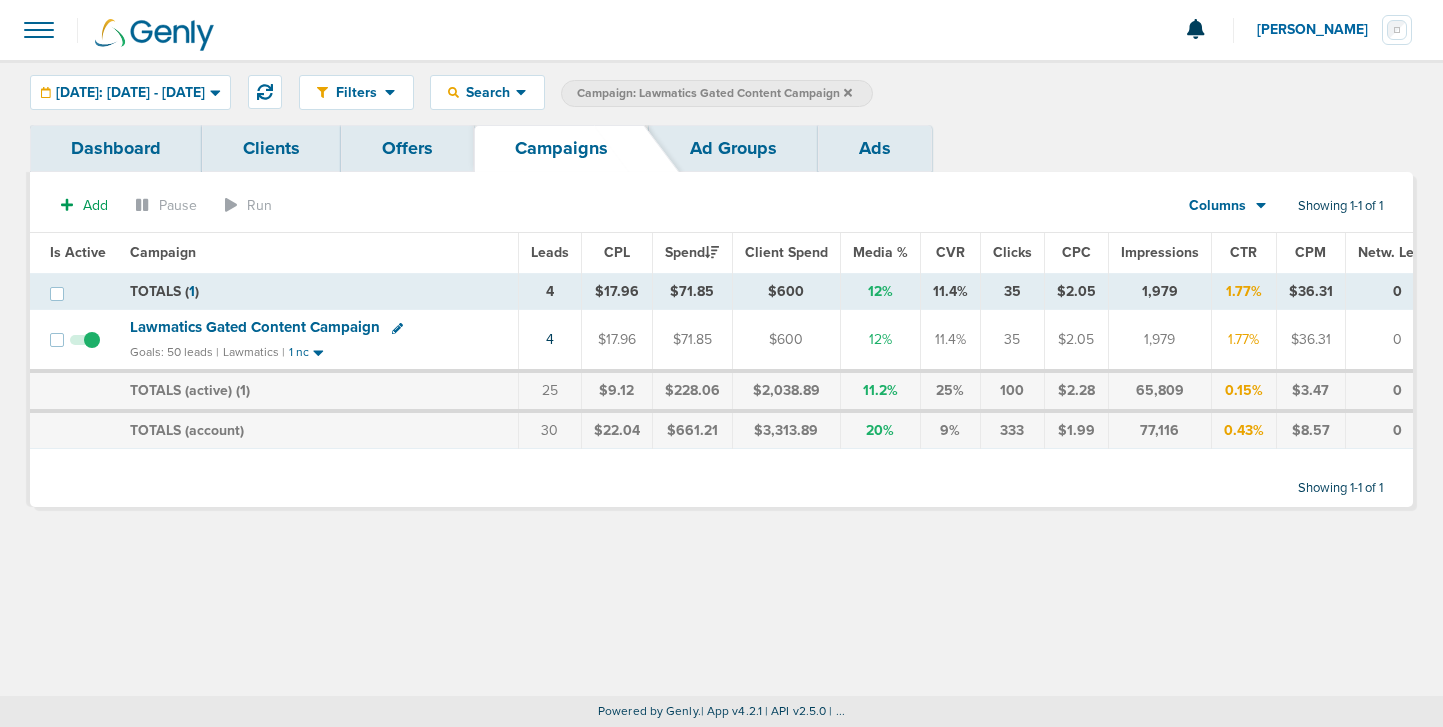 click on "Campaign: Lawmatics Gated Content Campaign" at bounding box center (717, 93) 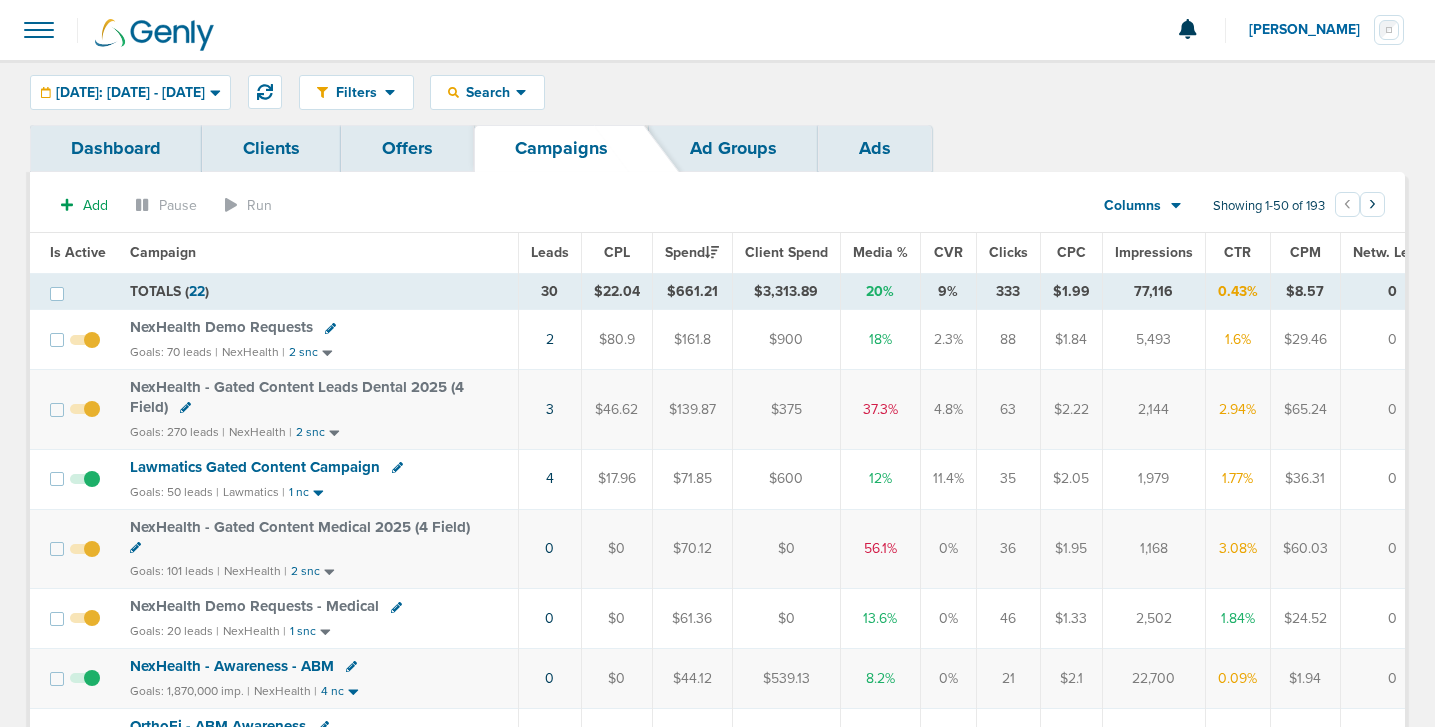 click on "NexHealth - Gated Content Leads Dental 2025 (4 Field)" at bounding box center [297, 397] 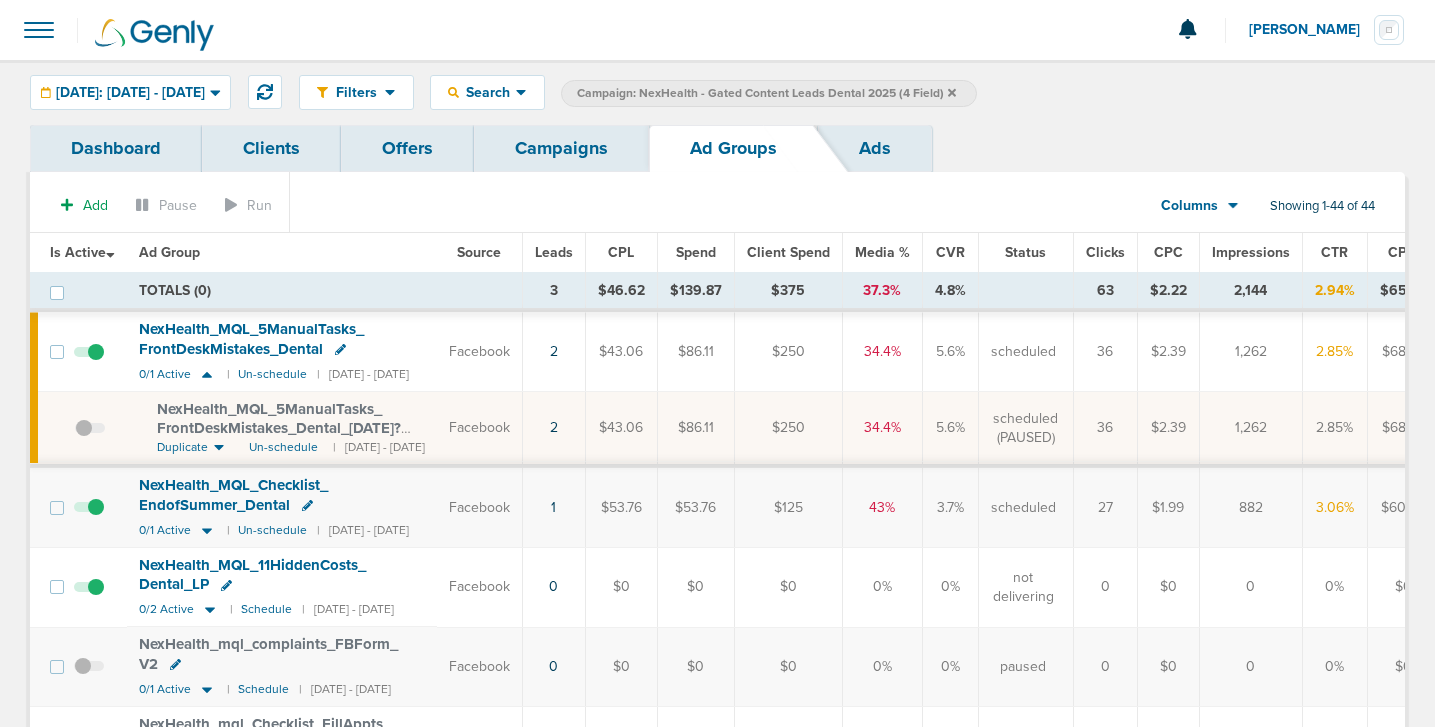 scroll, scrollTop: 122, scrollLeft: 0, axis: vertical 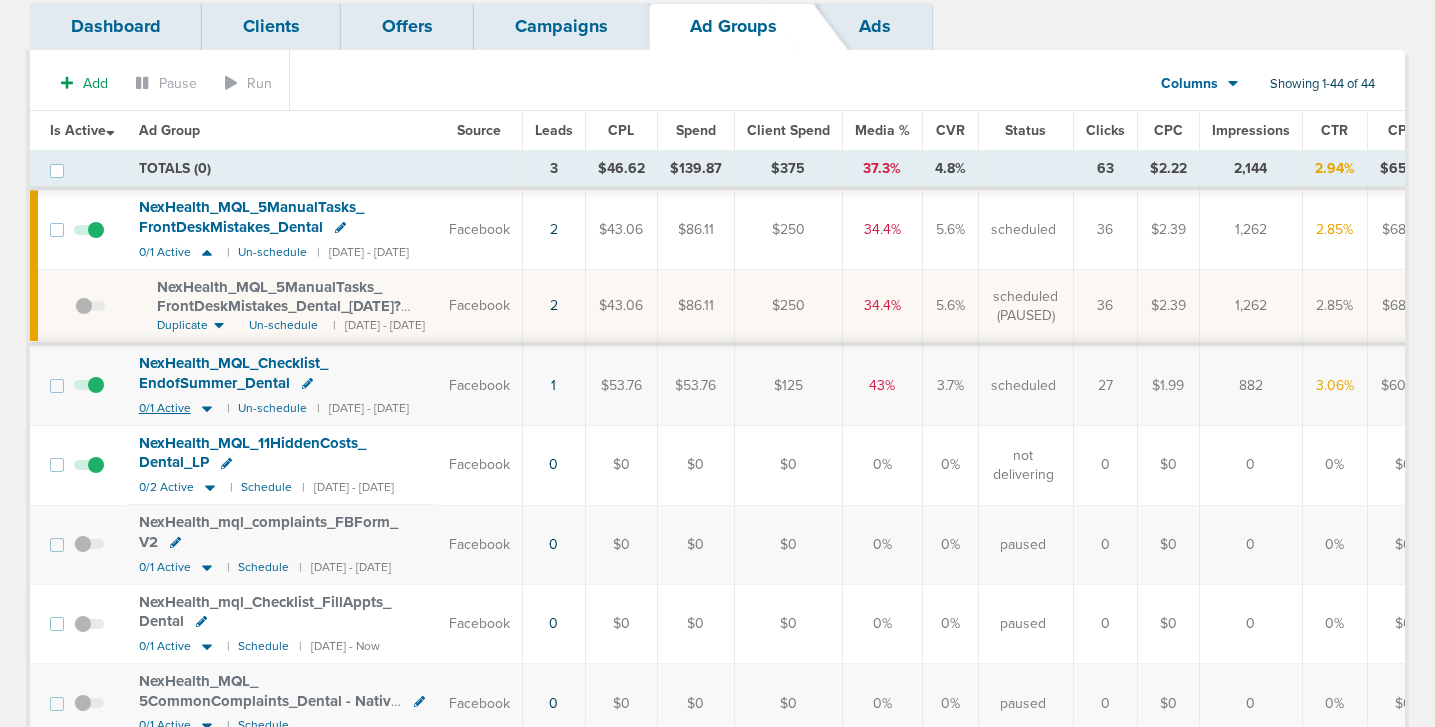 click 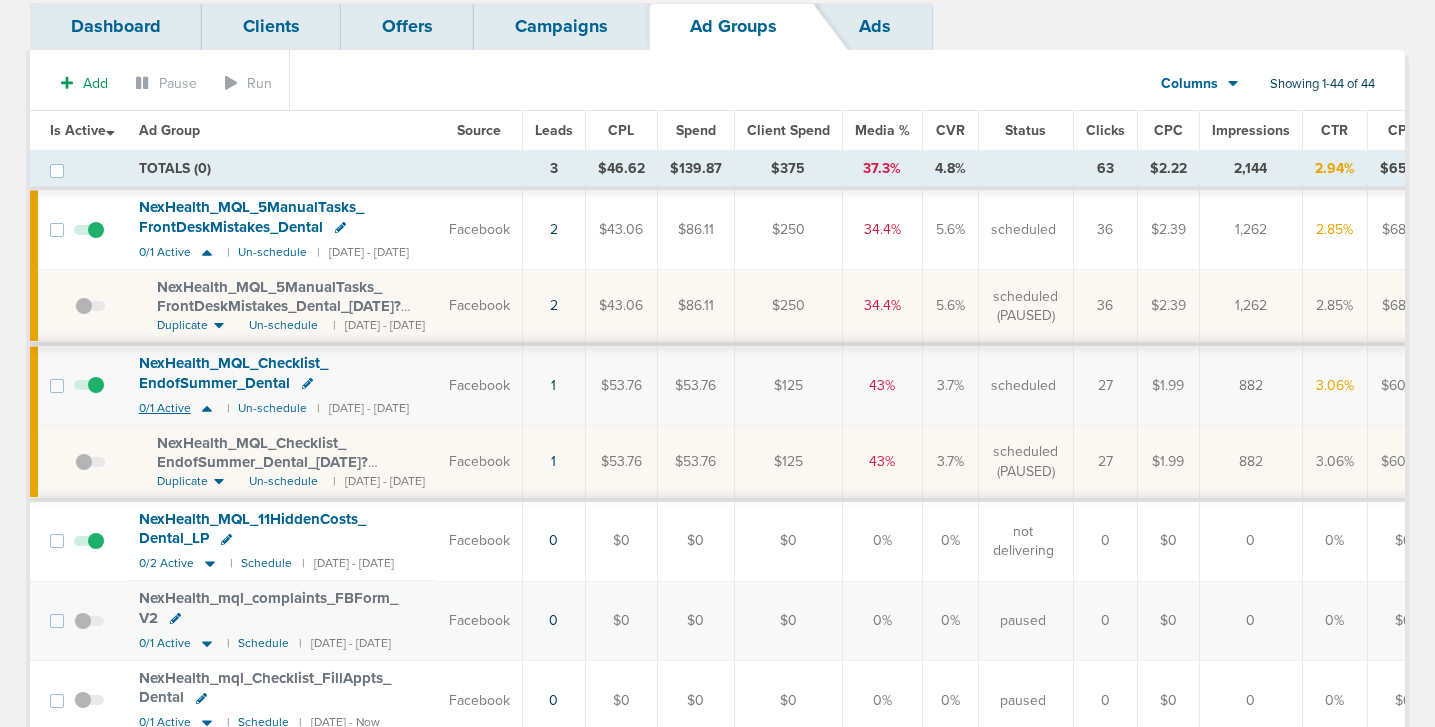 click 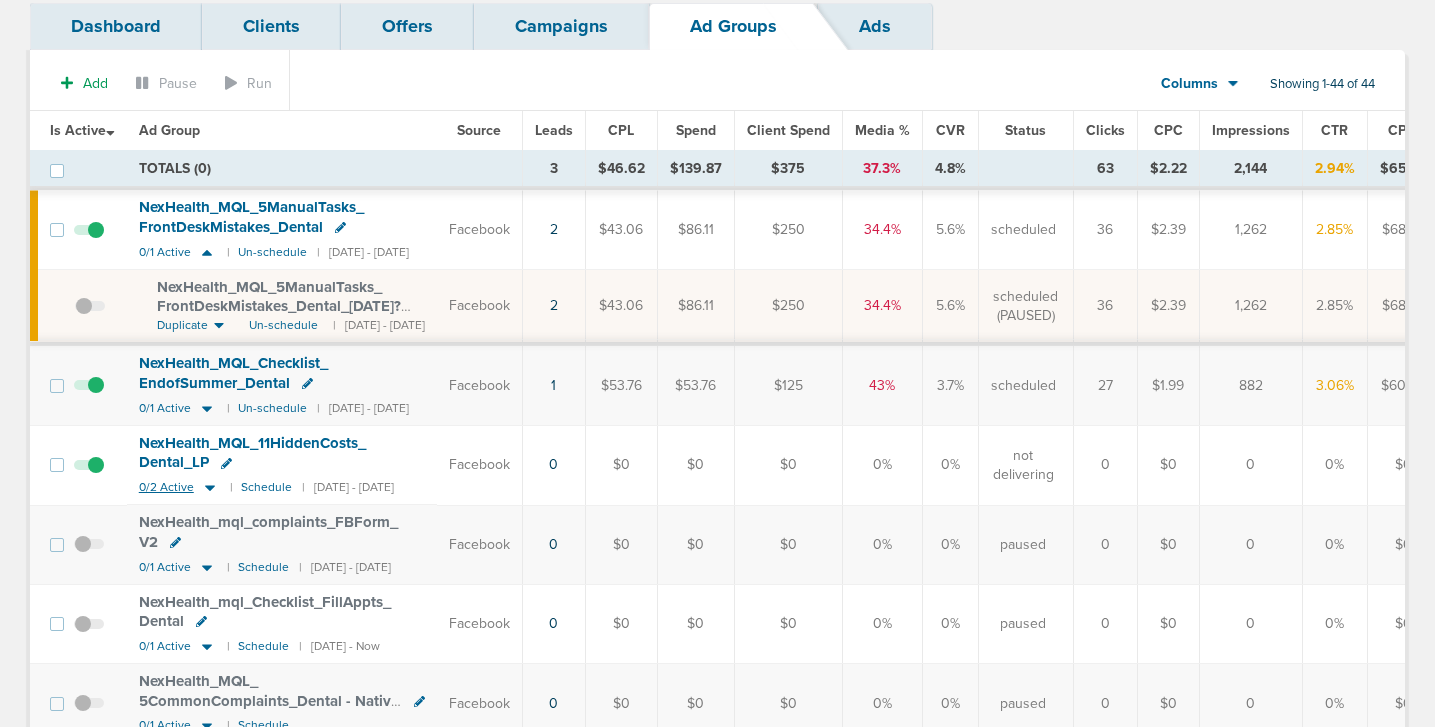 click 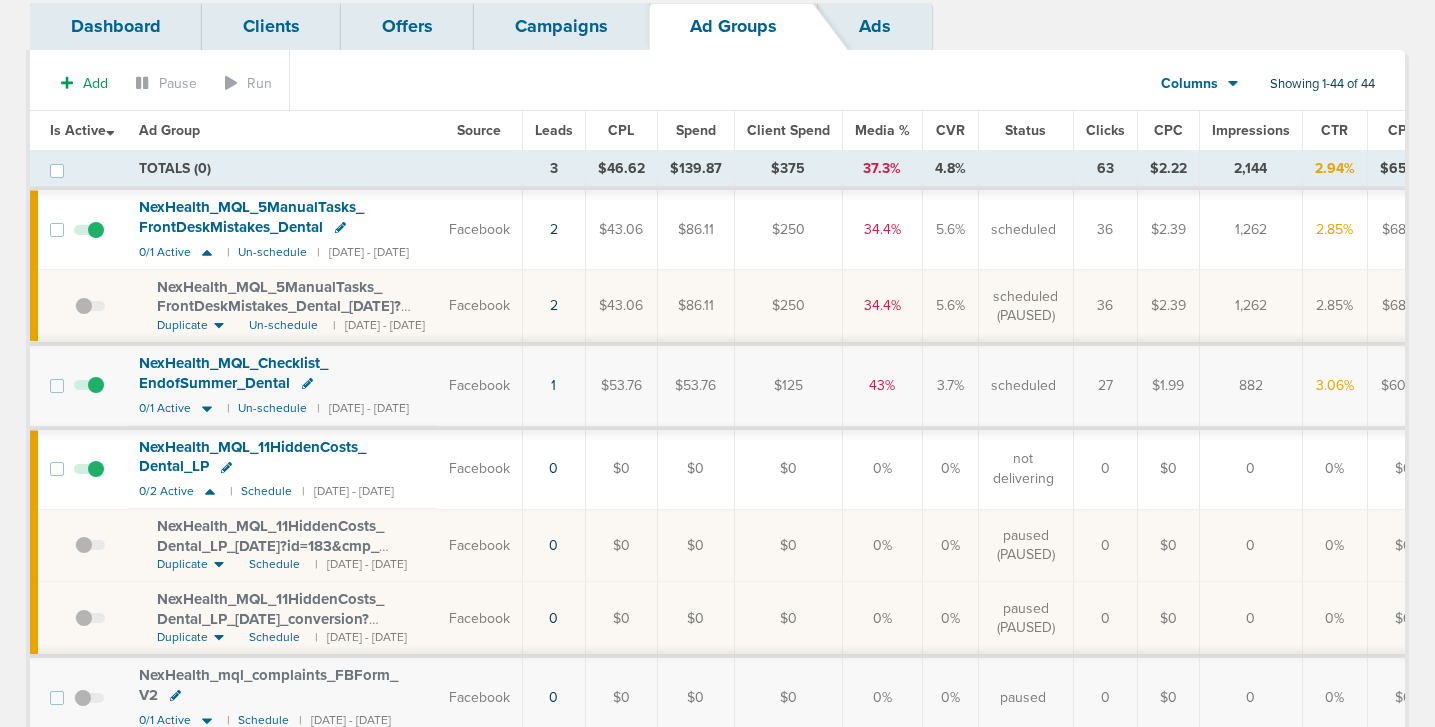 scroll, scrollTop: 0, scrollLeft: 0, axis: both 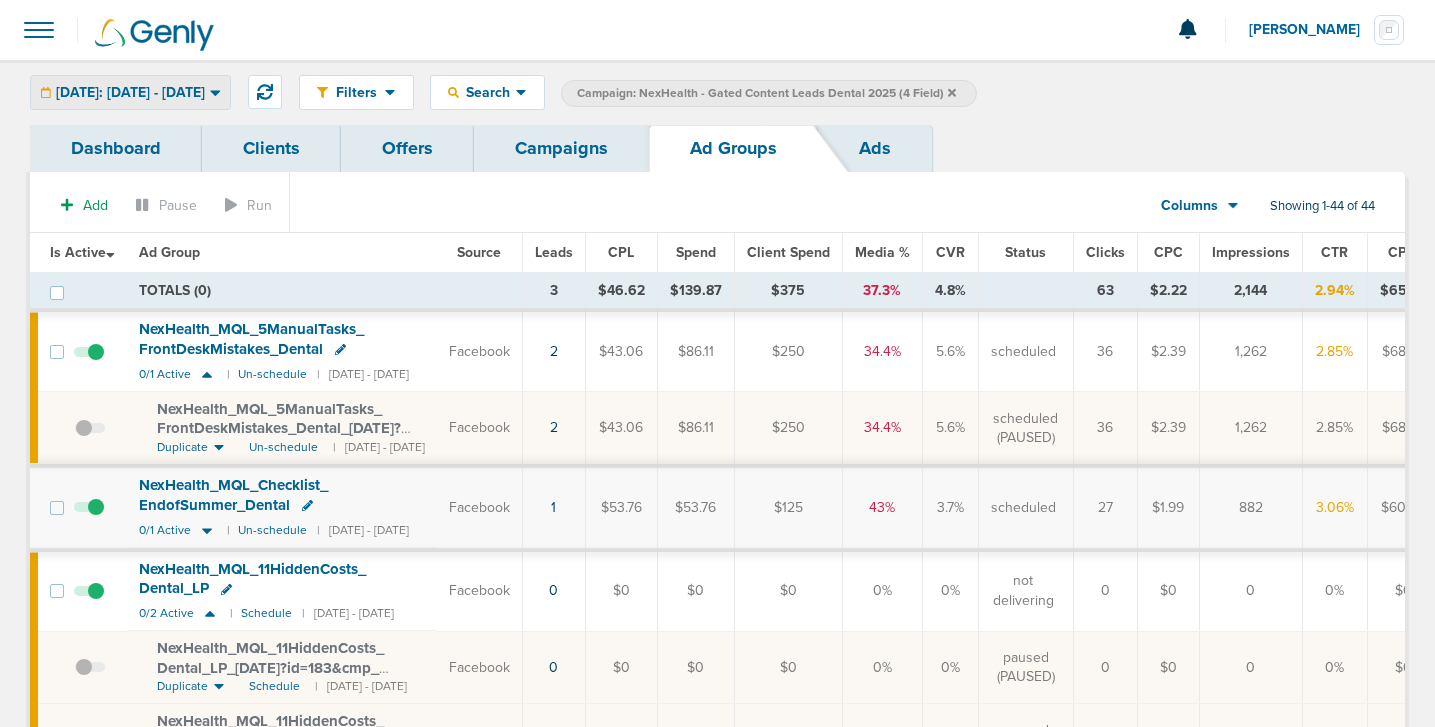 click on "[DATE]: [DATE] - [DATE]" at bounding box center (130, 93) 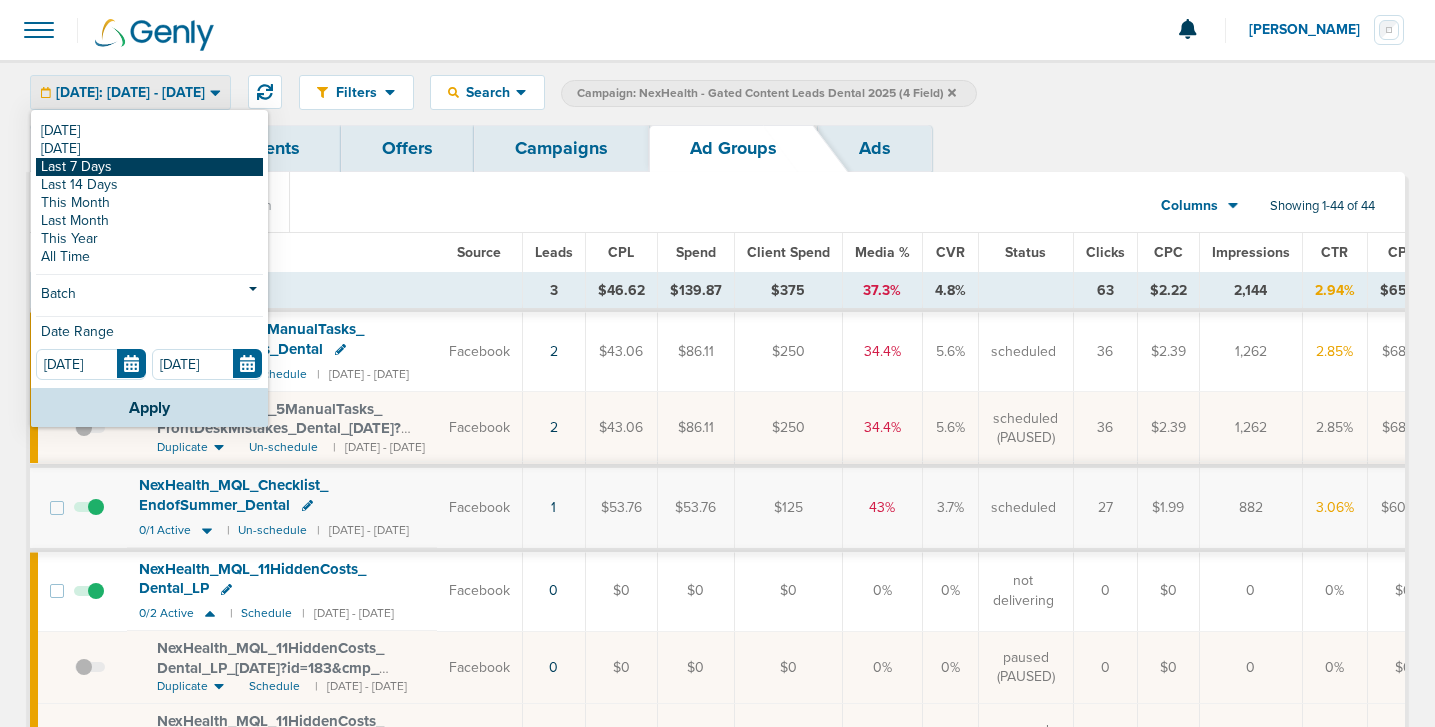 click on "Last 7 Days" at bounding box center (149, 167) 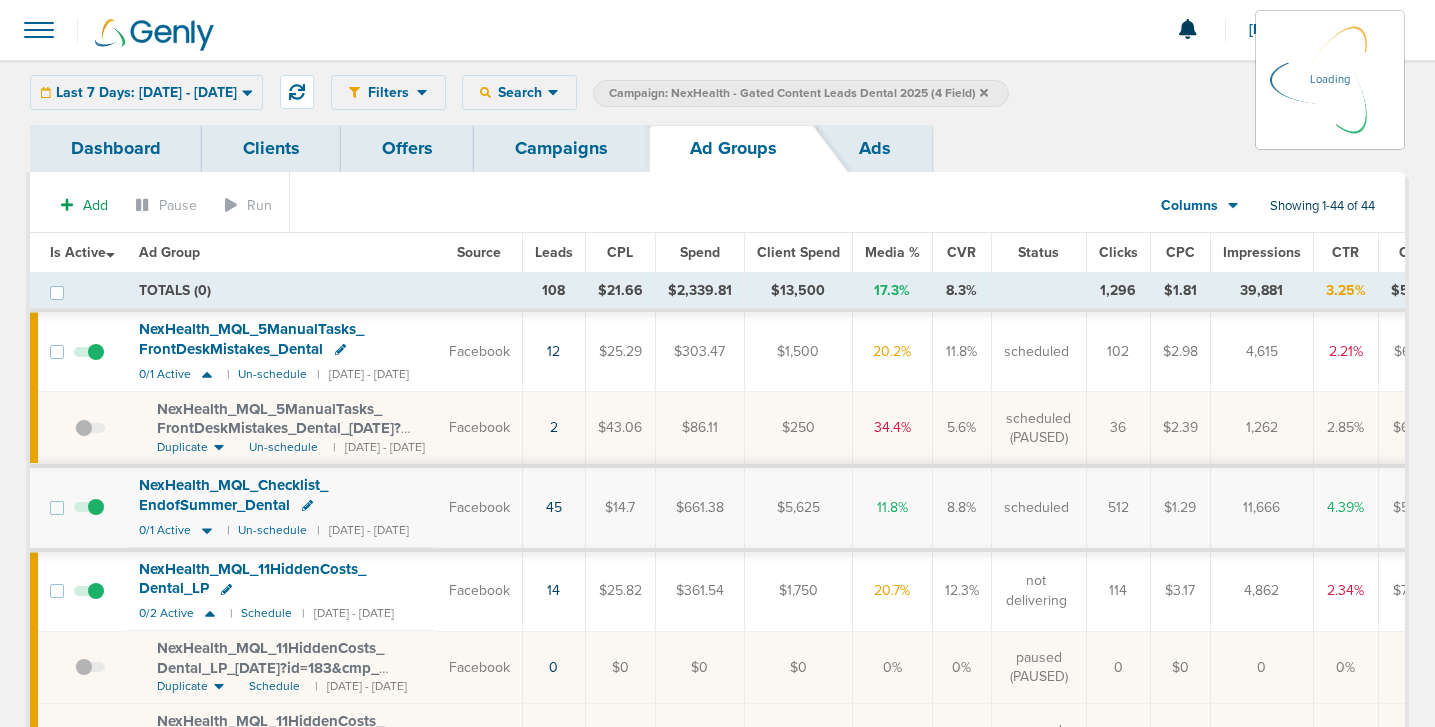 click on "Last 7 Days: [DATE] - [DATE]     [DATE]   [DATE]   Last 7 Days   Last 14 Days   This Month   Last Month   This Year   All Time
Batch
Latest 2 3 4 5 6 7 8 9 10 11 12 13 14 15 16 17 18 19 20 21 22 23 24 25 26 27 28 29 30 31 32 33 34 35 36 37 38 39 40 41 42 43 44 45 46 47 48 49 50 51 52 53 54 55 56 57 58 59 60 61 62 63 64 65 66 67 68 69 70 71 72 73 74 75 76 77 78 79 80 81 82 83 84 85 86 87 88 89 90
Date Range
[DATE]       [DATE]
Apply" at bounding box center [146, 92] 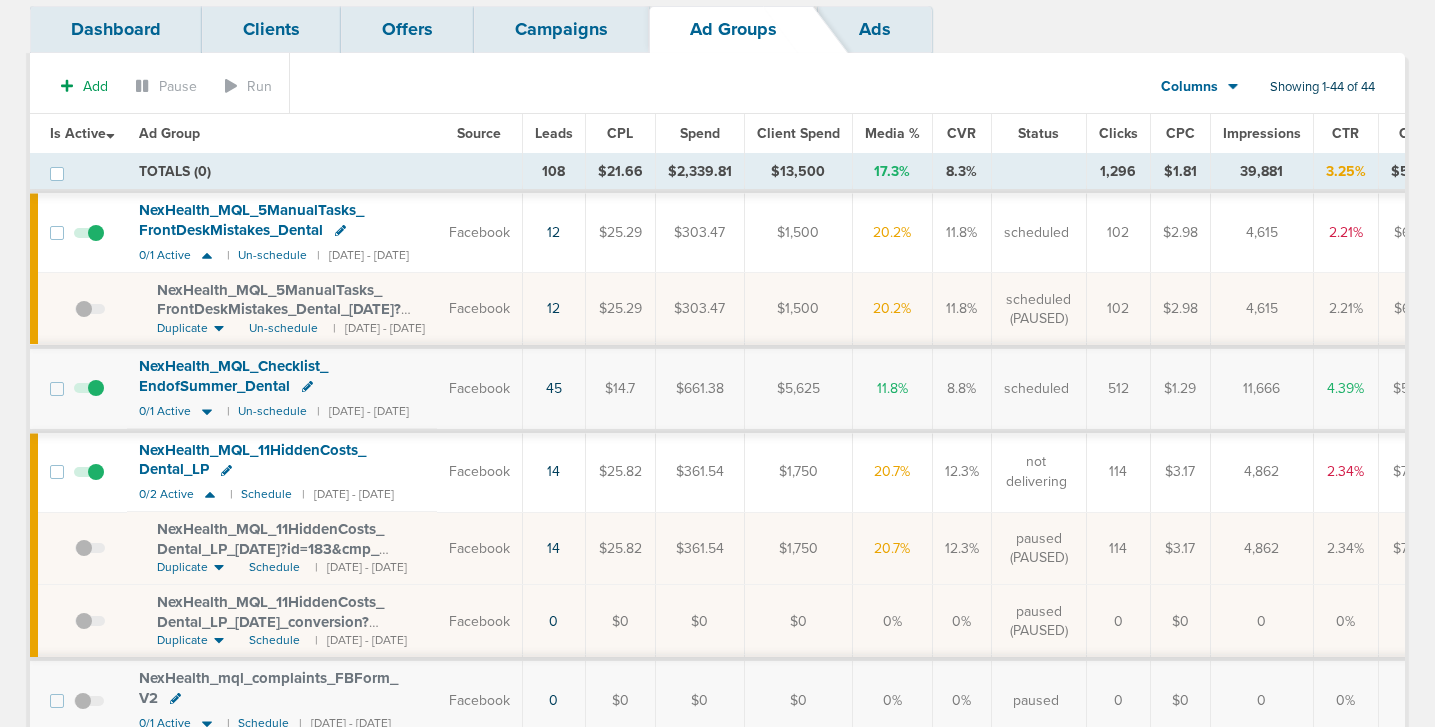 scroll, scrollTop: 129, scrollLeft: 0, axis: vertical 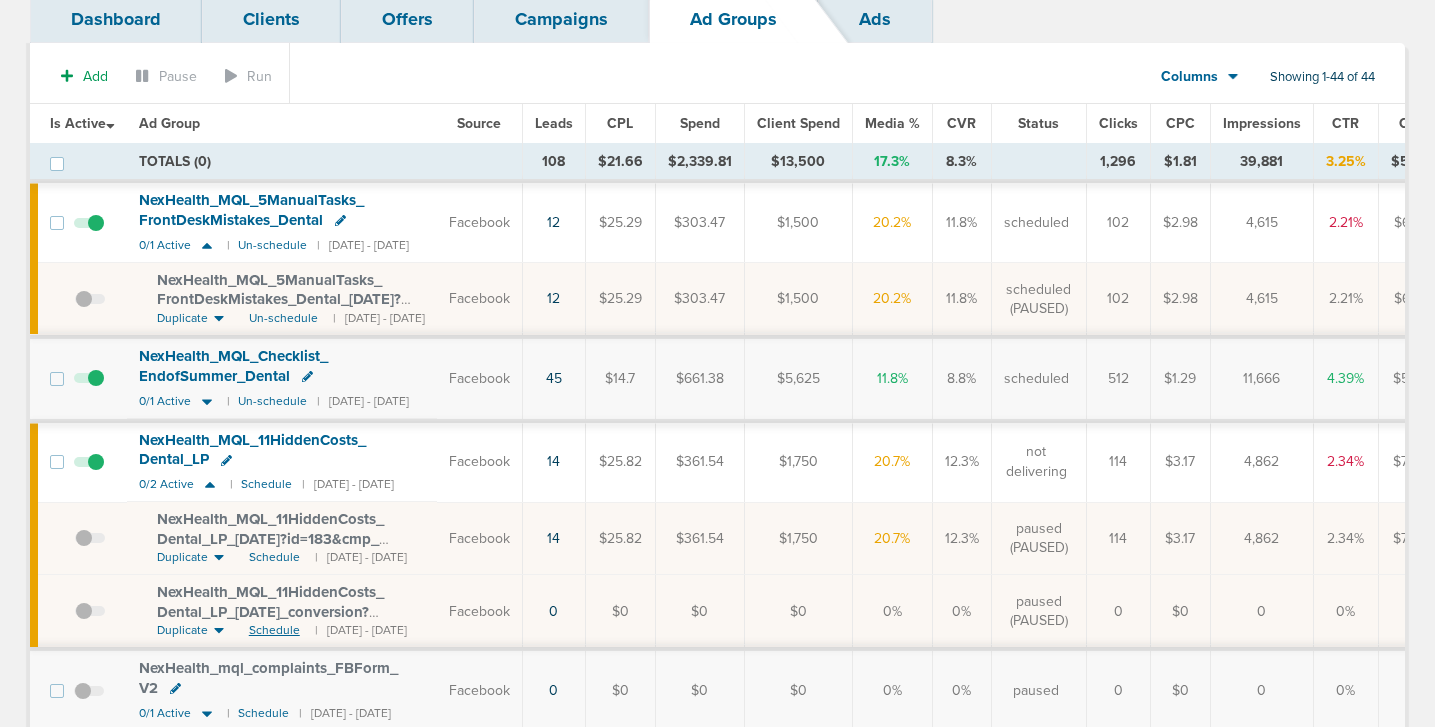 click on "Schedule" at bounding box center (274, 630) 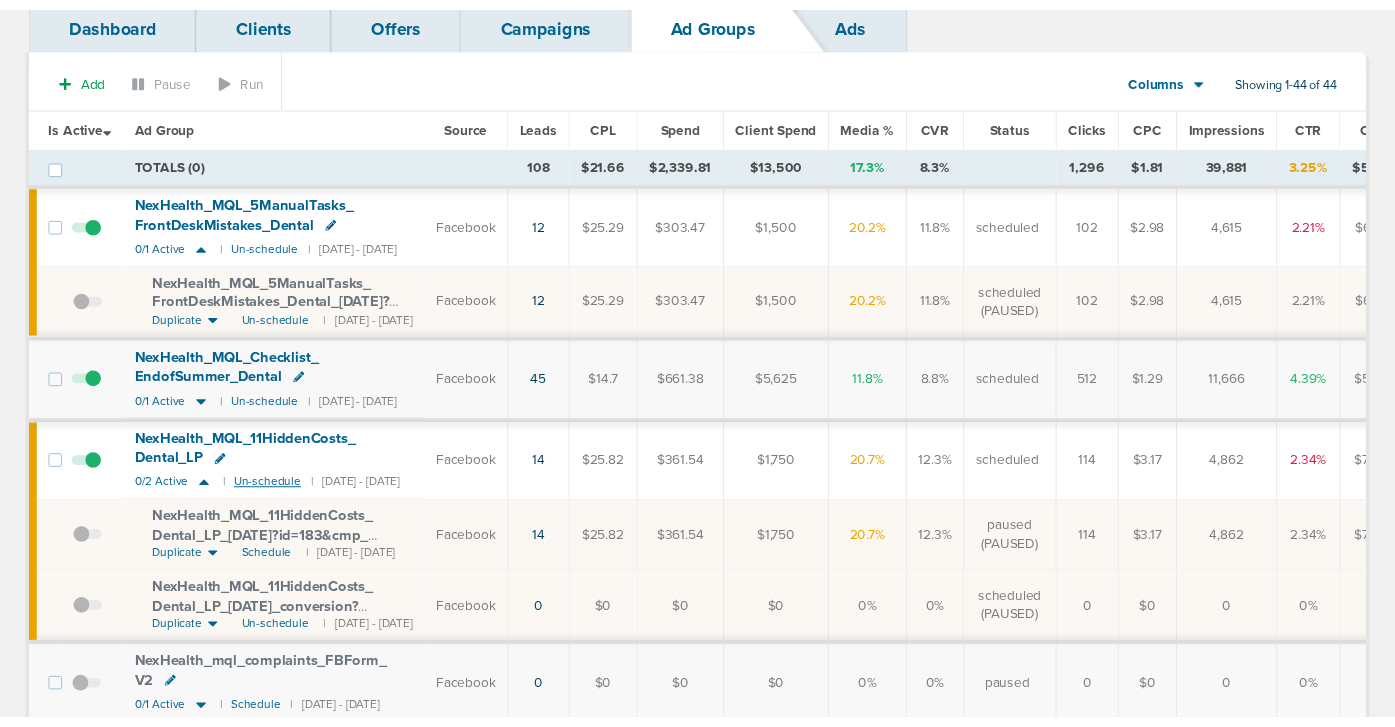 scroll, scrollTop: 0, scrollLeft: 0, axis: both 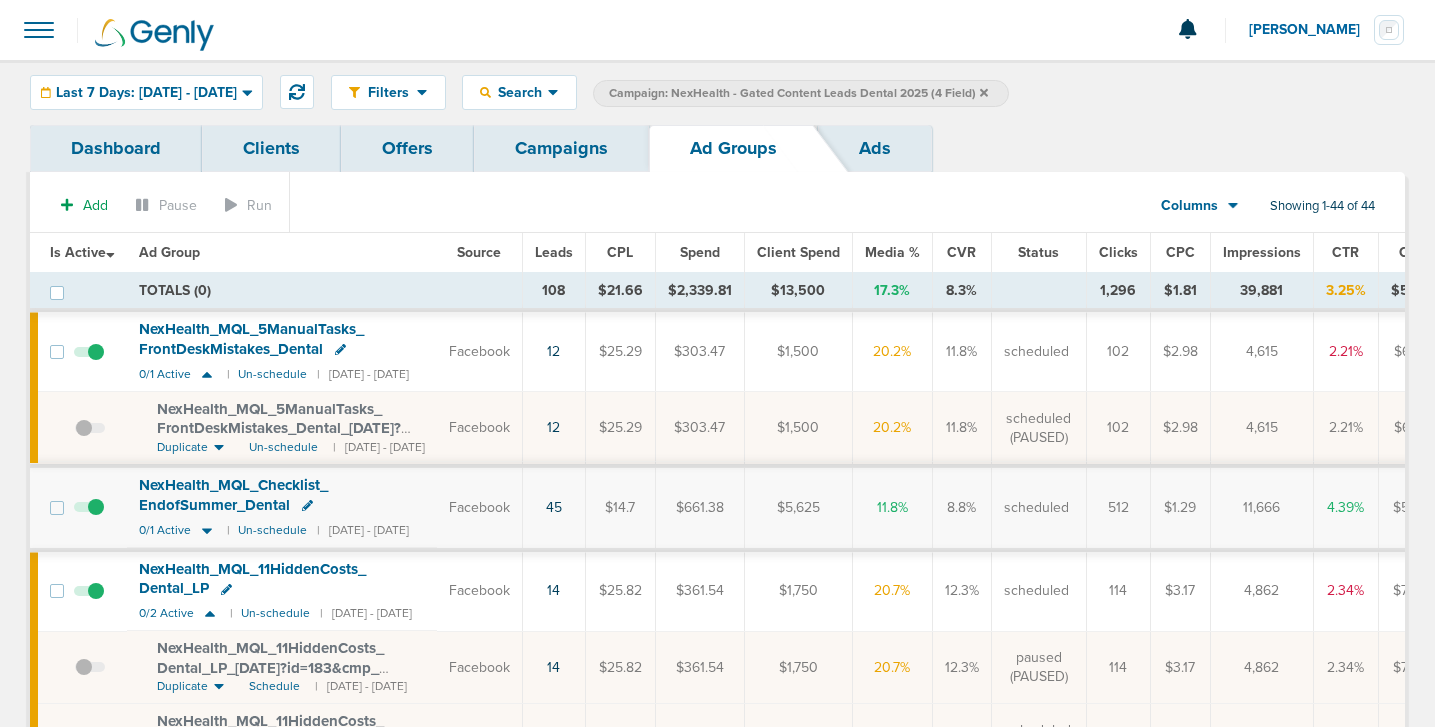 click on "Campaigns" at bounding box center [561, 148] 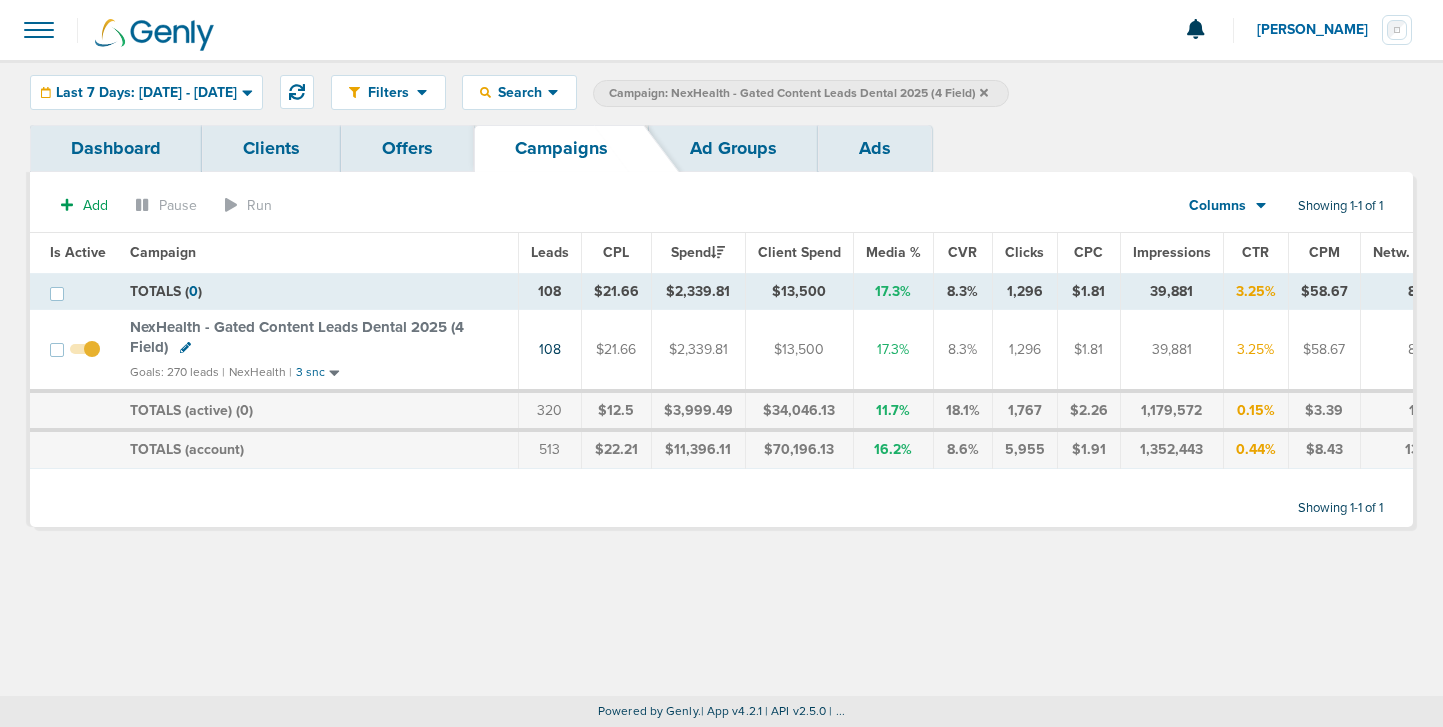 click on "NexHealth - Gated Content Leads Dental 2025 (4 Field)" at bounding box center [297, 337] 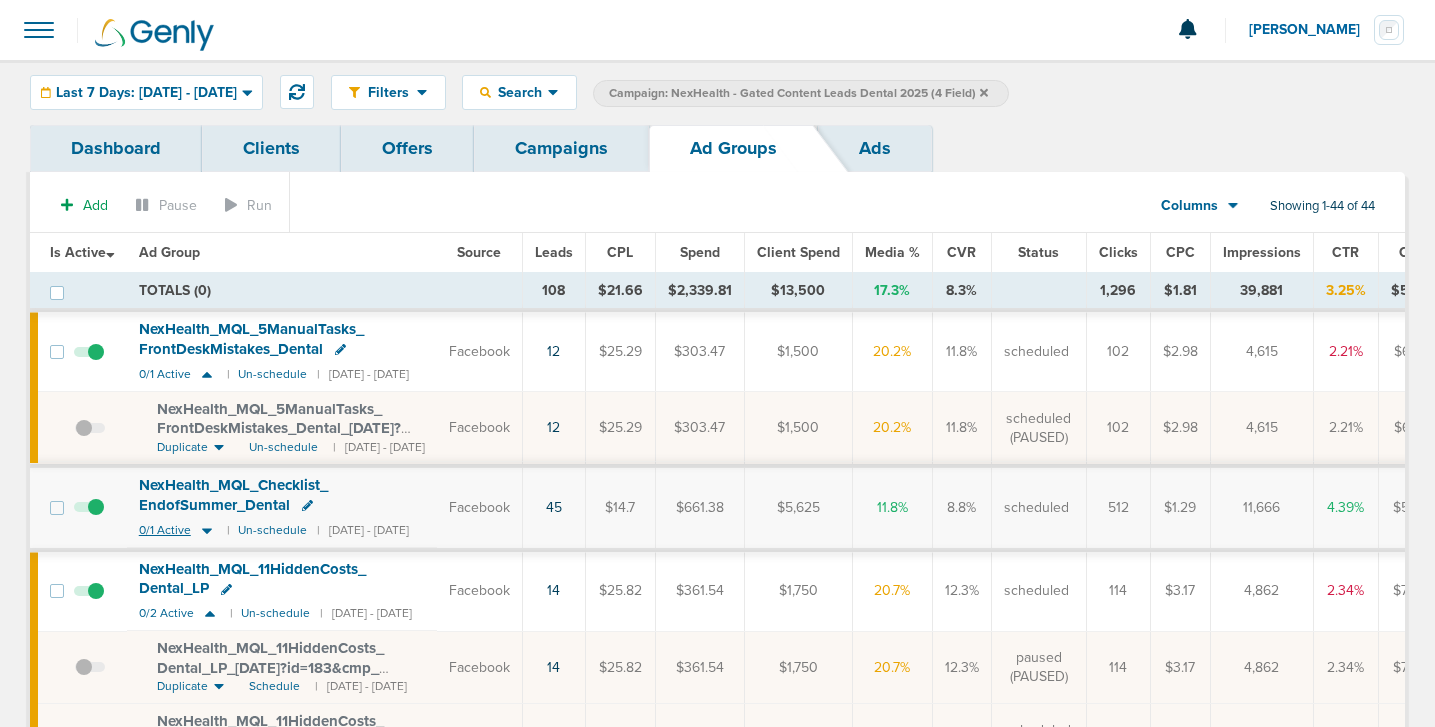 click 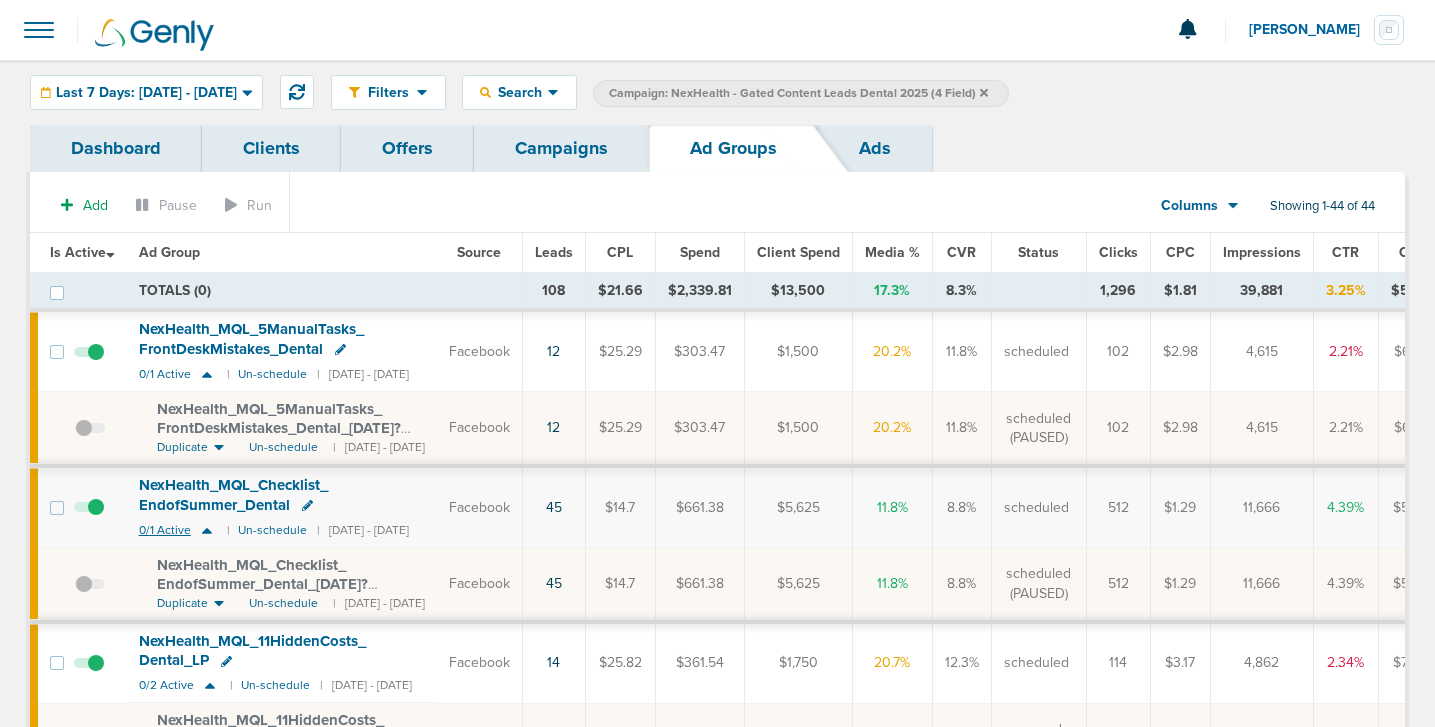 click 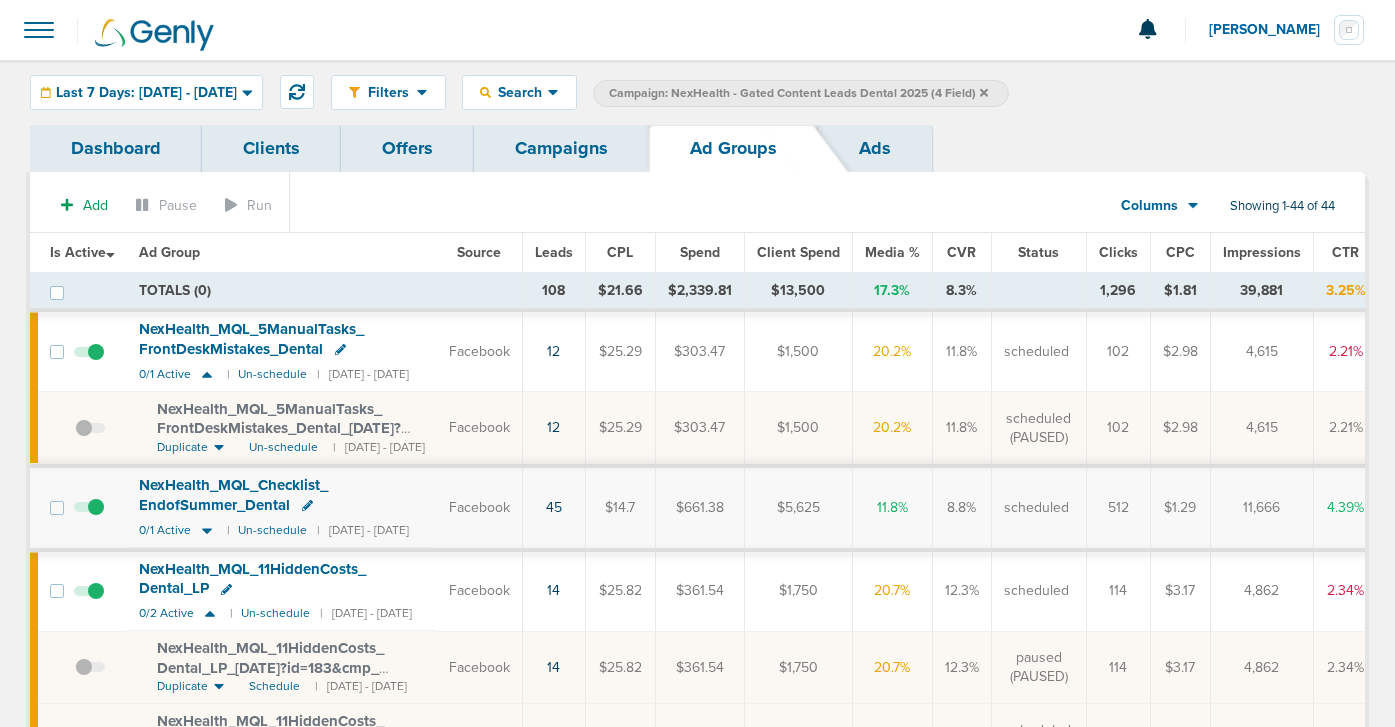 click on "Campaigns" at bounding box center [561, 148] 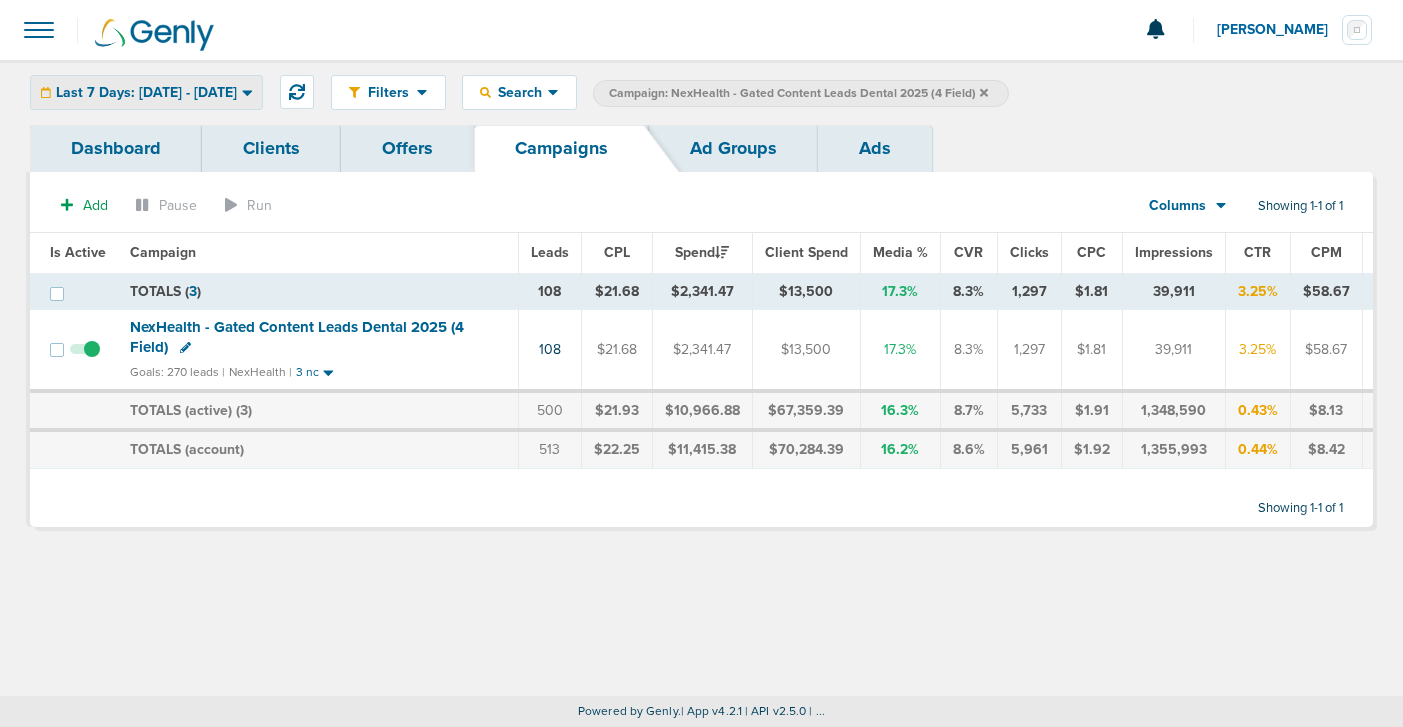 click on "Last 7 Days: [DATE] - [DATE]" at bounding box center [146, 93] 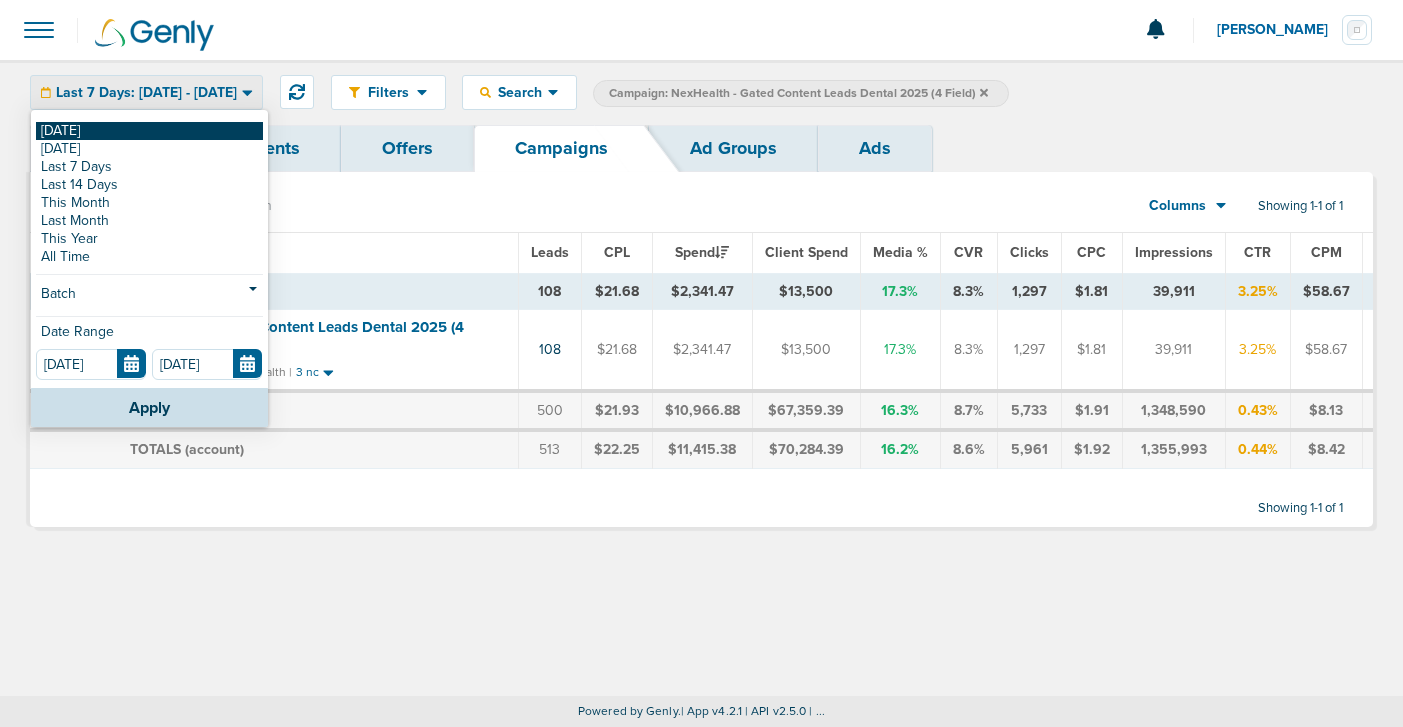 click on "[DATE]" at bounding box center (149, 131) 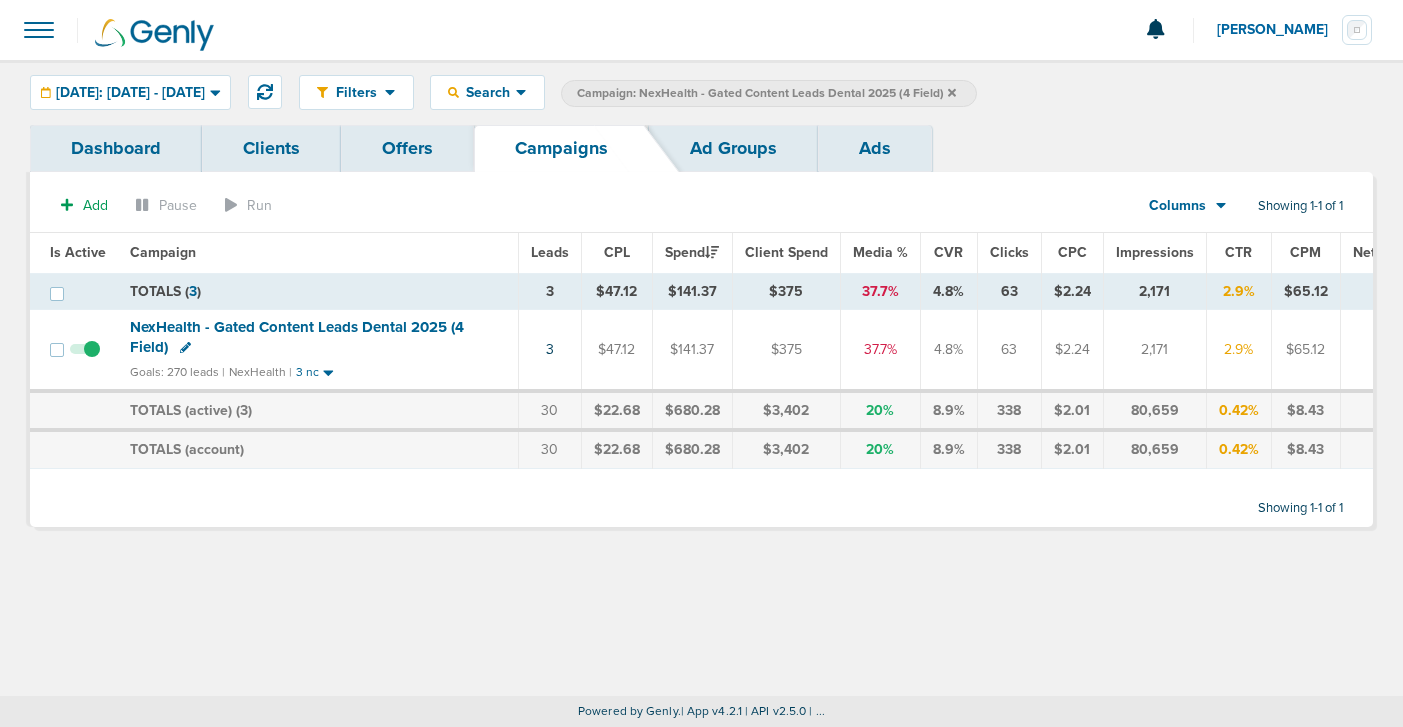 click on "NexHealth - Gated Content Leads Dental 2025 (4 Field)" at bounding box center (297, 337) 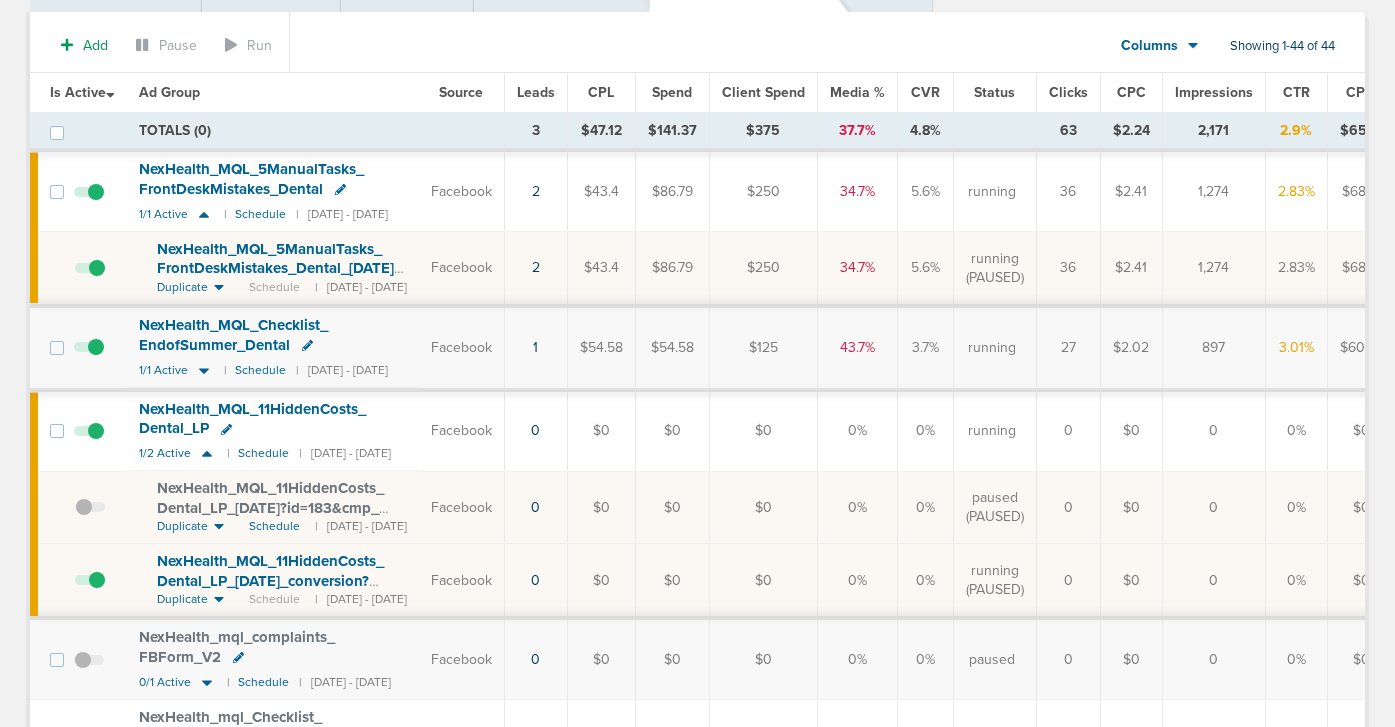 scroll, scrollTop: 0, scrollLeft: 0, axis: both 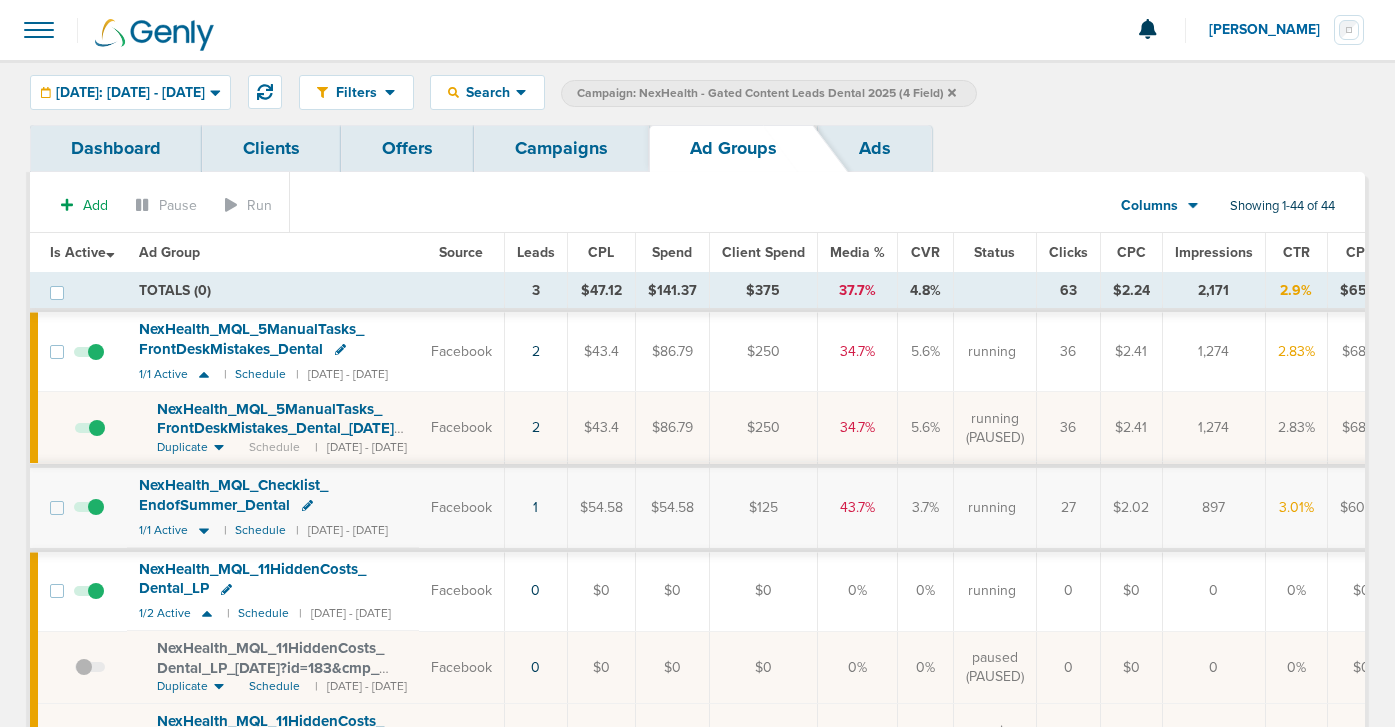 click on "Campaigns" at bounding box center (561, 148) 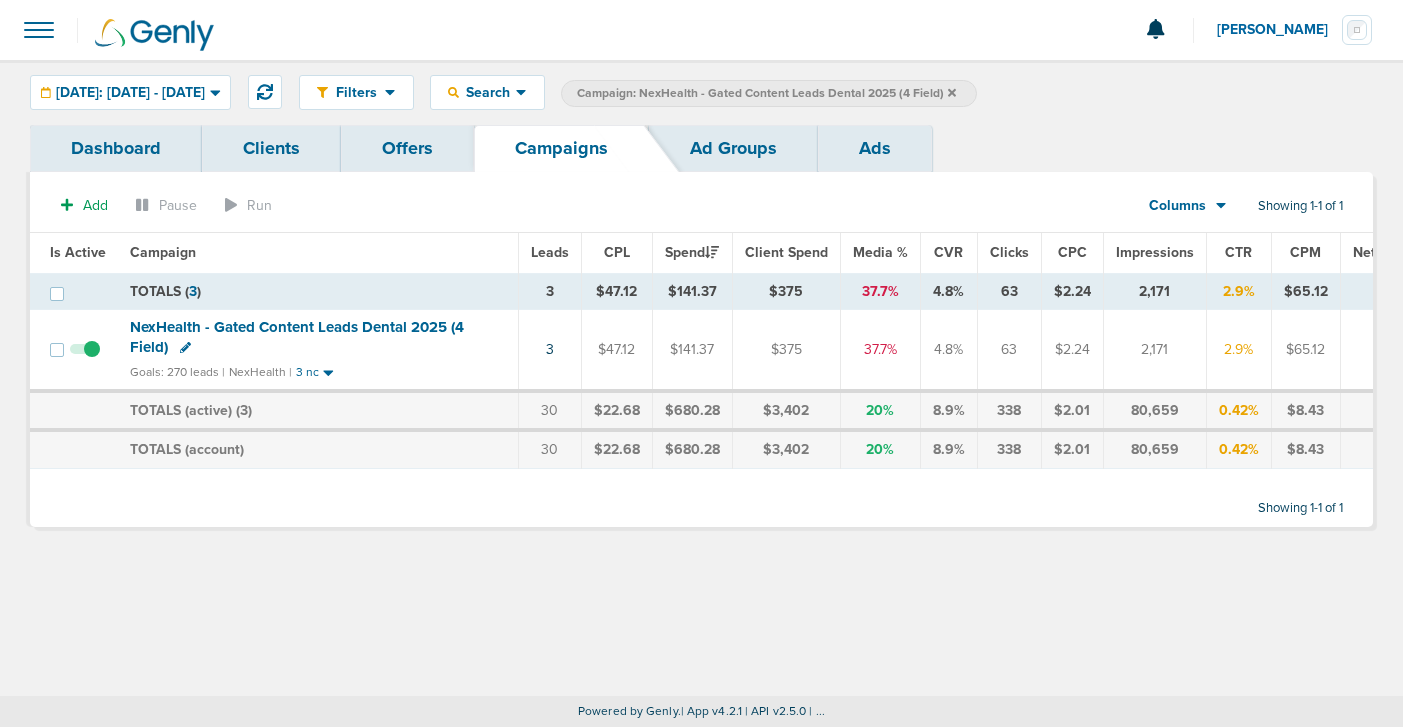 click 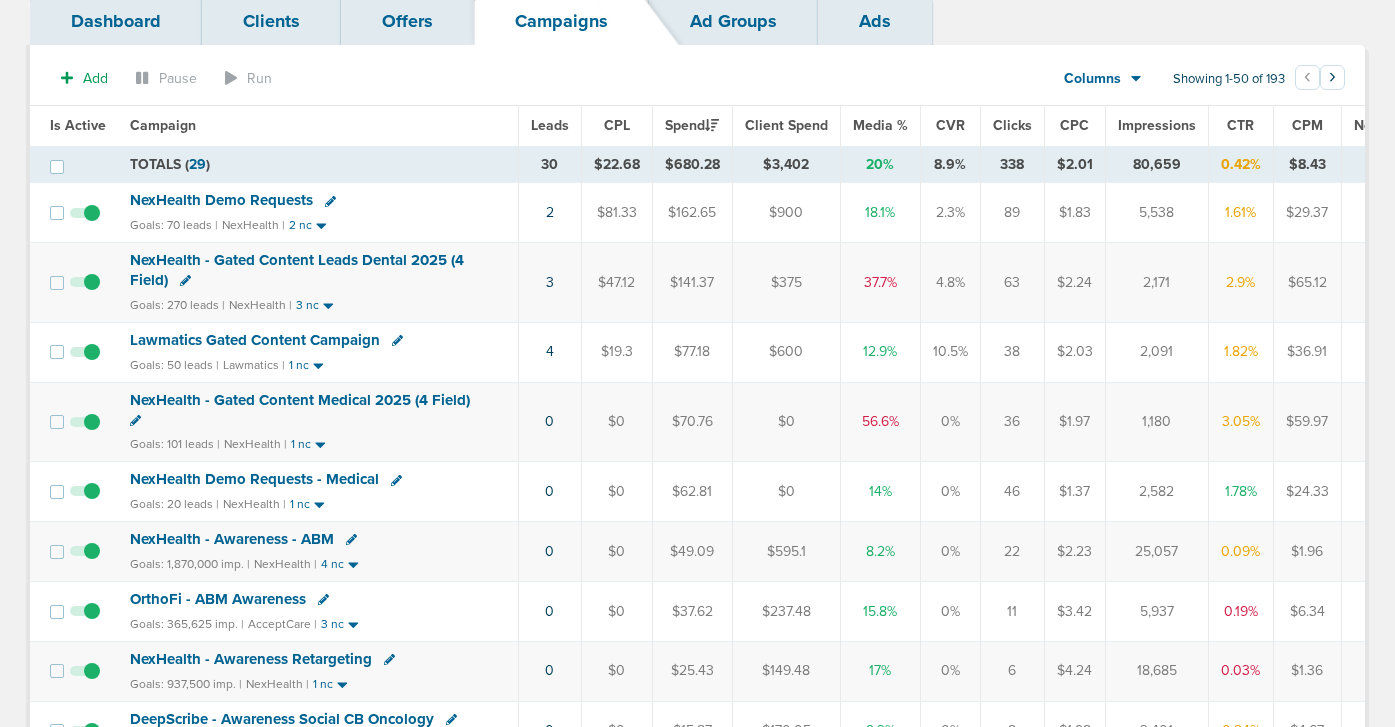 scroll, scrollTop: 129, scrollLeft: 0, axis: vertical 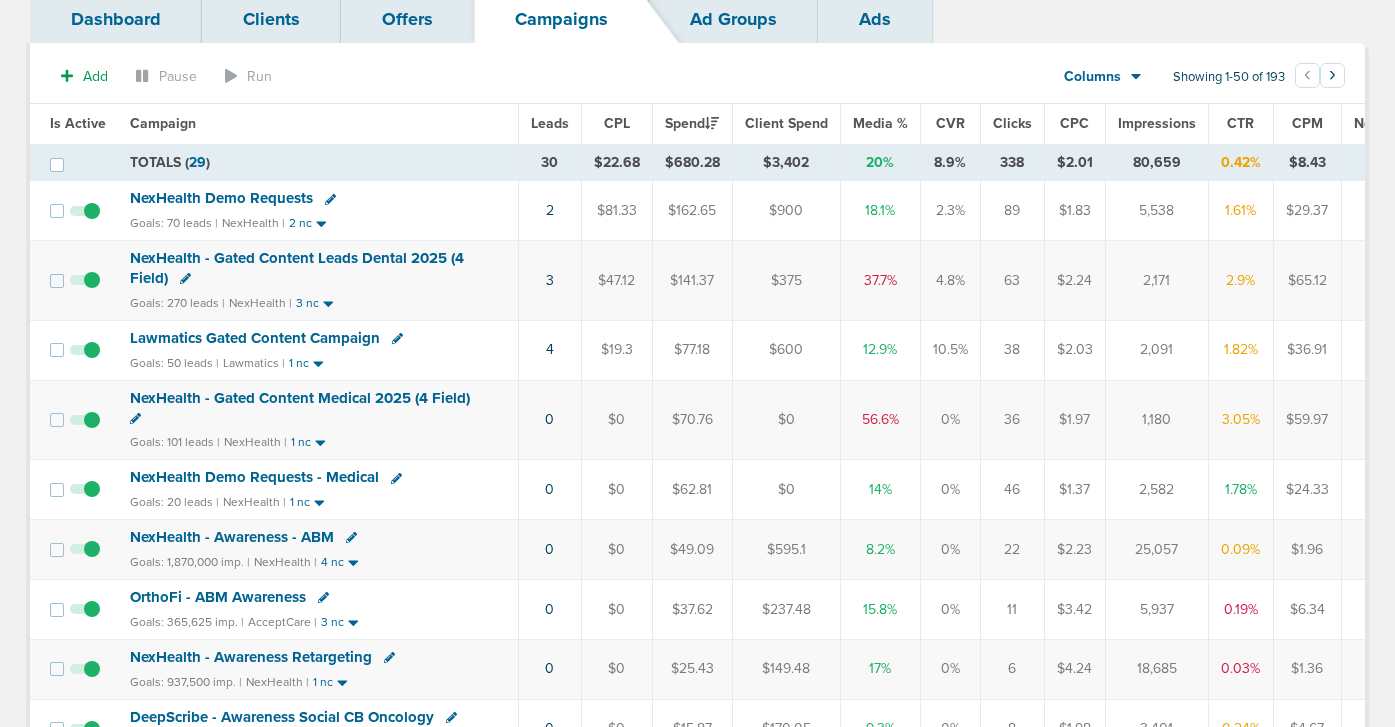 click on "NexHealth - Gated Content Medical 2025 (4 Field)" at bounding box center (300, 398) 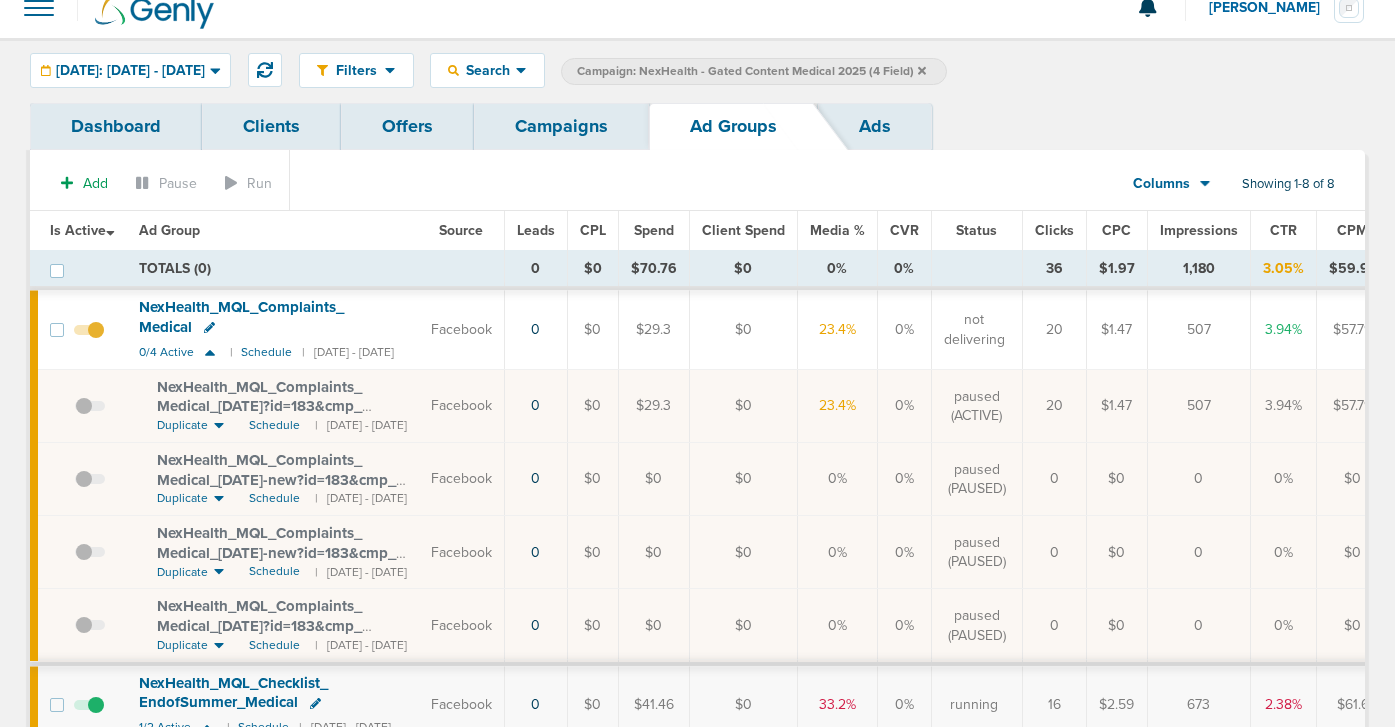 scroll, scrollTop: 21, scrollLeft: 0, axis: vertical 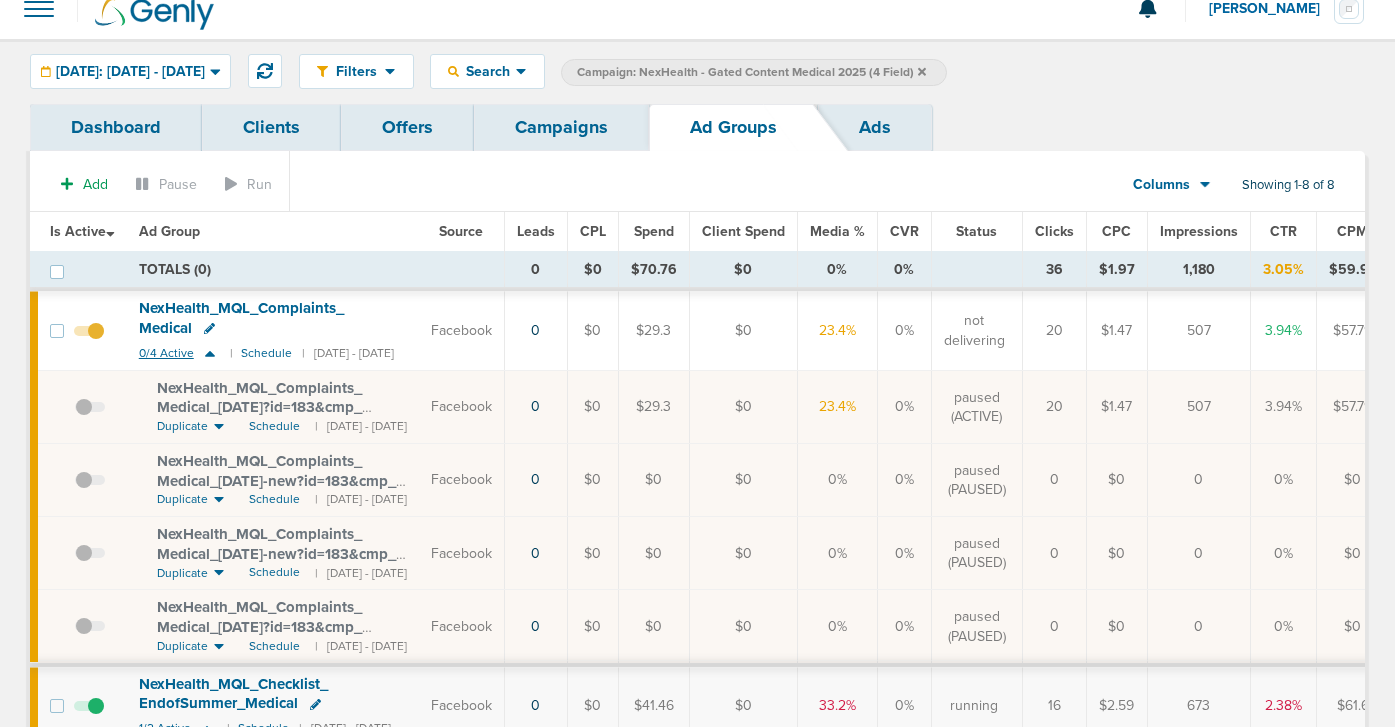 click 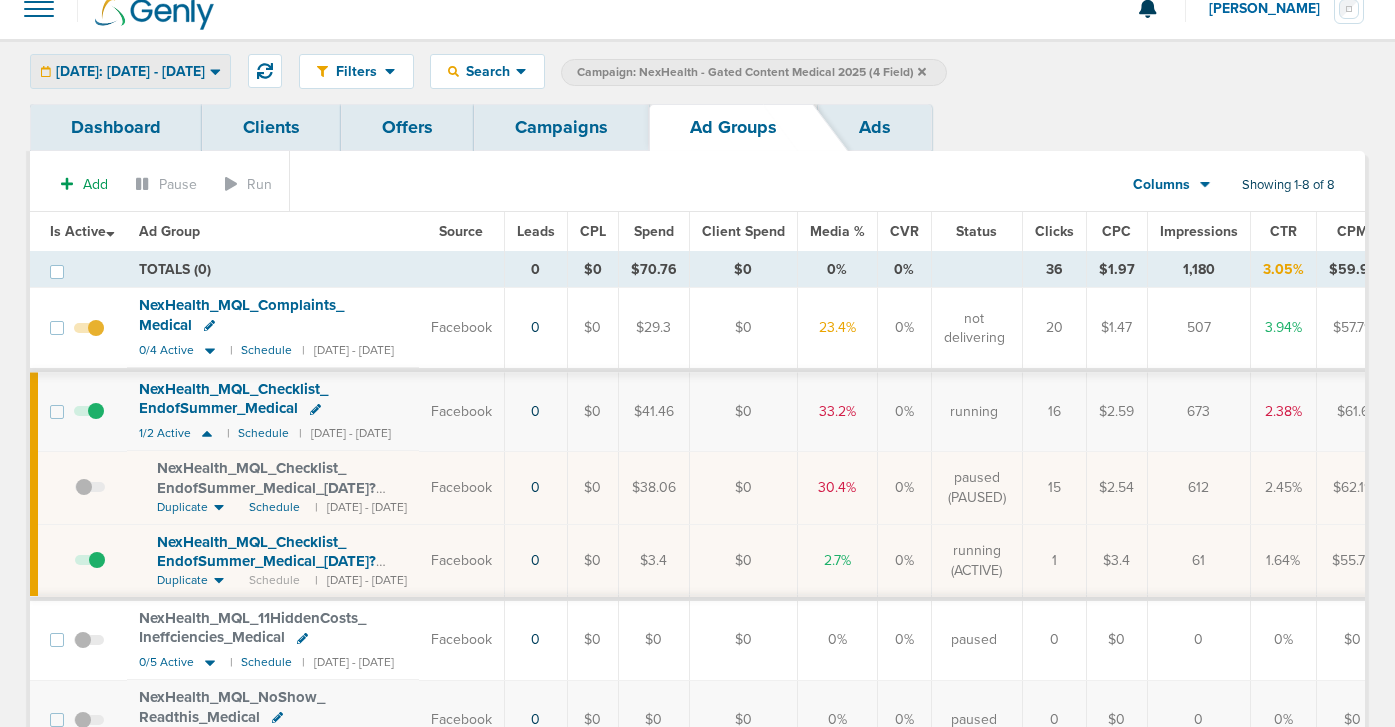click on "[DATE]: [DATE] - [DATE]" at bounding box center [130, 71] 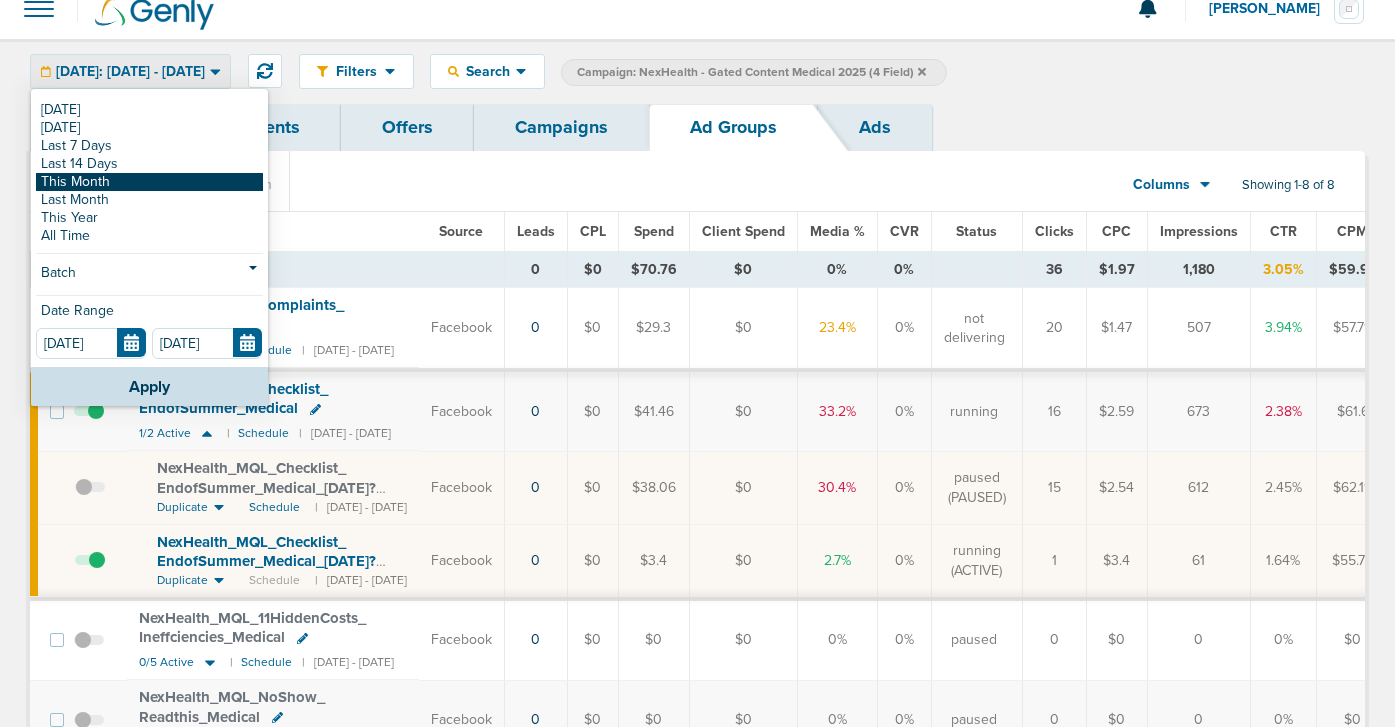 click on "This Month" at bounding box center [149, 182] 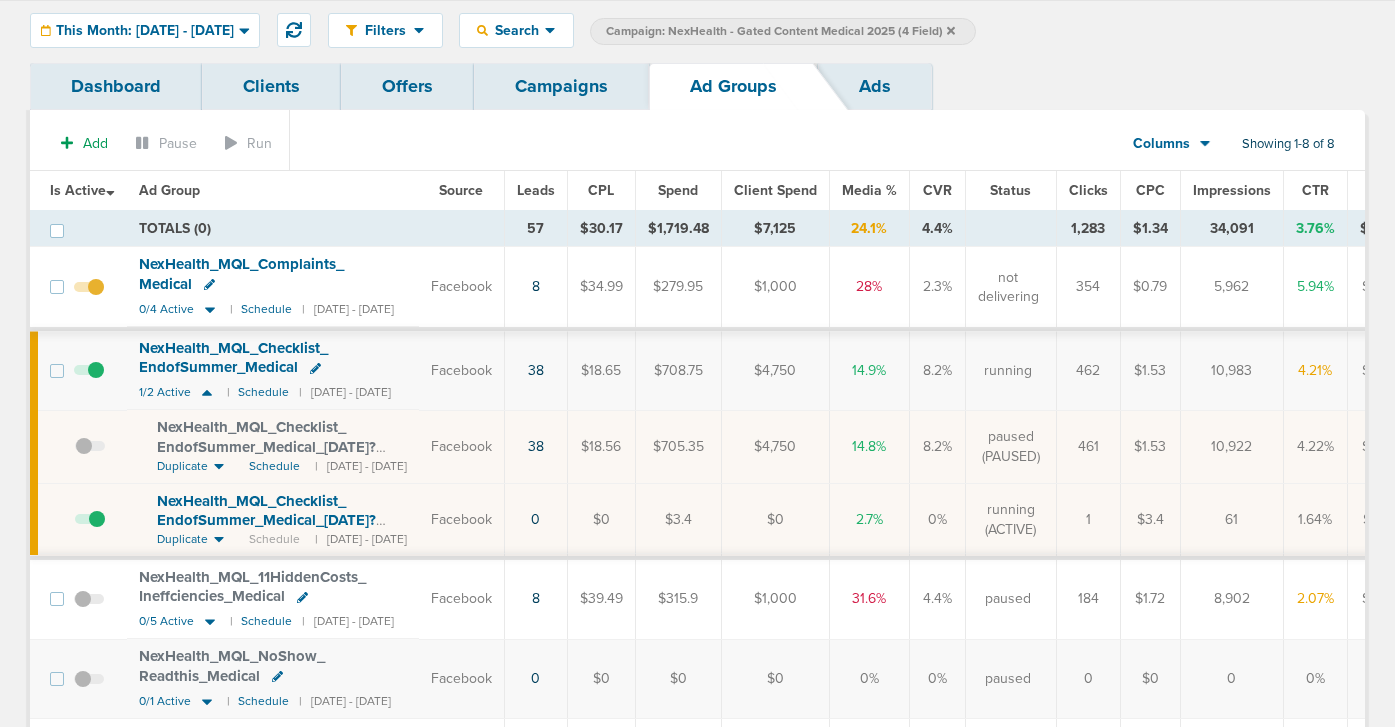 scroll, scrollTop: 60, scrollLeft: 0, axis: vertical 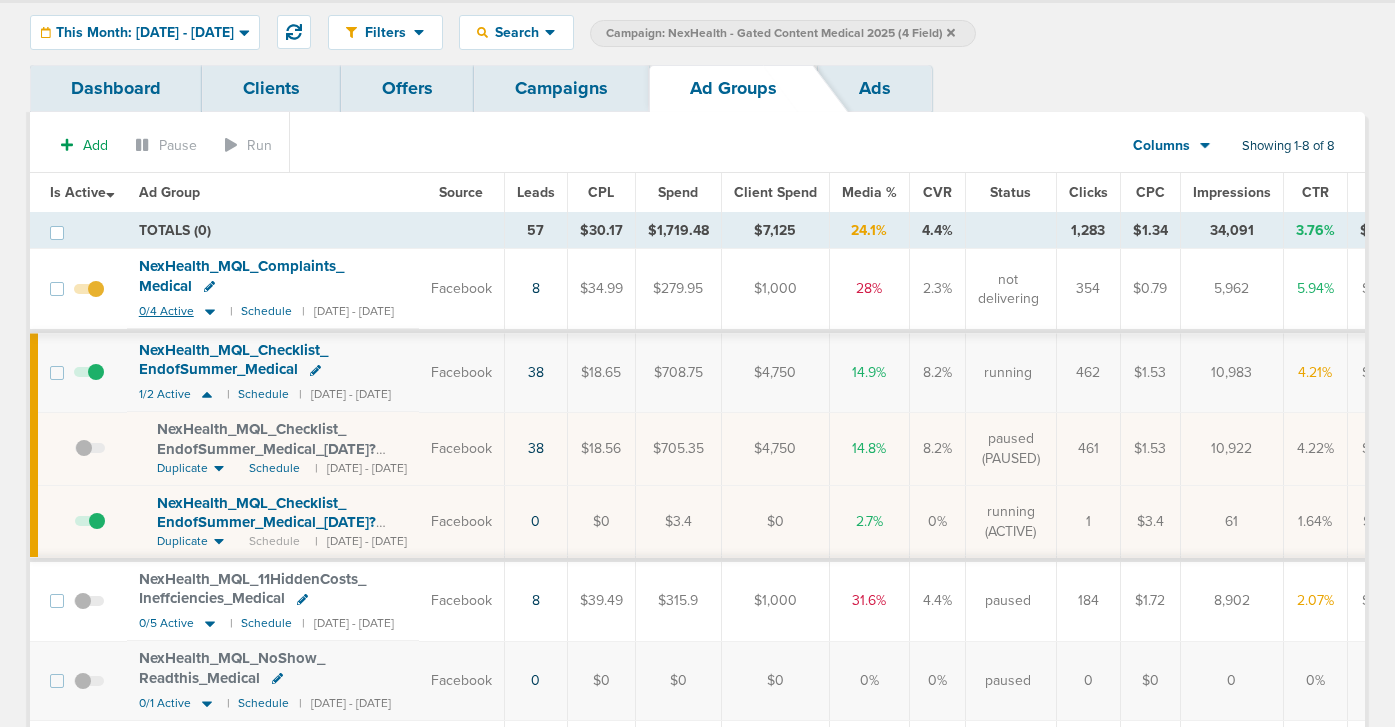click 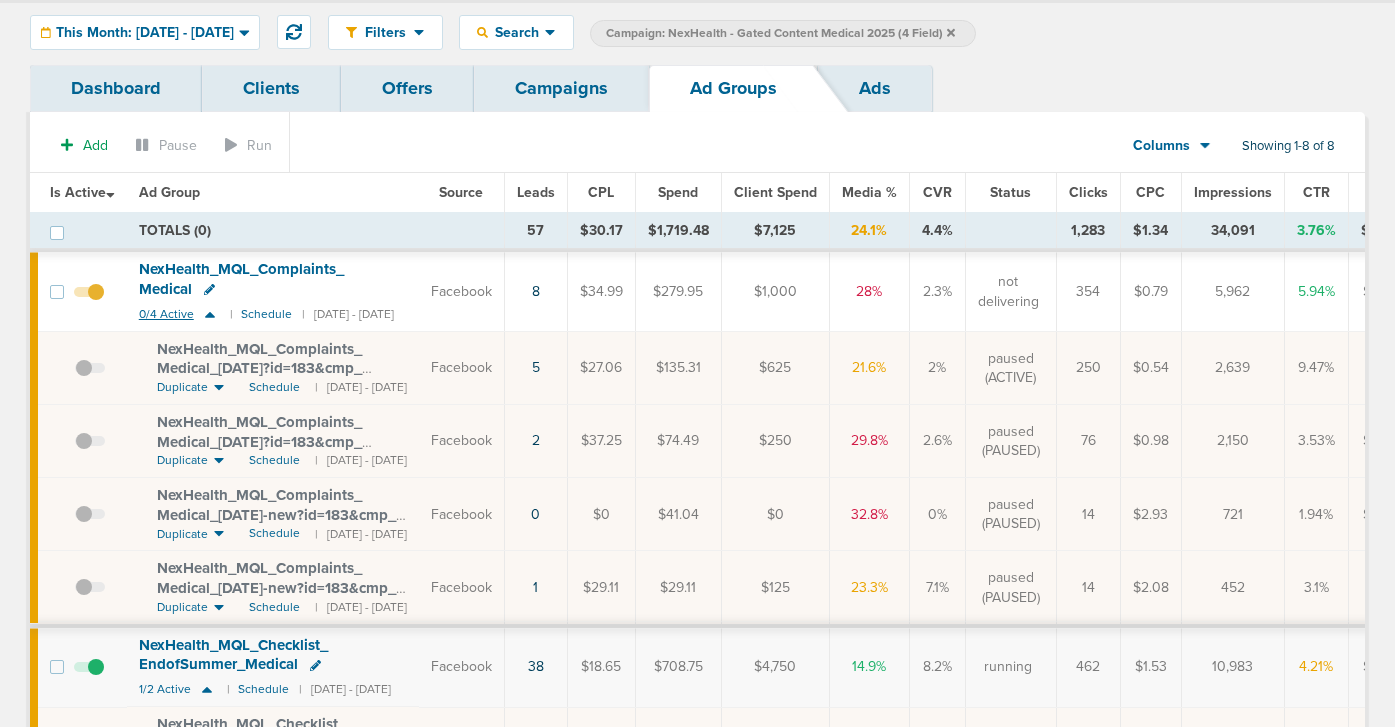 click 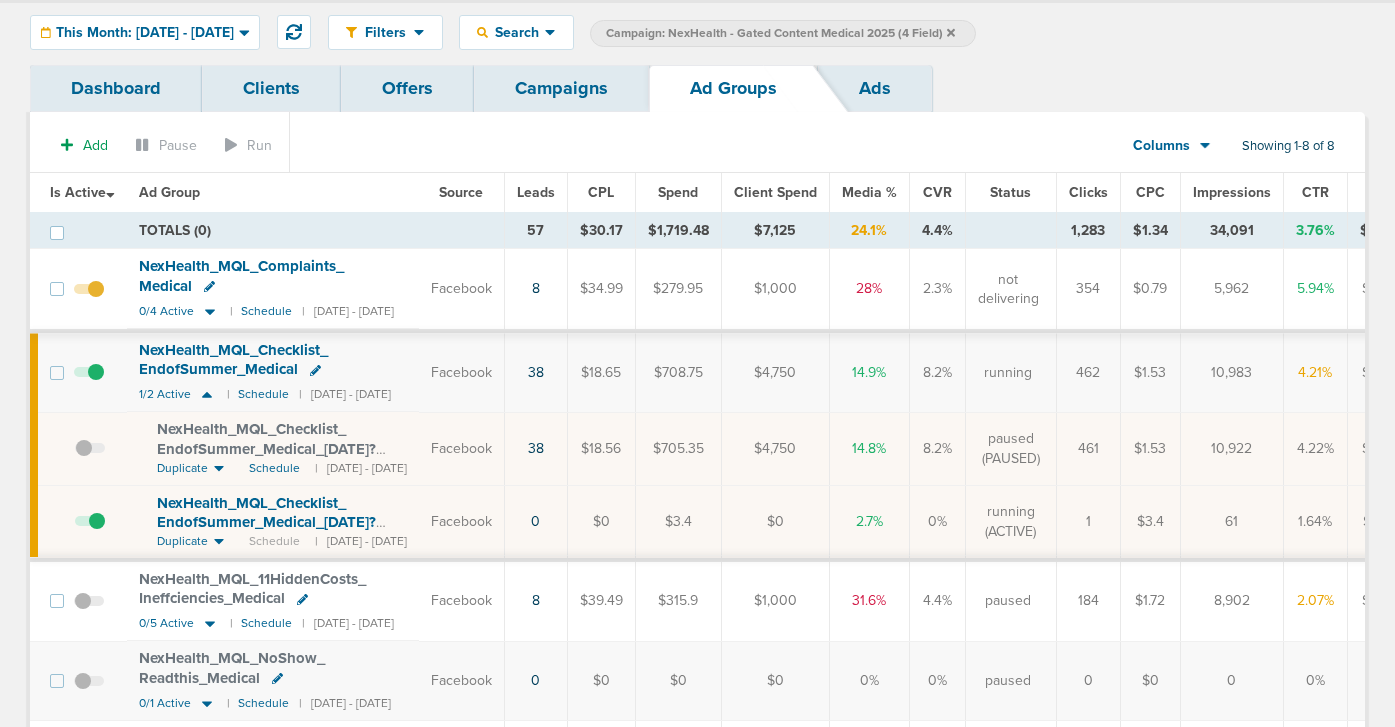 click at bounding box center [89, 299] 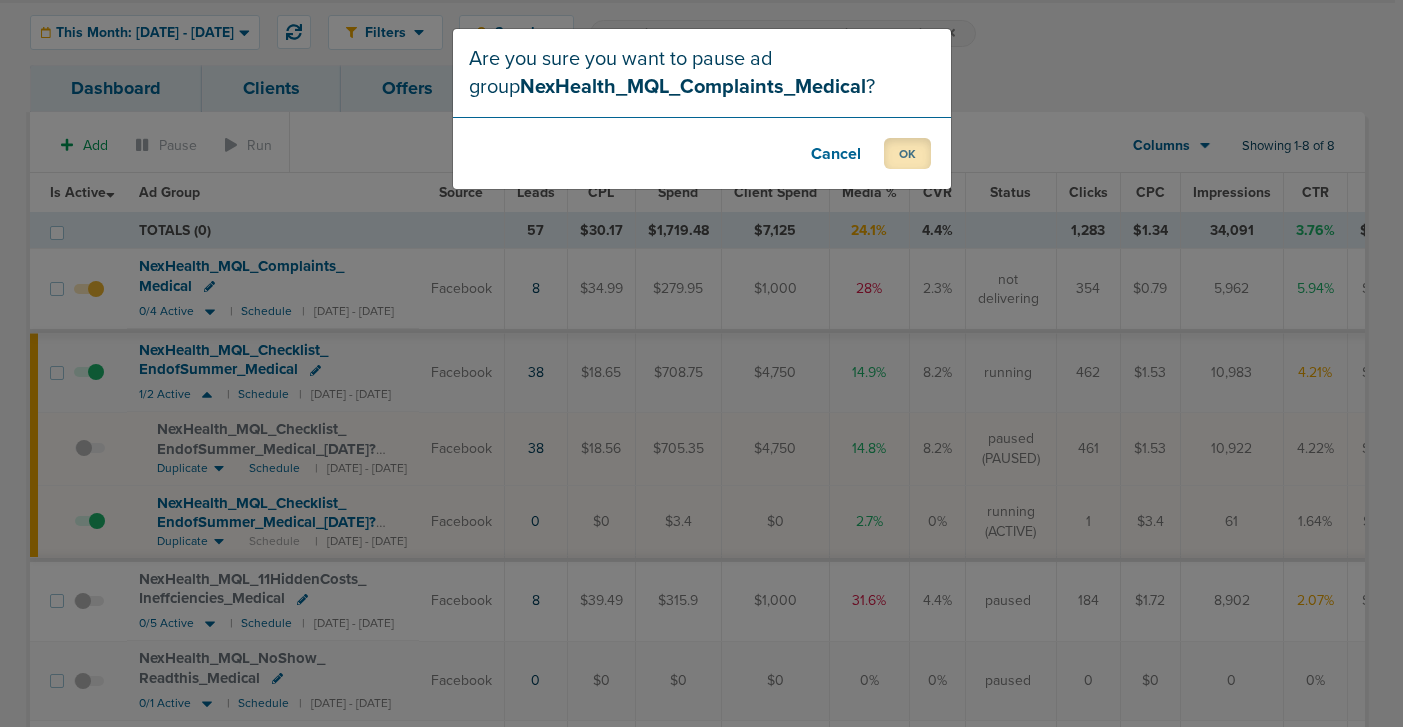 click on "OK" at bounding box center (907, 153) 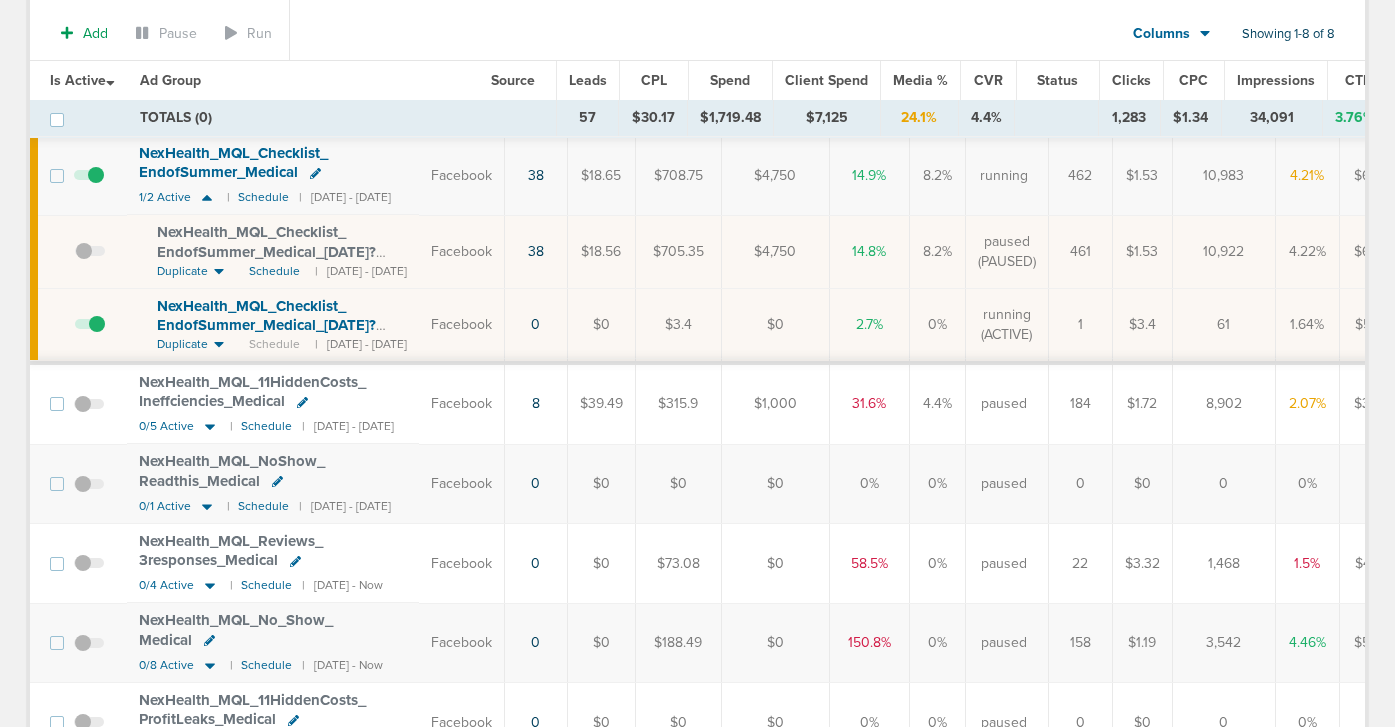 scroll, scrollTop: 267, scrollLeft: 0, axis: vertical 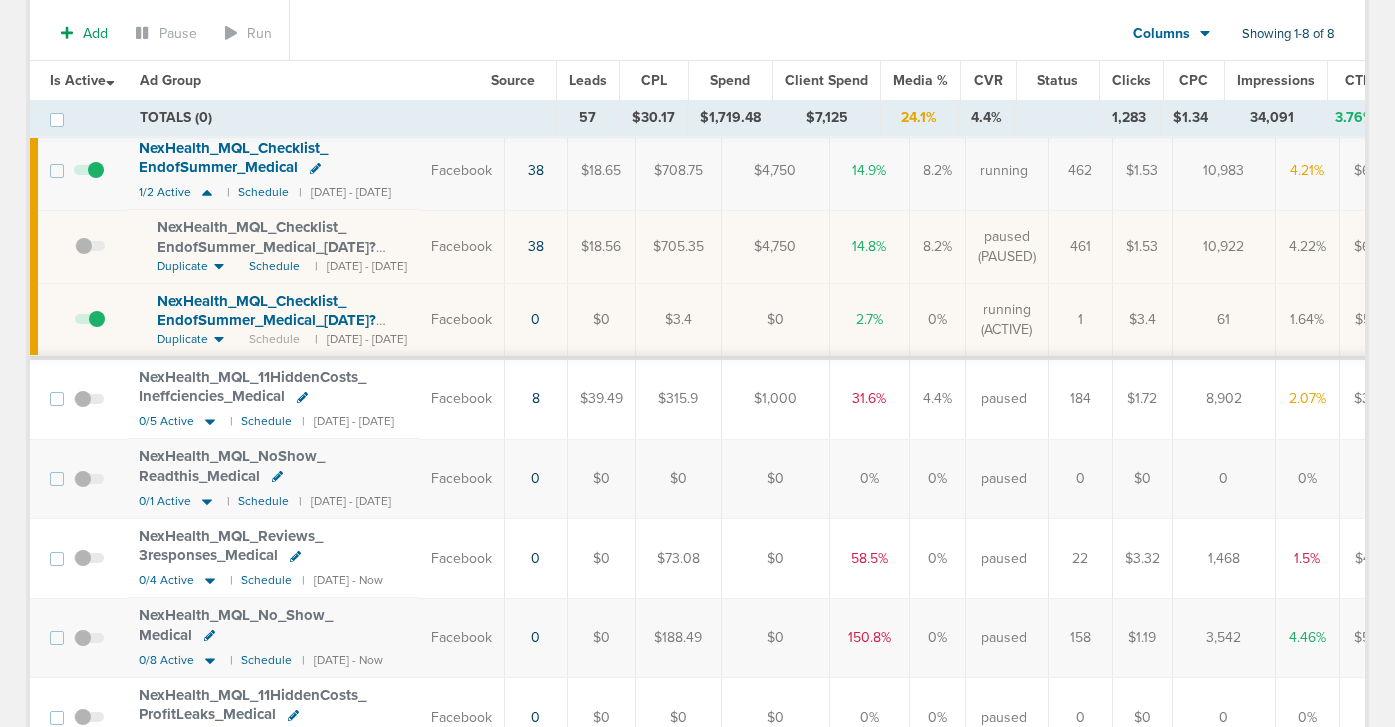 click on "NexHealth_ MQL_ Checklist_ EndofSummer_ Medical_ [DATE]?id=183&cmp_ id=9658082" at bounding box center (266, 320) 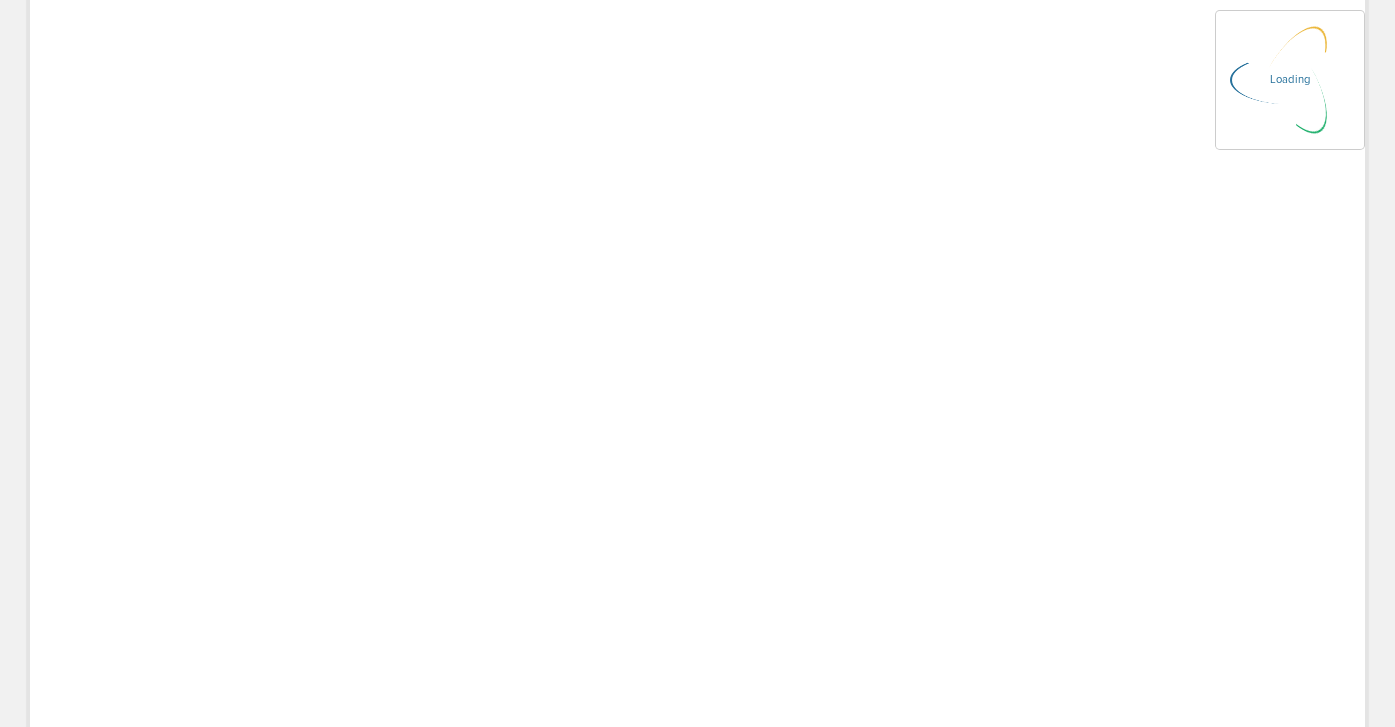 scroll, scrollTop: 0, scrollLeft: 0, axis: both 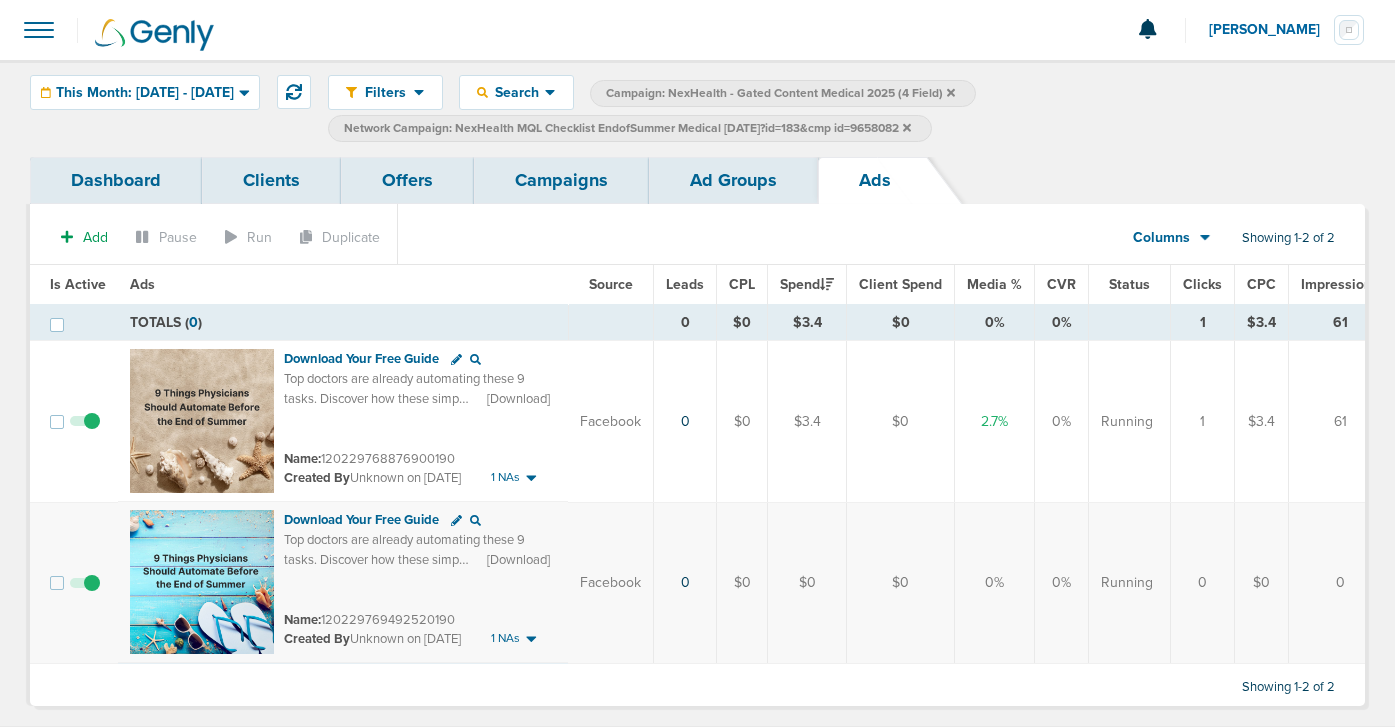 click on "Ad Groups" at bounding box center (733, 180) 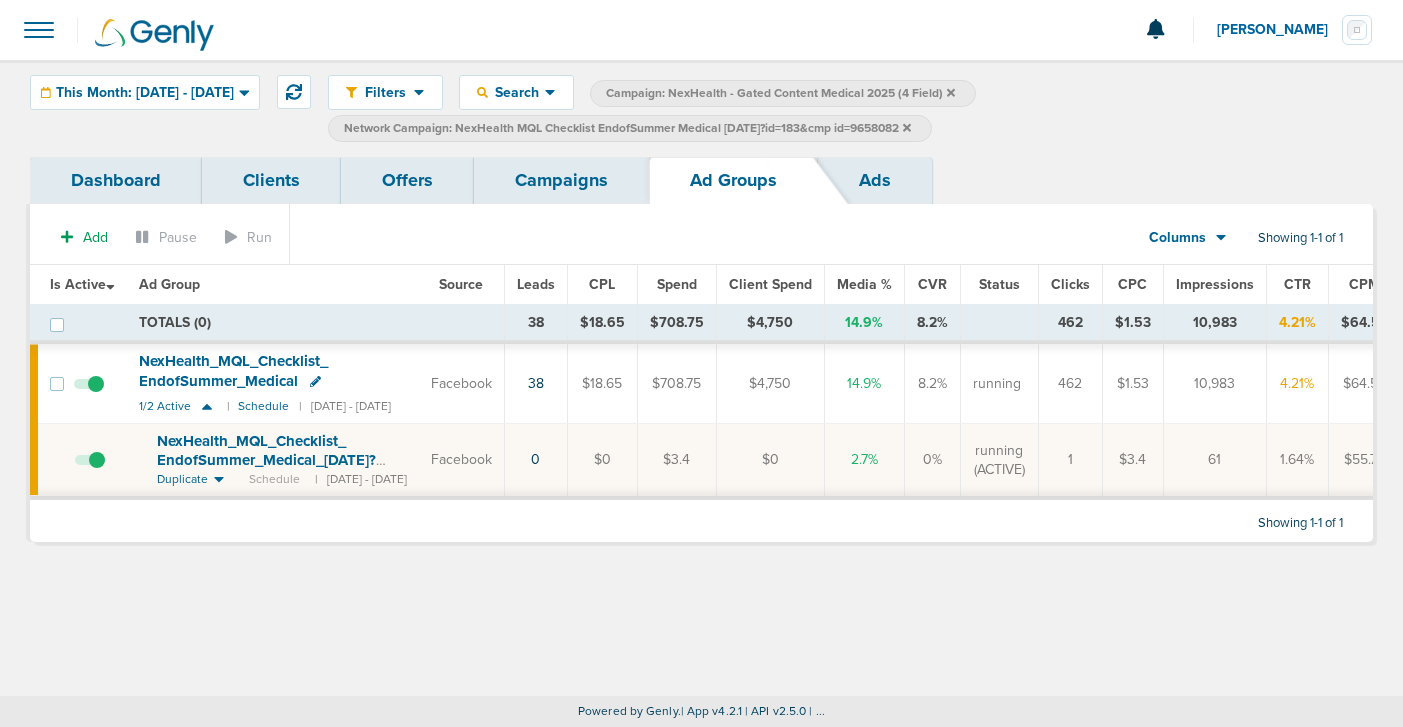 click 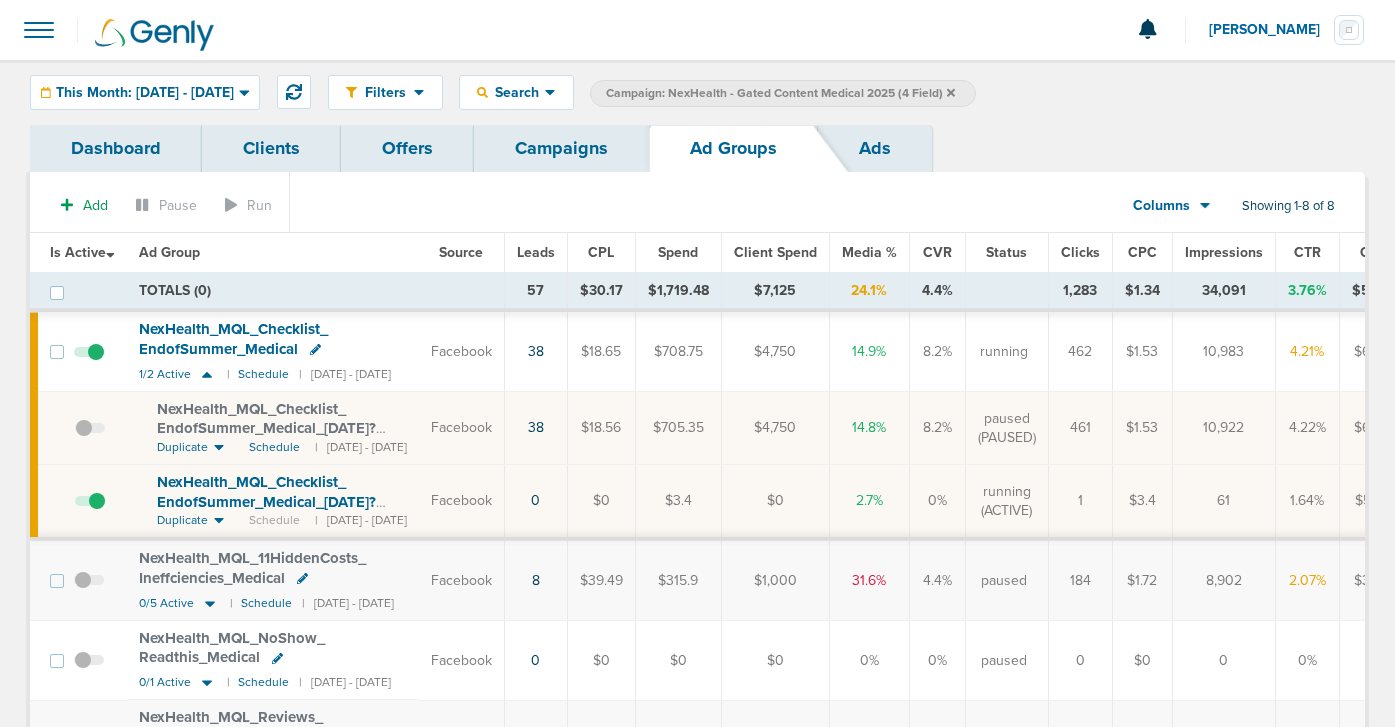 click on "NexHealth_ MQL_ Checklist_ EndofSummer_ Medical_ [DATE]?id=183&cmp_ id=9658082" at bounding box center [266, 428] 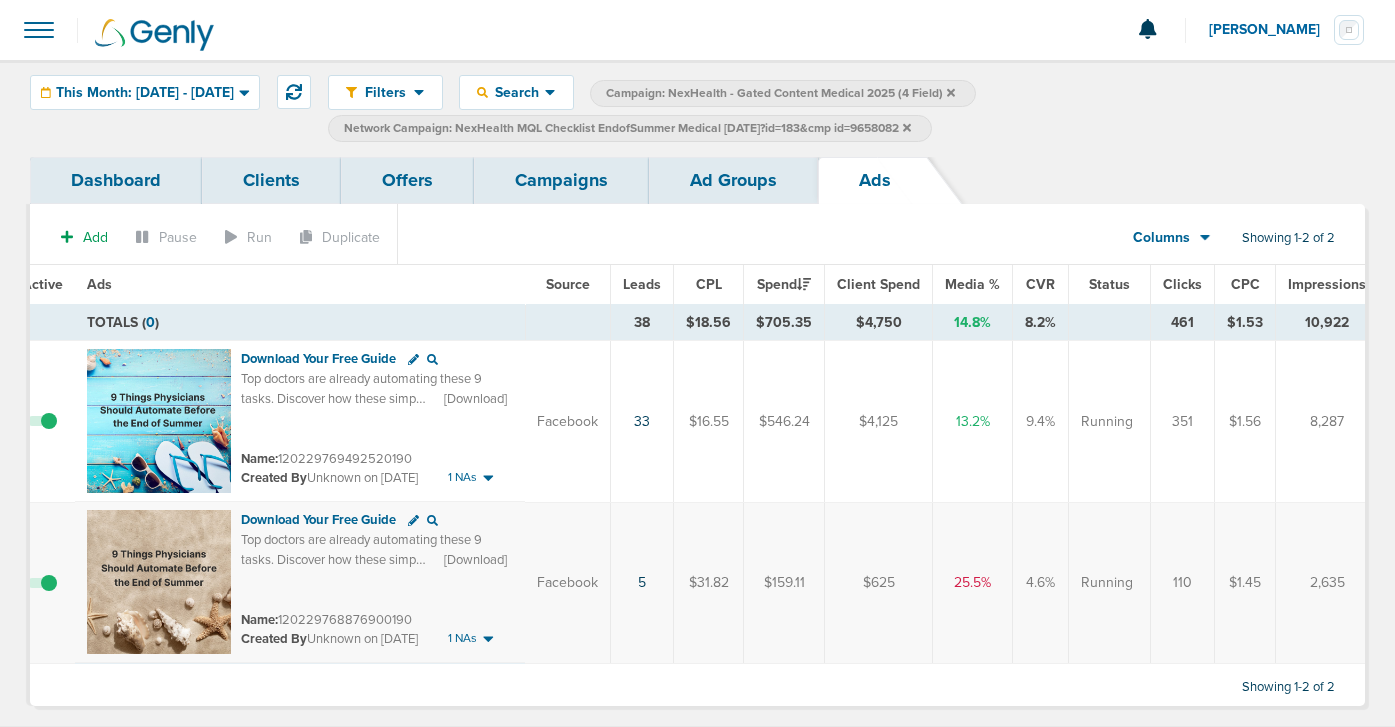 scroll, scrollTop: 0, scrollLeft: 0, axis: both 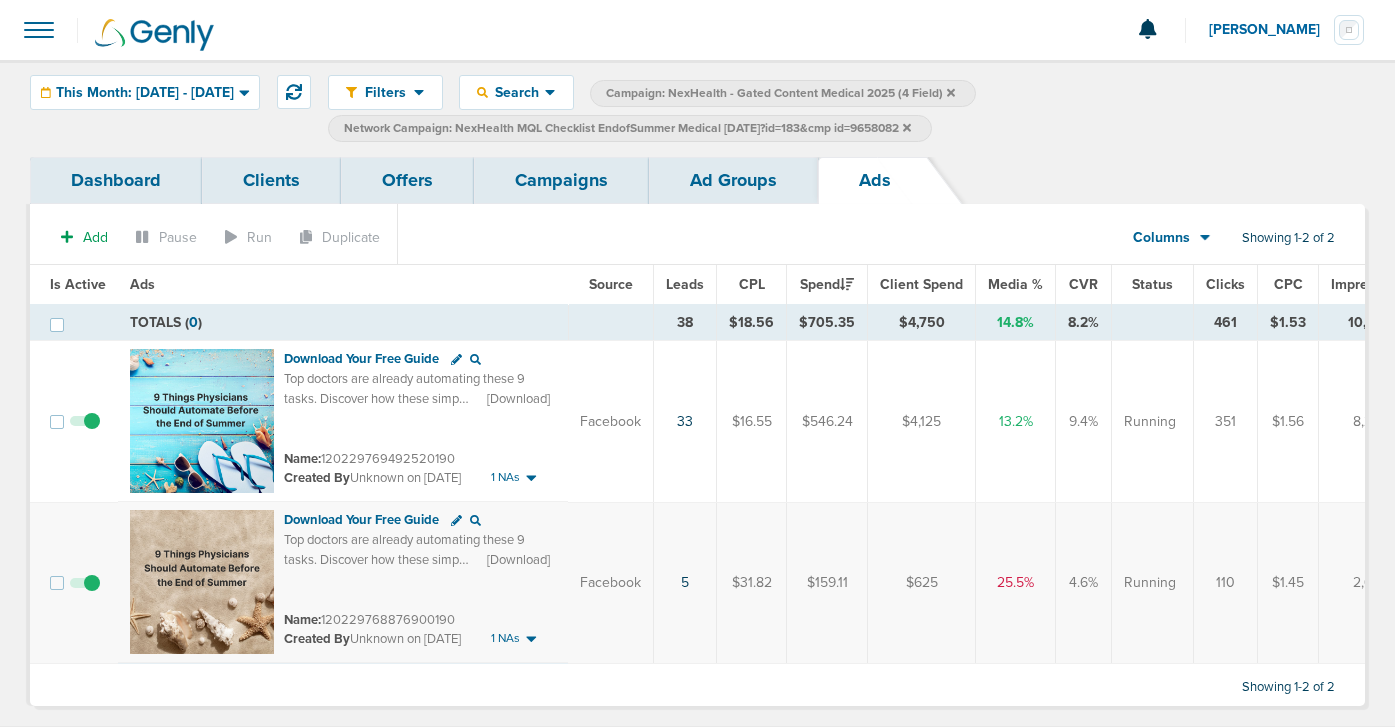 click on "Ad Groups" at bounding box center (733, 180) 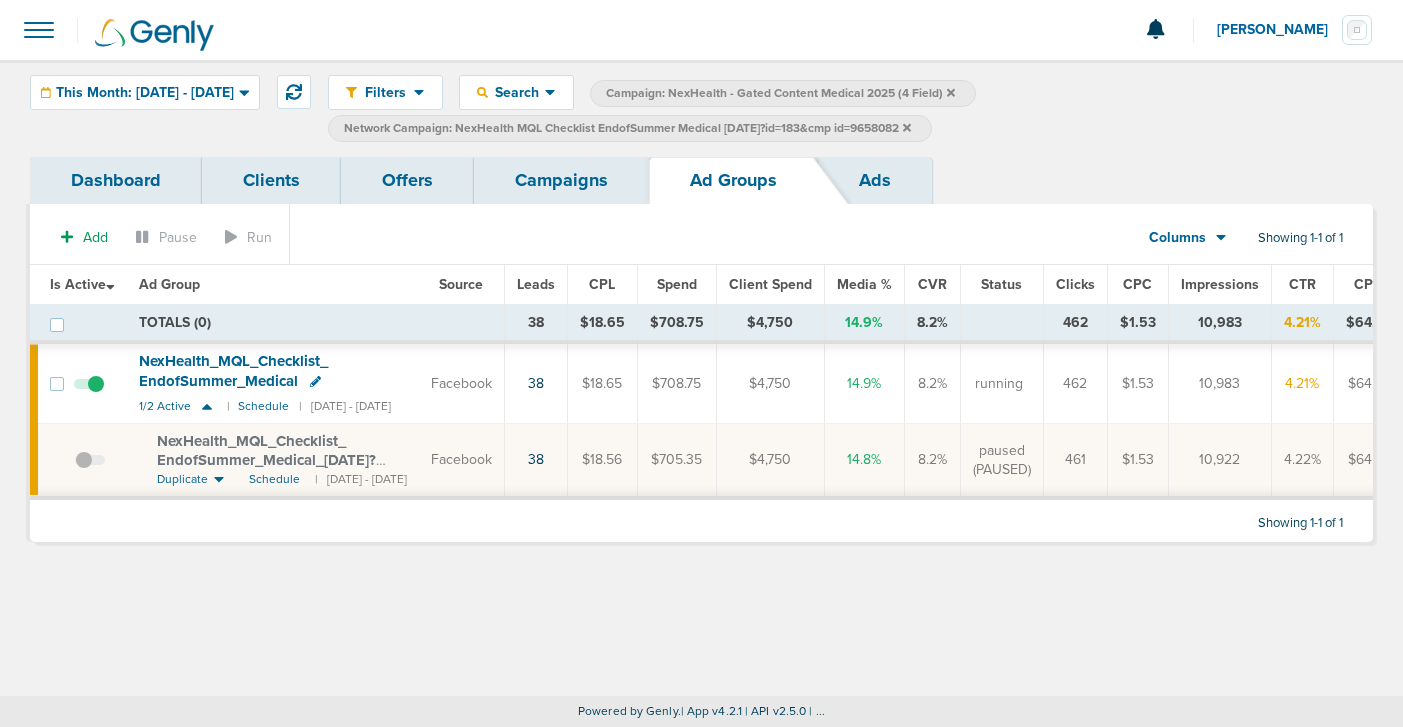 click on "Network Campaign: NexHealth MQL Checklist EndofSummer Medical [DATE]?id=183&cmp id=9658082" at bounding box center [630, 128] 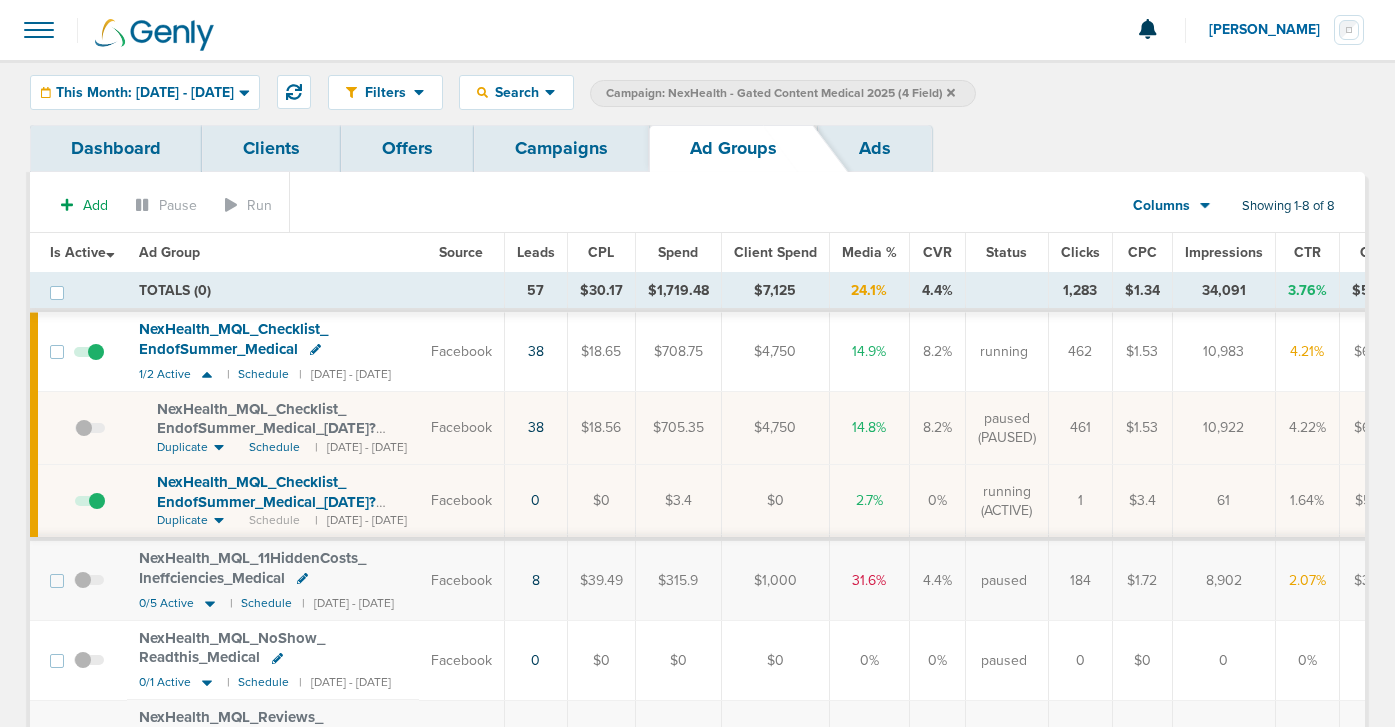 click on "Campaigns" at bounding box center [561, 148] 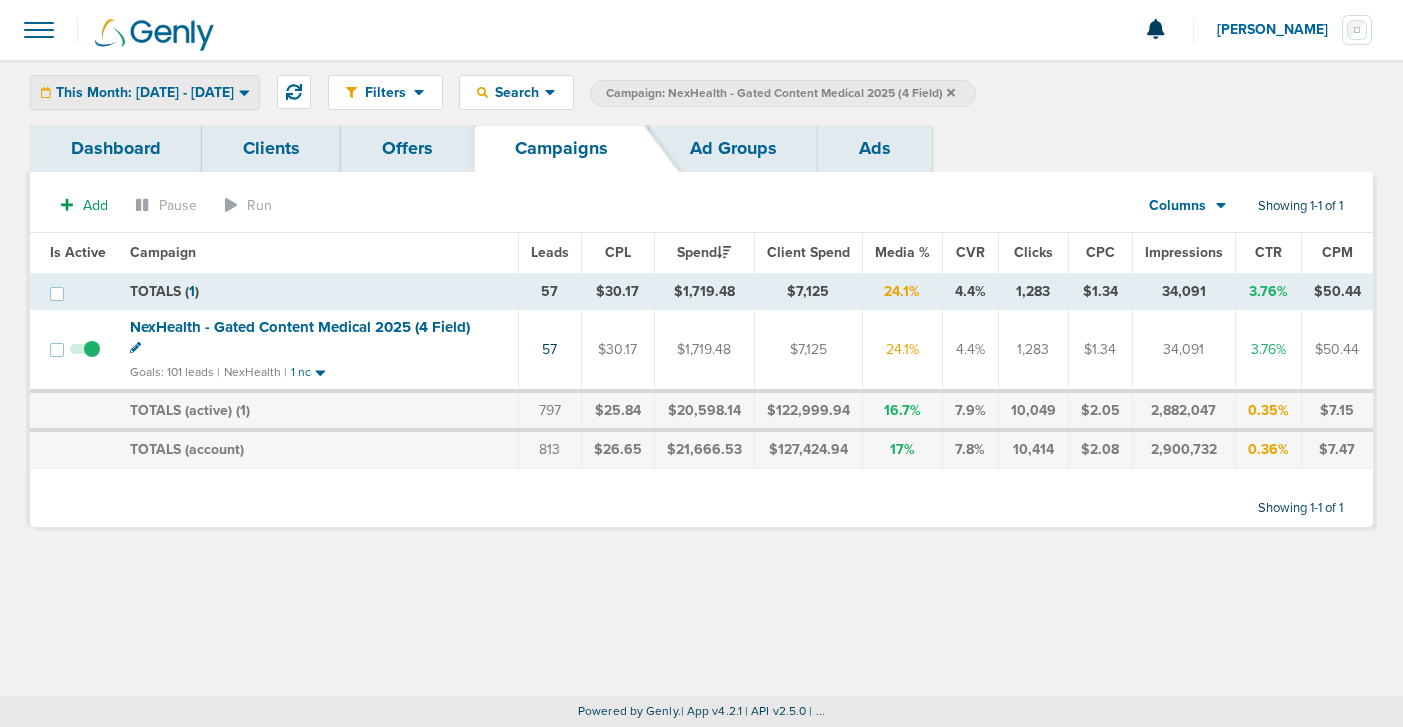click on "This Month: [DATE] - [DATE]" at bounding box center [145, 92] 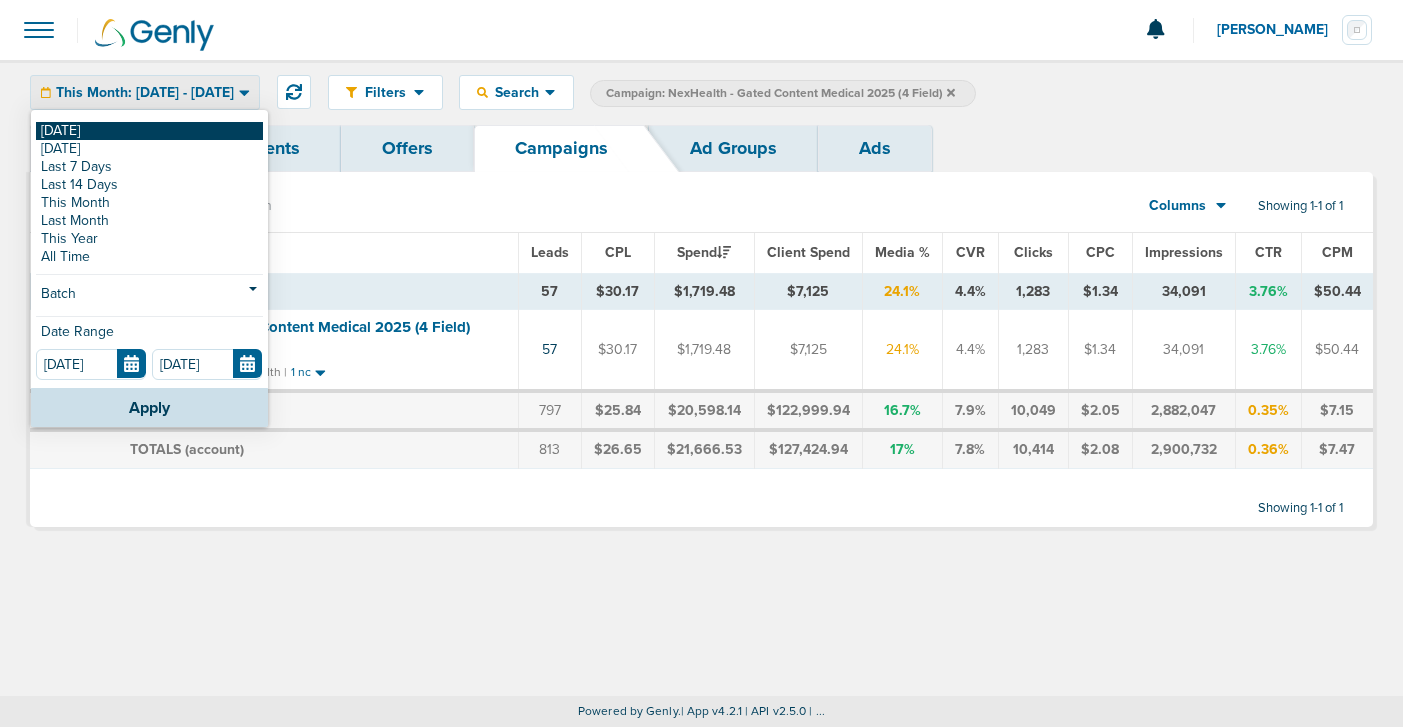 click on "[DATE]" at bounding box center [149, 131] 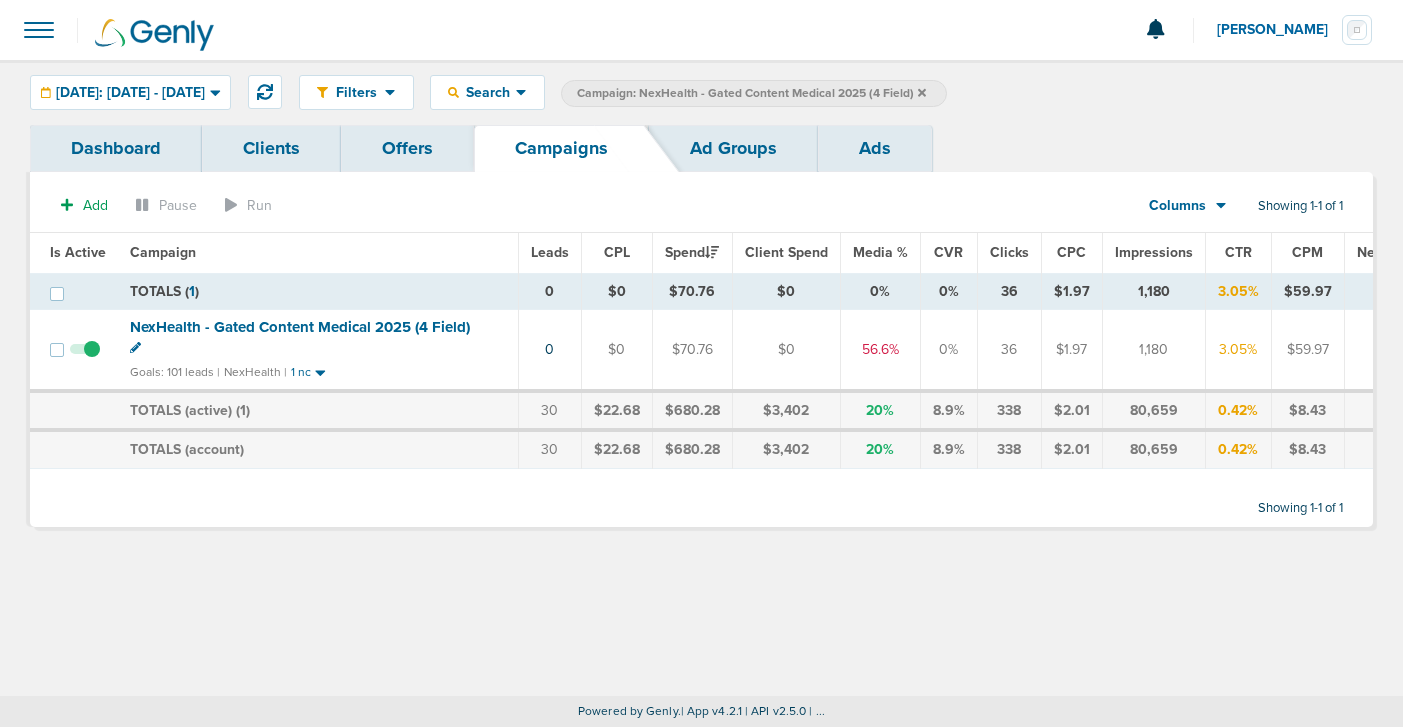 click 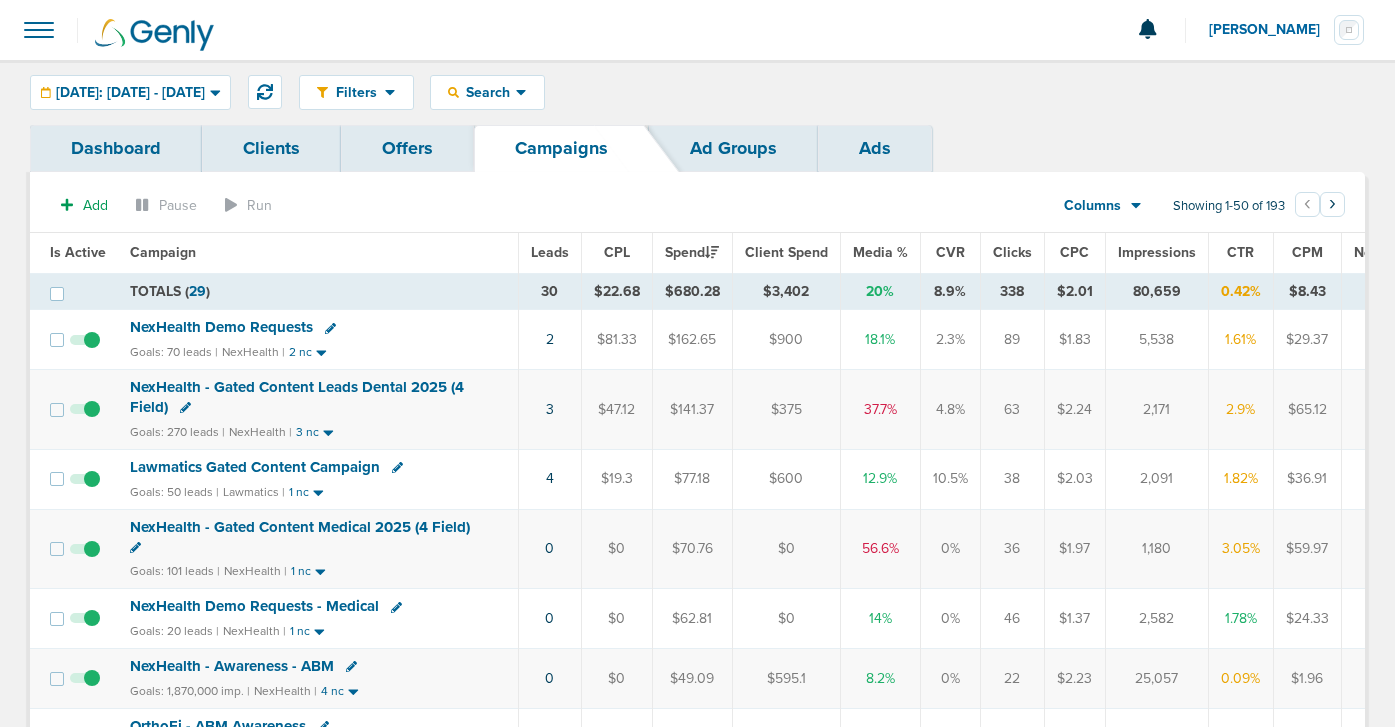 click on "NexHealth - Gated Content Leads Dental 2025 (4 Field)" at bounding box center [297, 397] 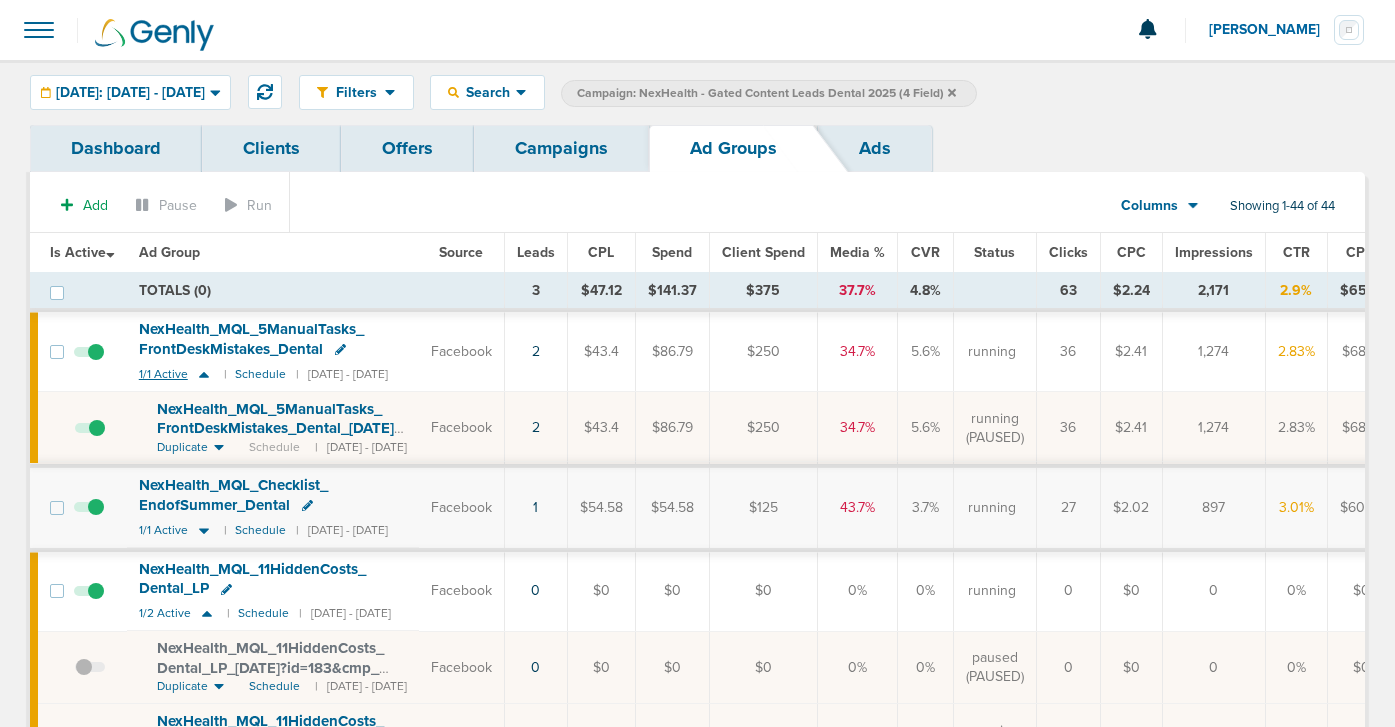 click 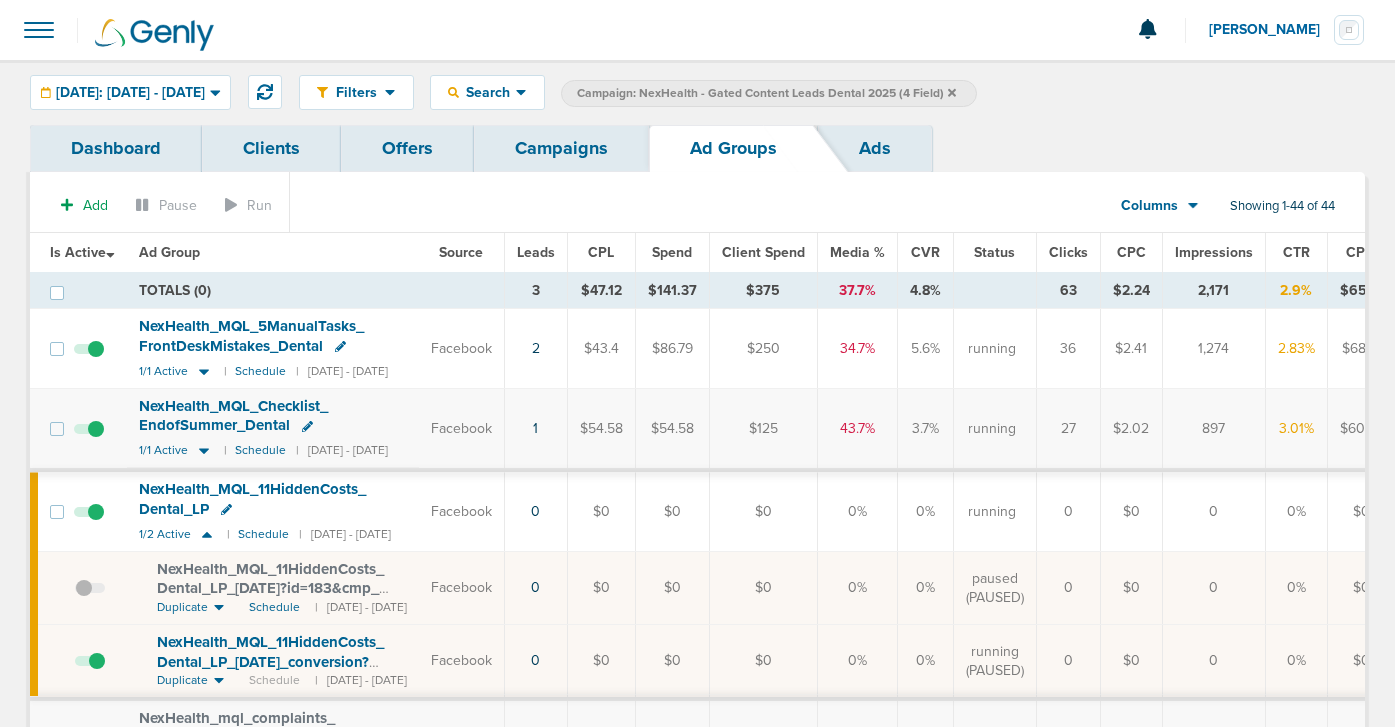 click at bounding box center [90, 671] 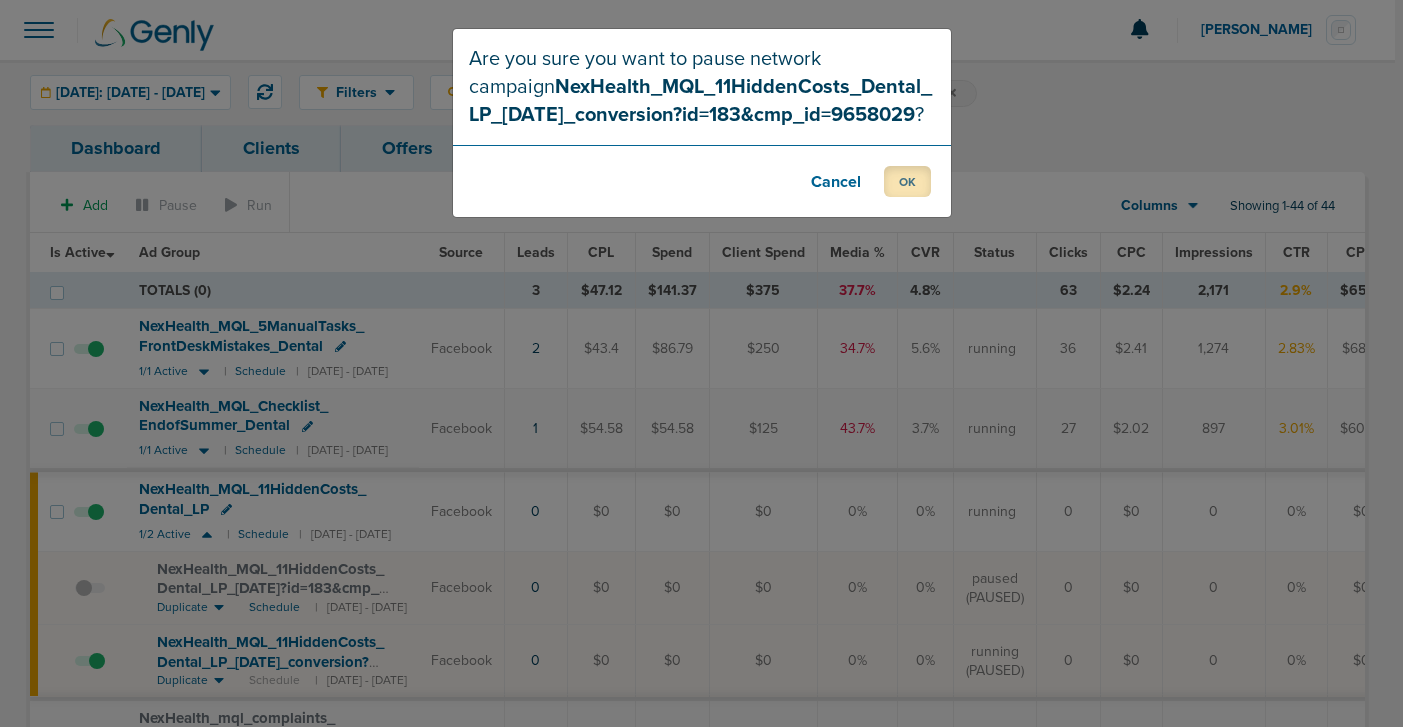 click on "OK" at bounding box center [907, 181] 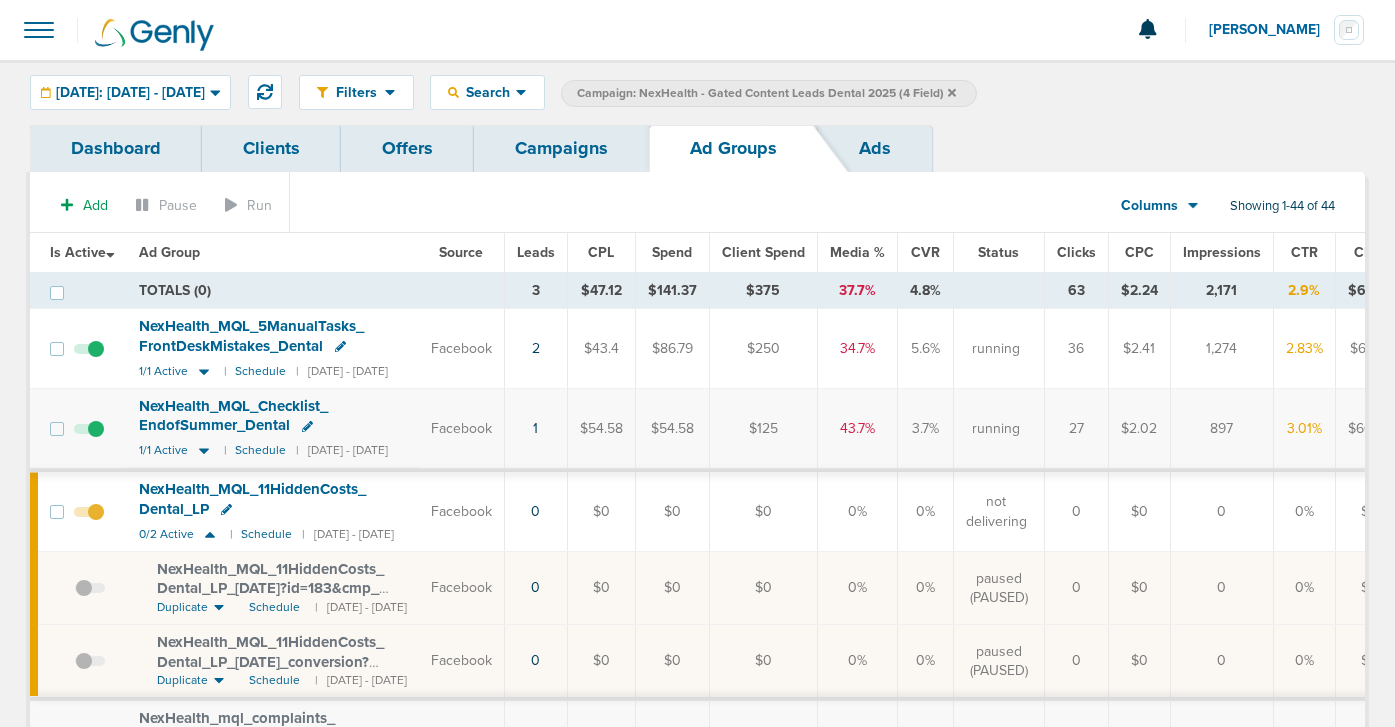 click on "Campaigns" at bounding box center [561, 148] 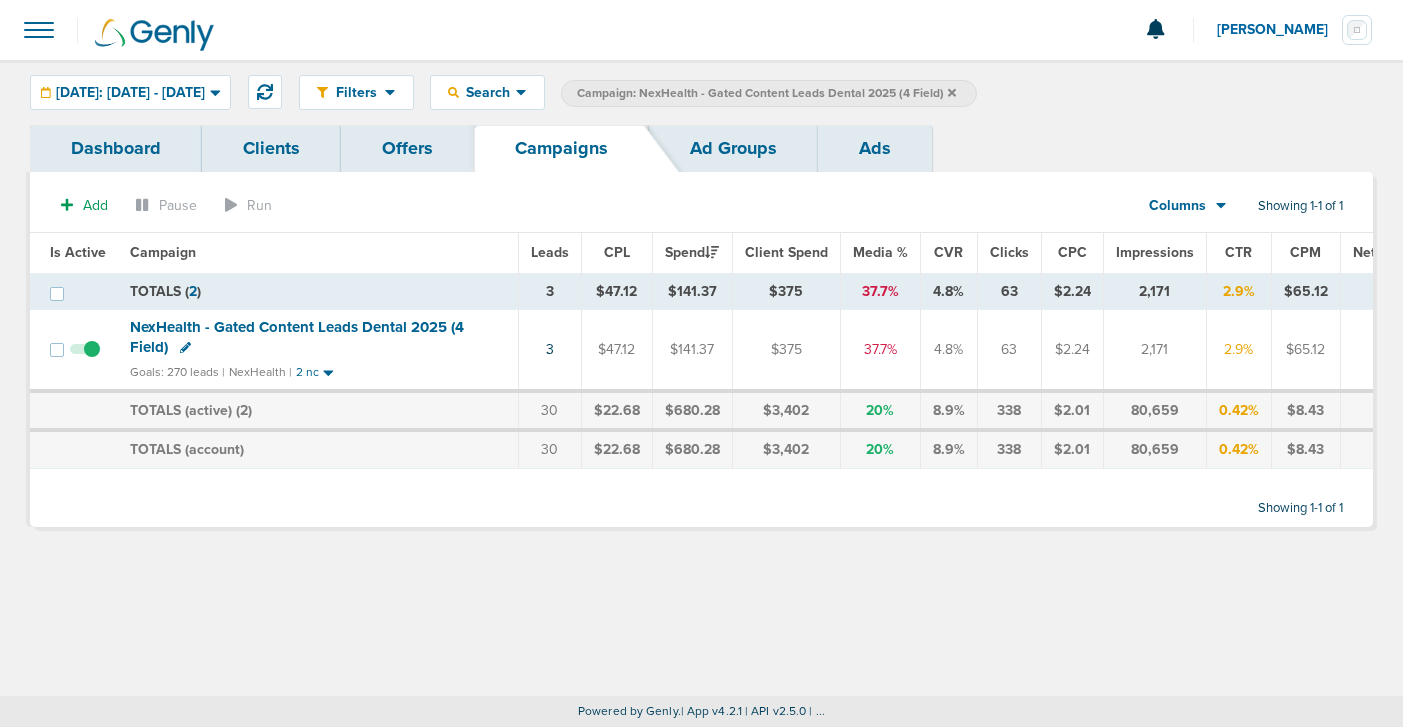 click 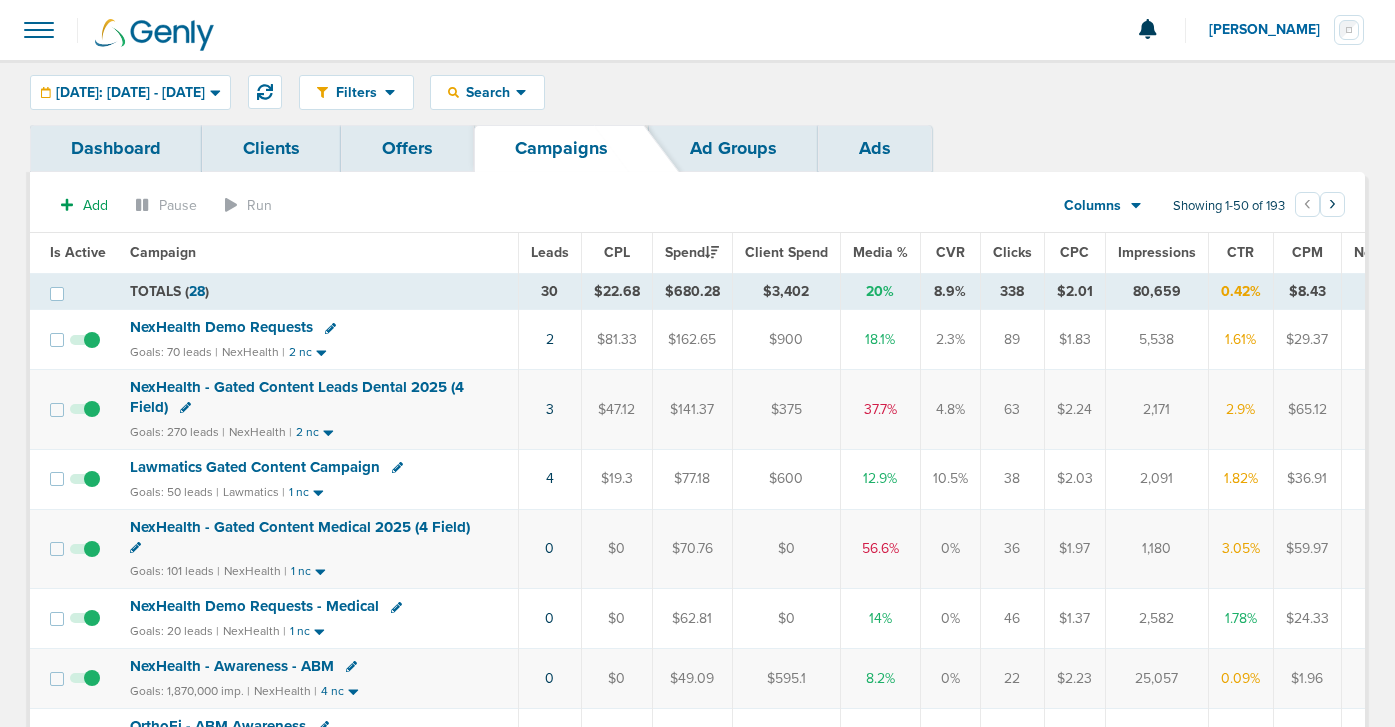 click on "NexHealth Demo Requests" at bounding box center [221, 327] 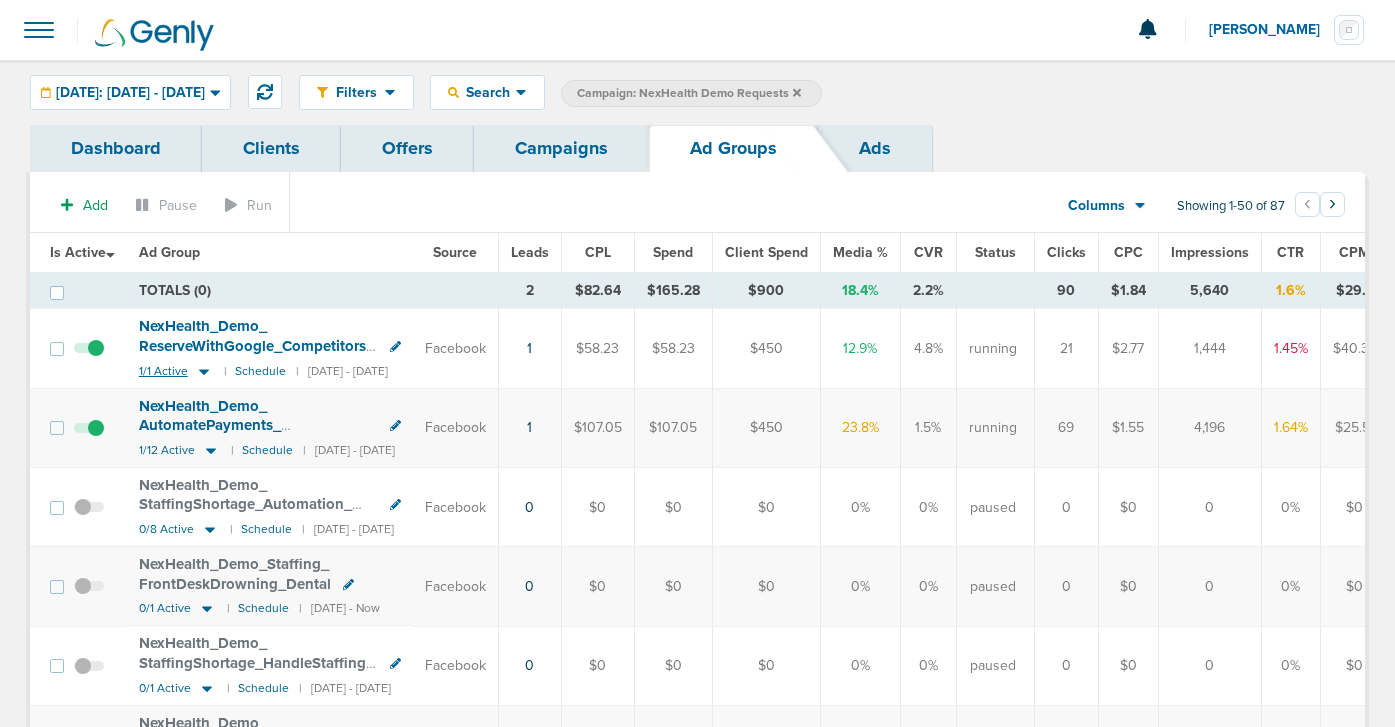 click 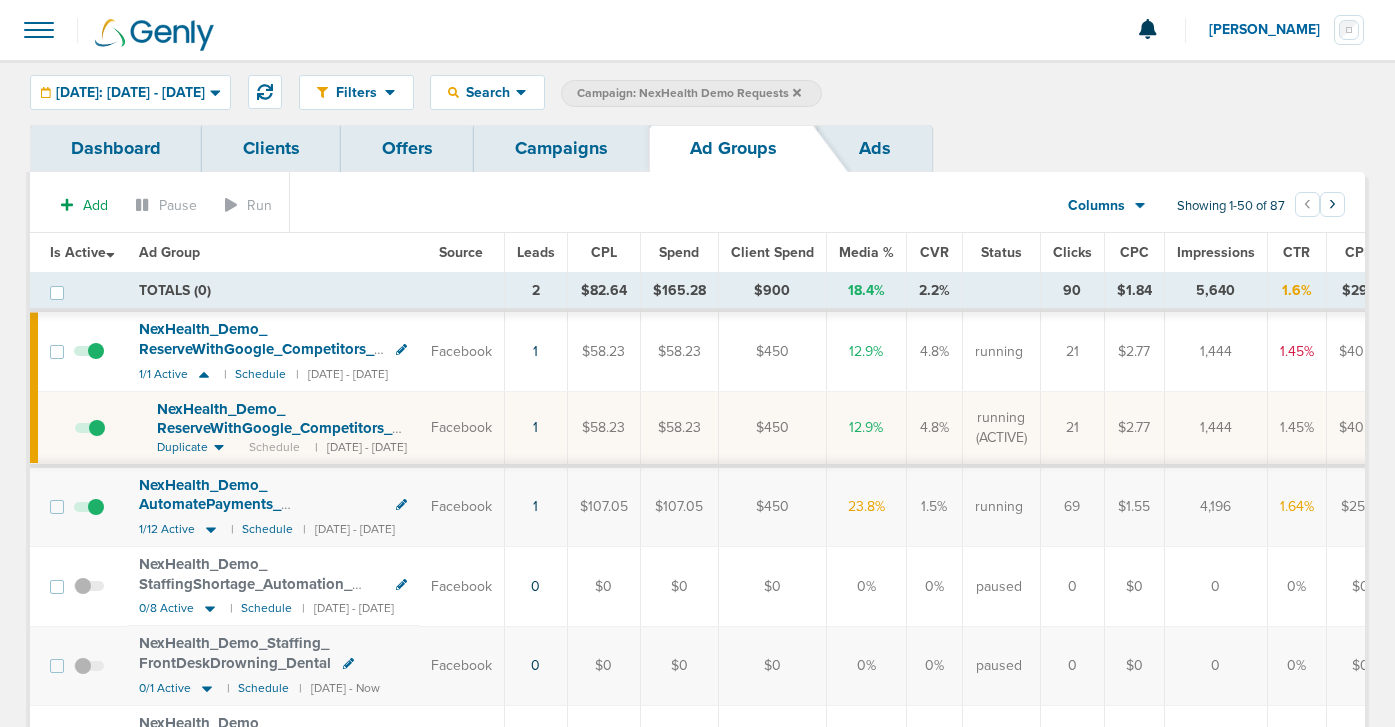 click on "NexHealth_ Demo_ ReserveWithGoogle_ Competitors_ Dental_ [DATE]_ newimagetext?id=183&cmp_ id=9658027" at bounding box center (274, 438) 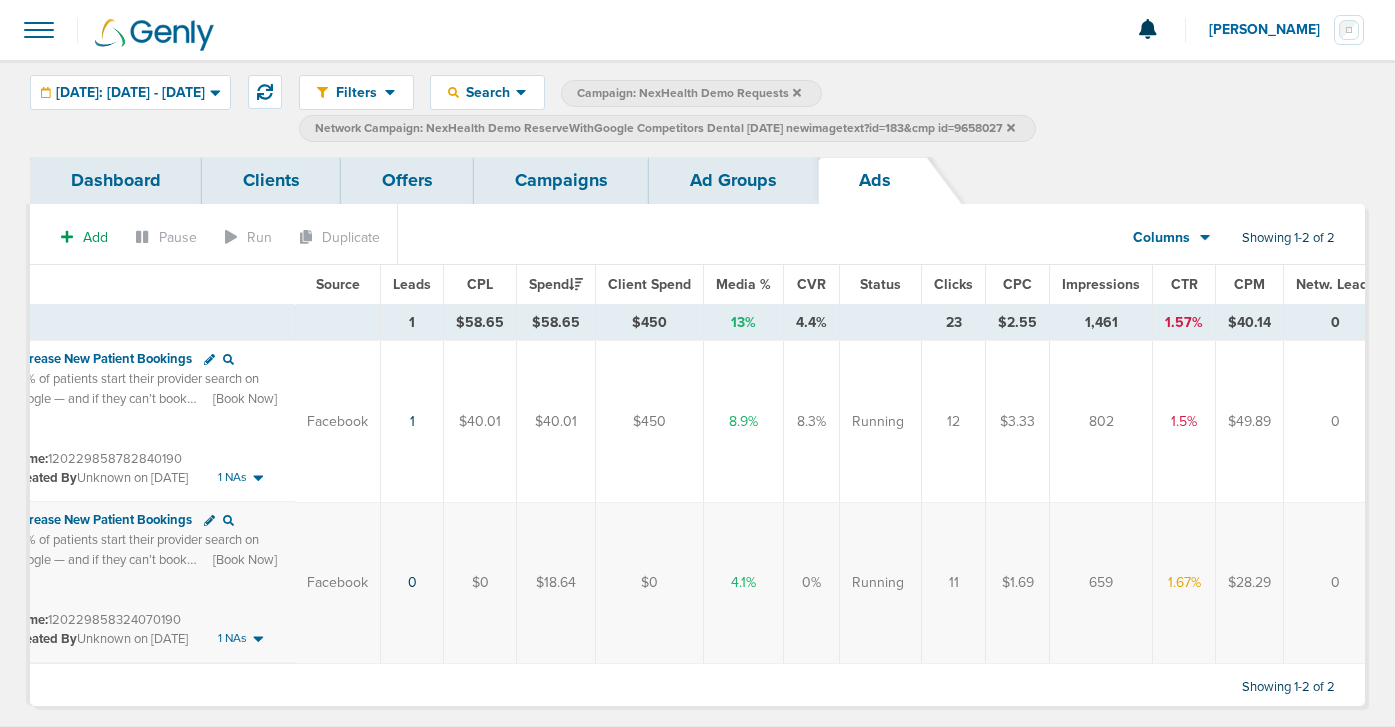 scroll, scrollTop: 0, scrollLeft: 0, axis: both 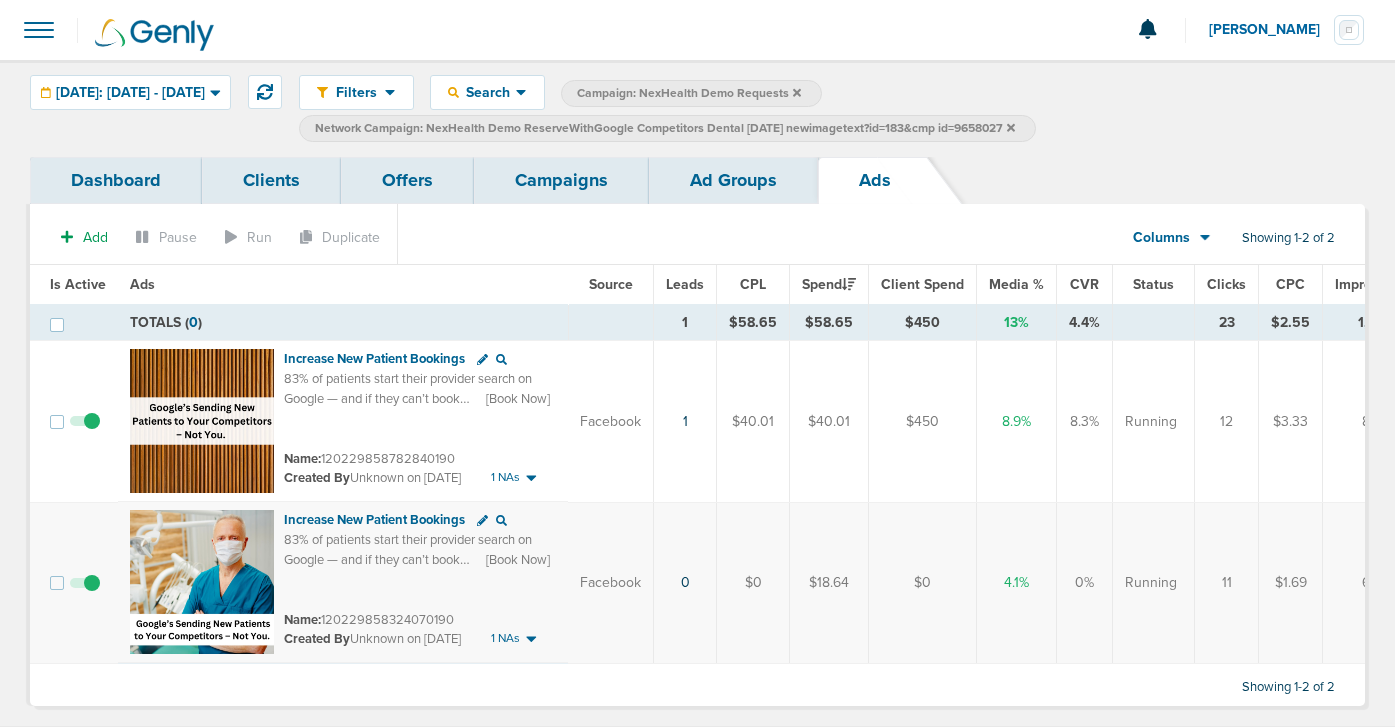 click on "Ad Groups" at bounding box center (733, 180) 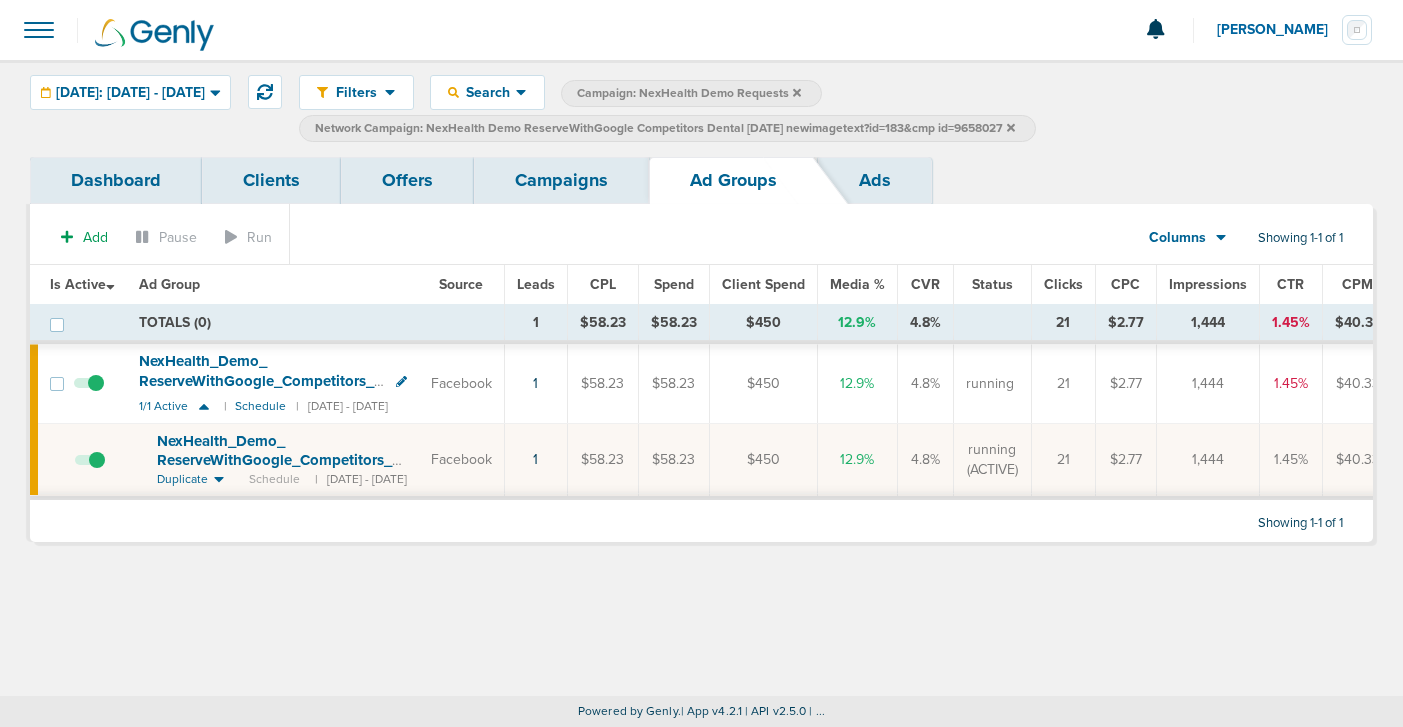 click 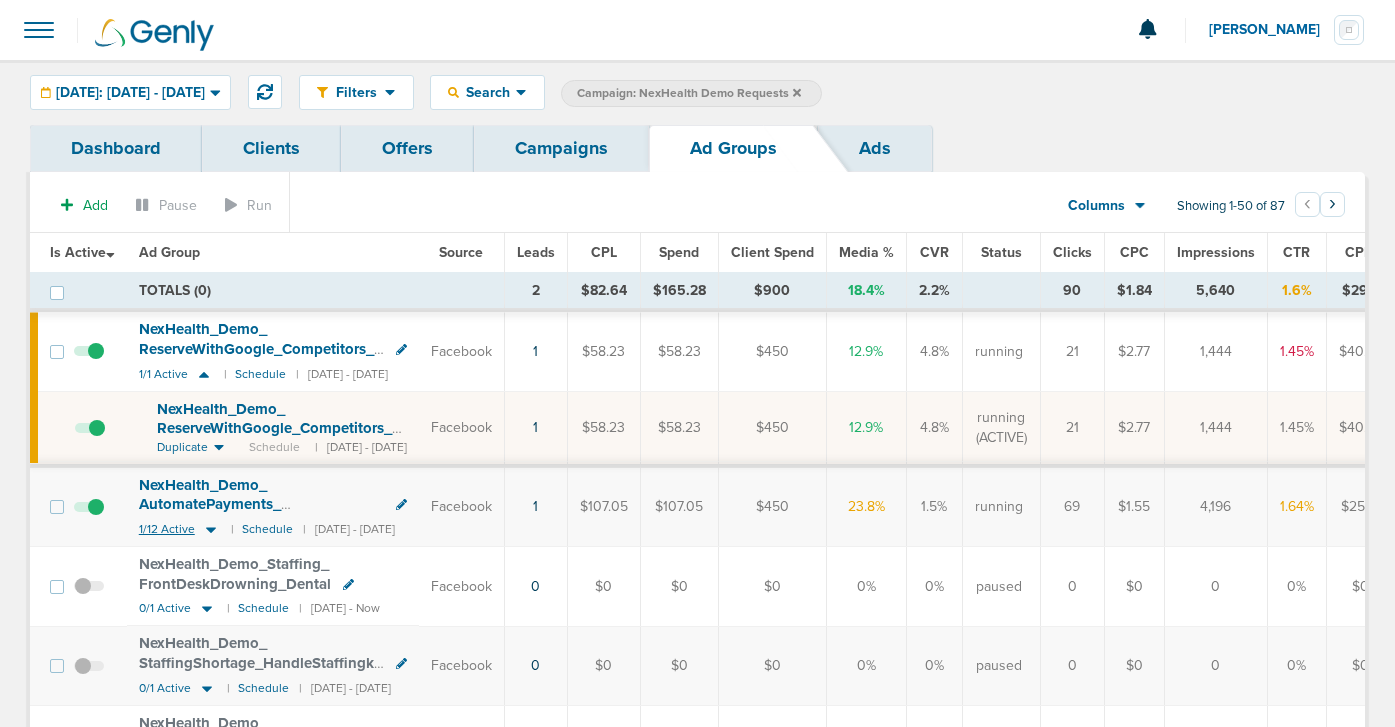 click 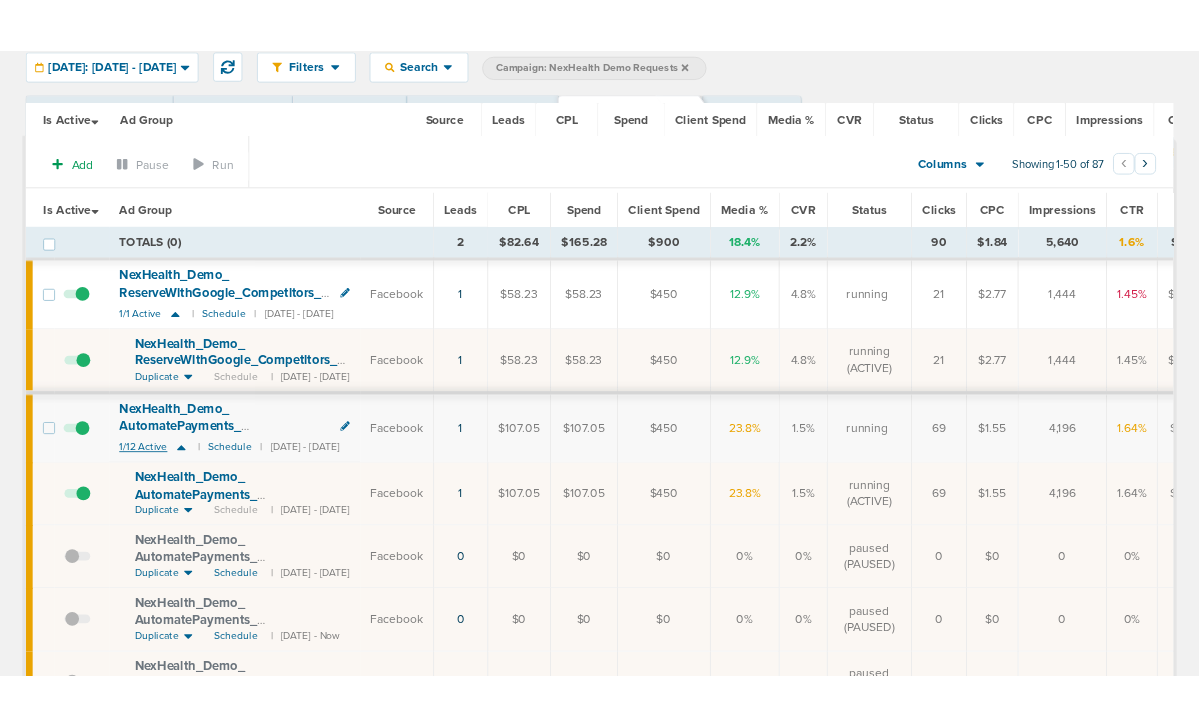 scroll, scrollTop: 0, scrollLeft: 0, axis: both 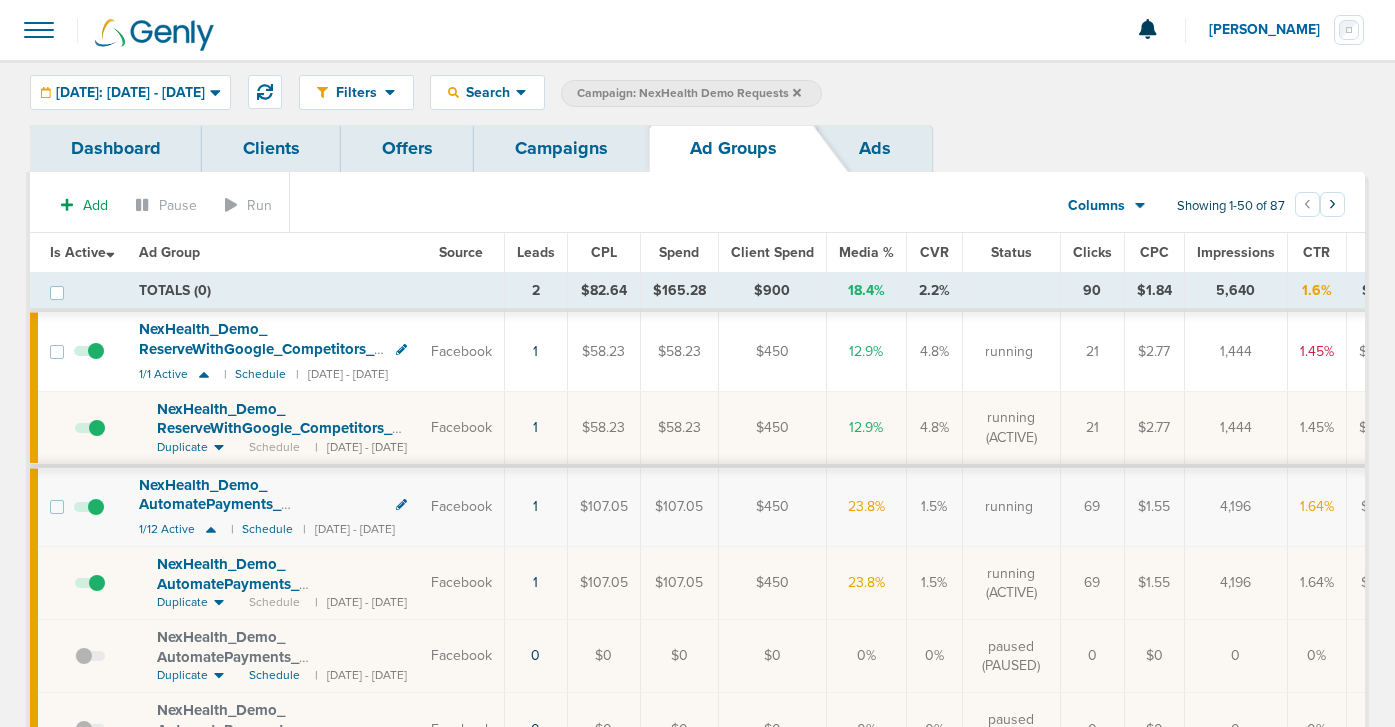 click on "Campaigns" at bounding box center (561, 148) 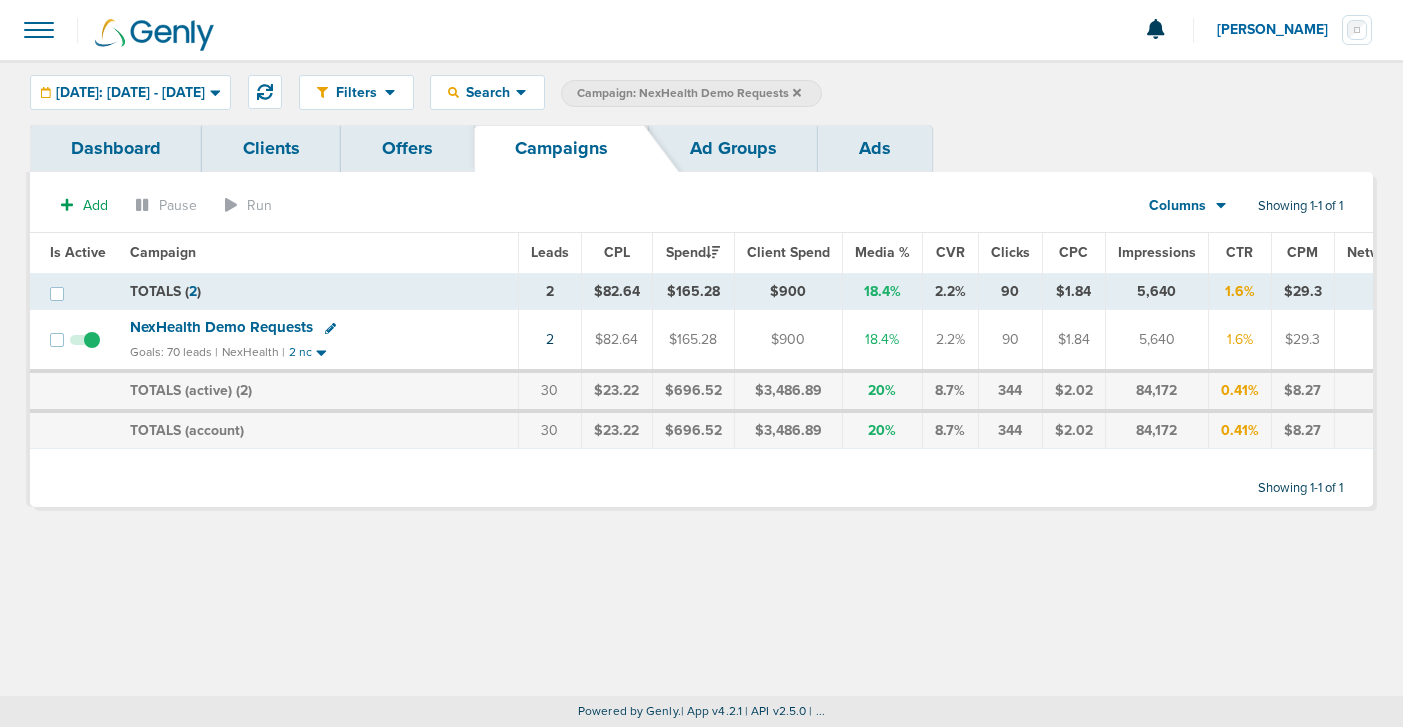 click 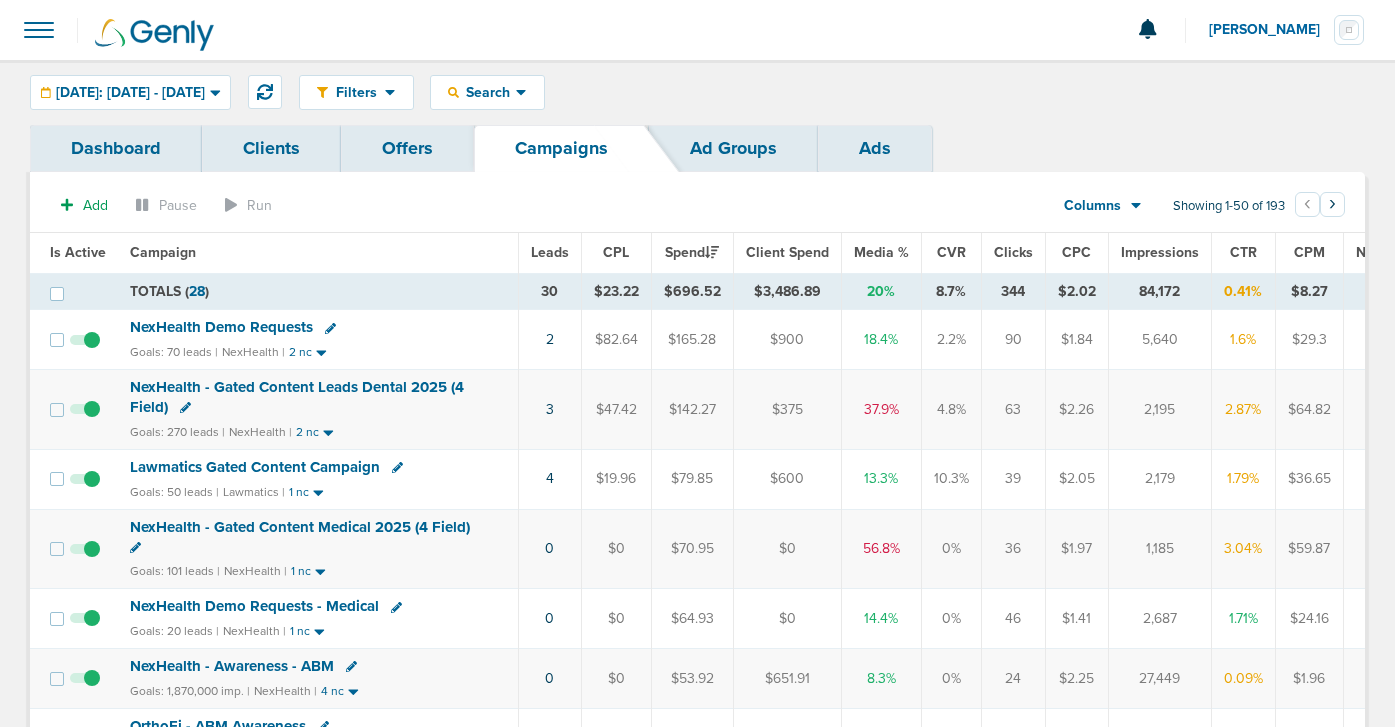 click on "NexHealth - Gated Content Medical 2025 (4 Field)" at bounding box center [300, 527] 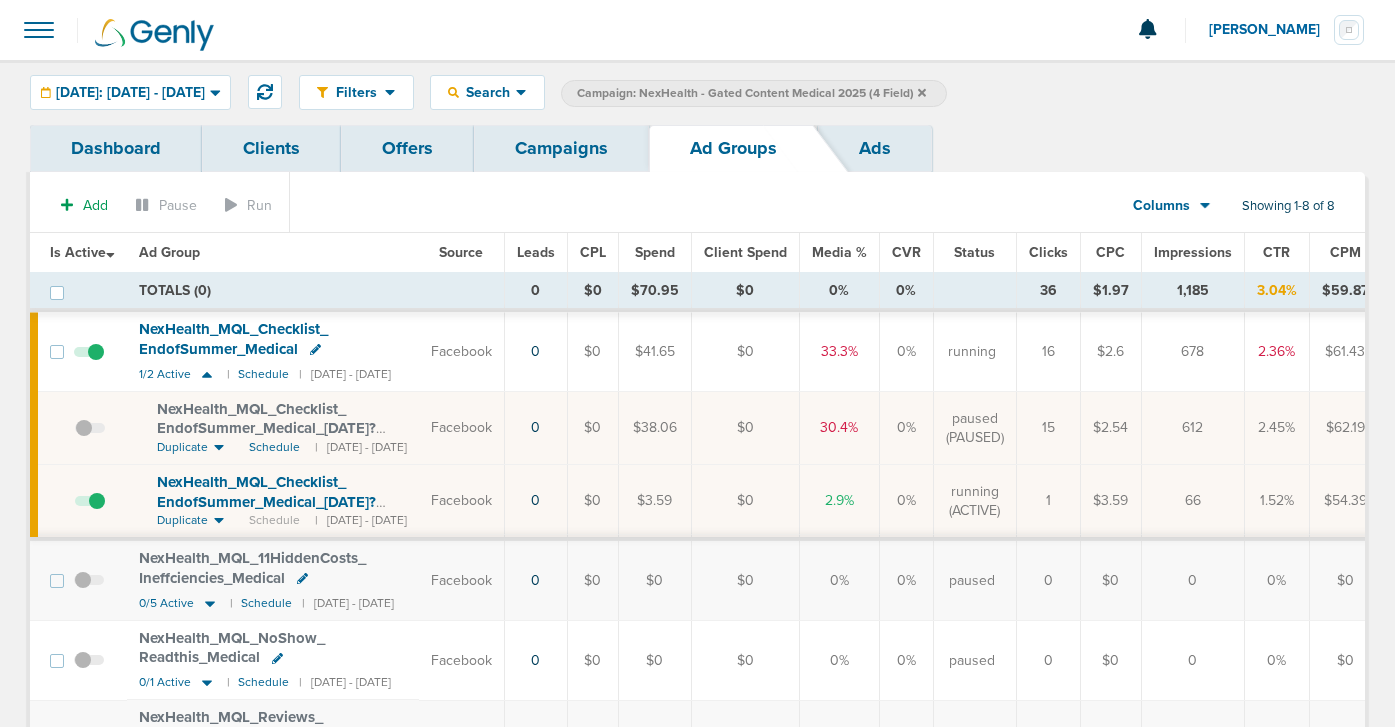 click on "Campaigns" at bounding box center [561, 148] 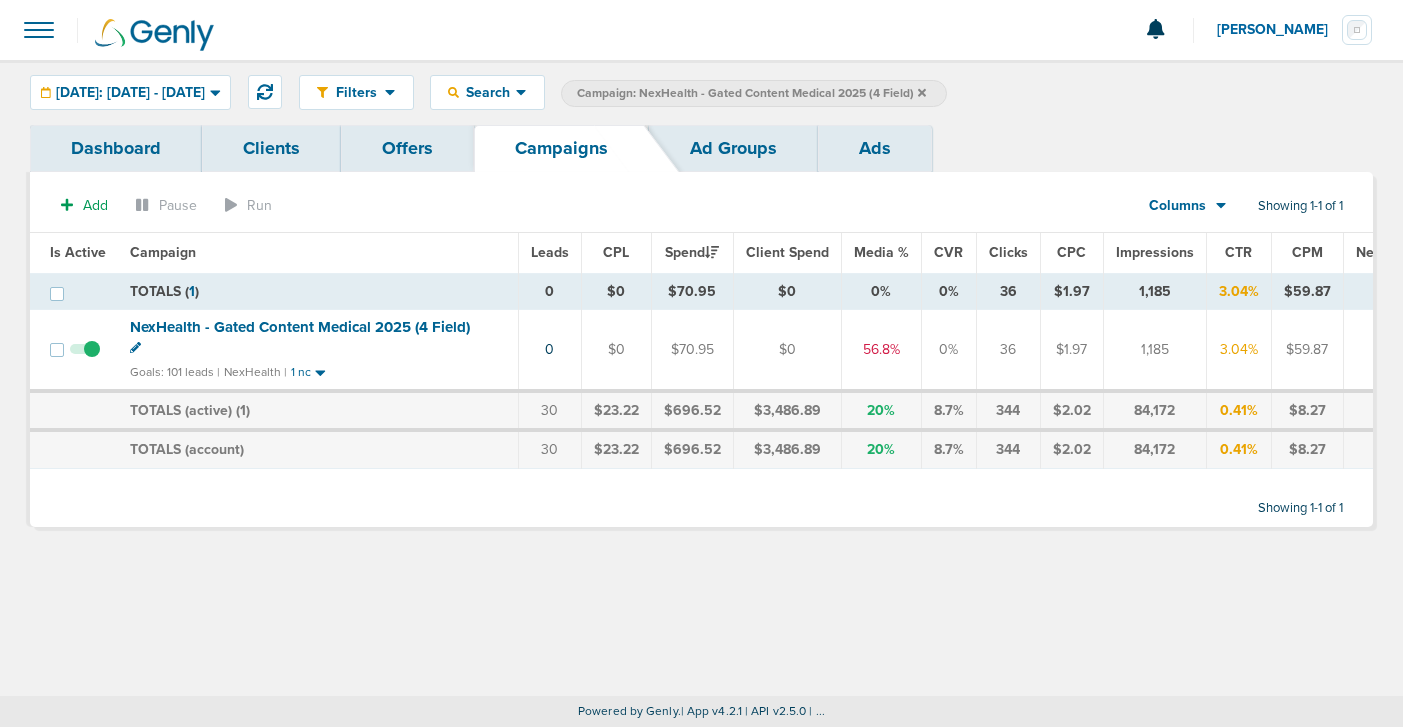 click on "Campaign: NexHealth - Gated Content Medical 2025 (4 Field)" at bounding box center (754, 93) 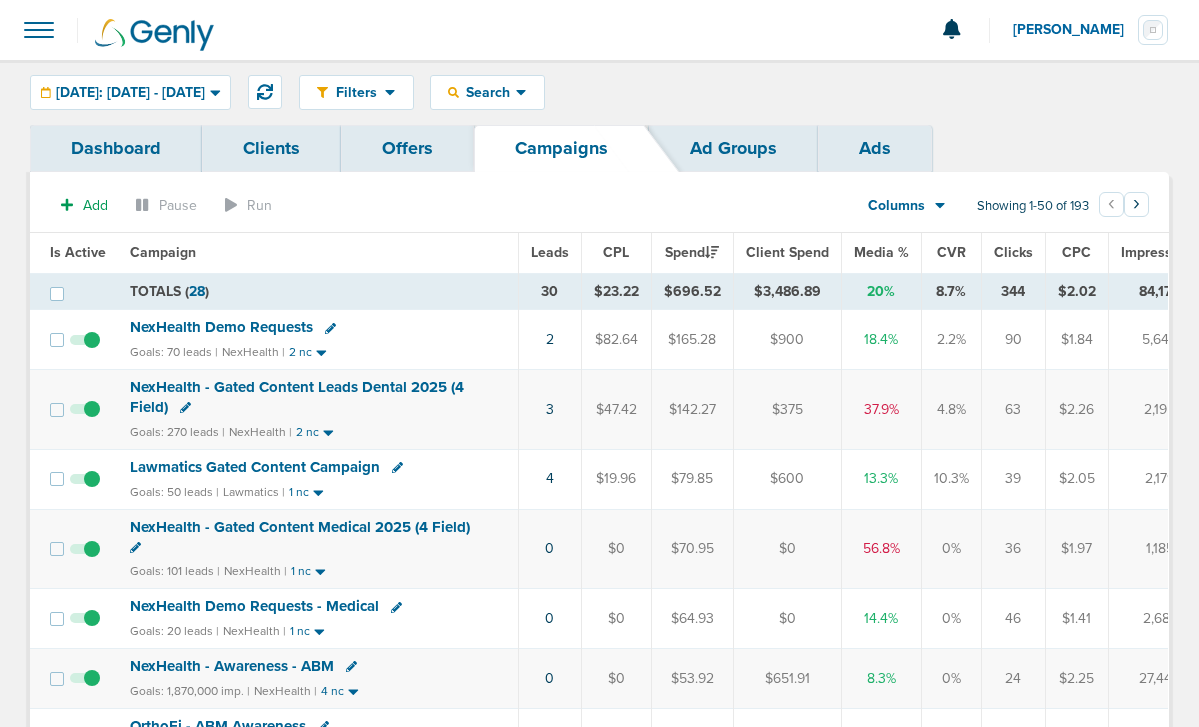 click on "NexHealth Demo Requests" at bounding box center (221, 327) 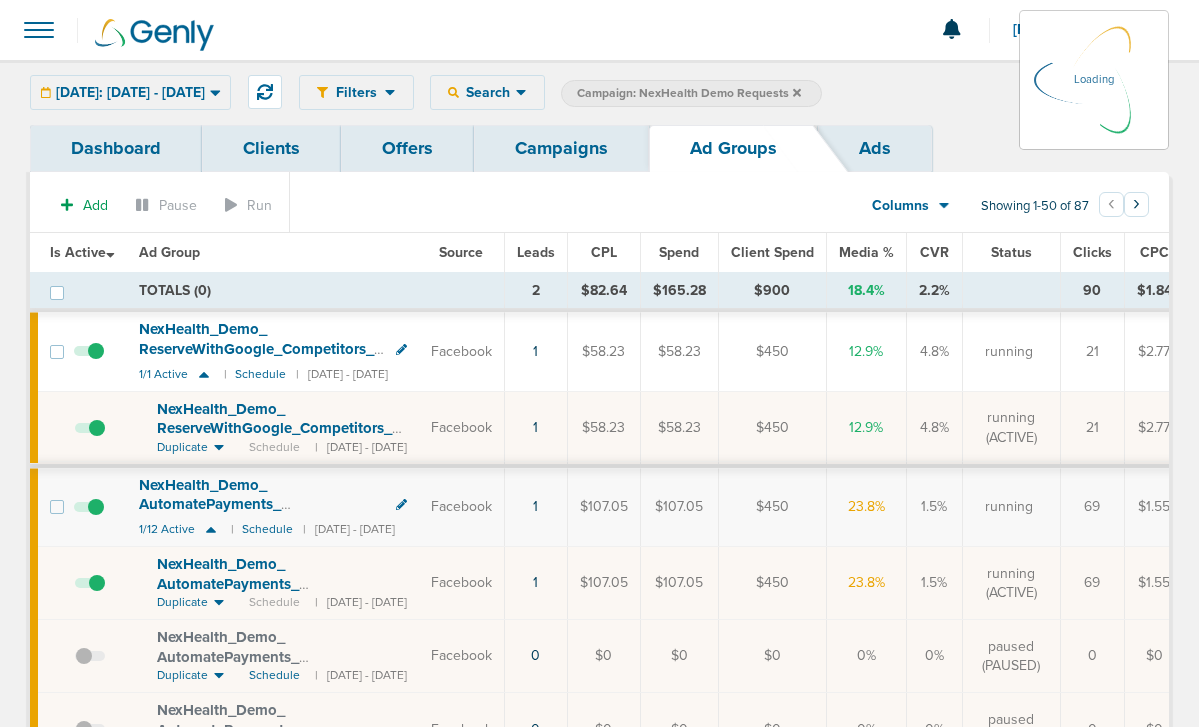 click 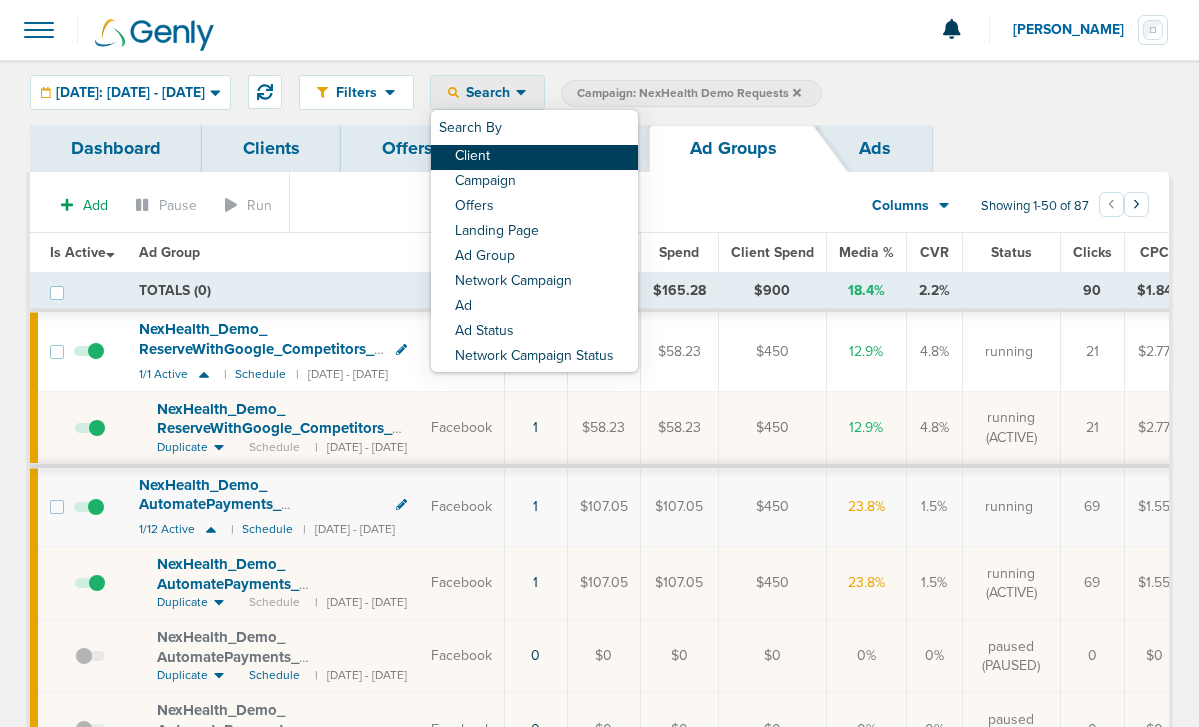 click on "Client" at bounding box center [534, 157] 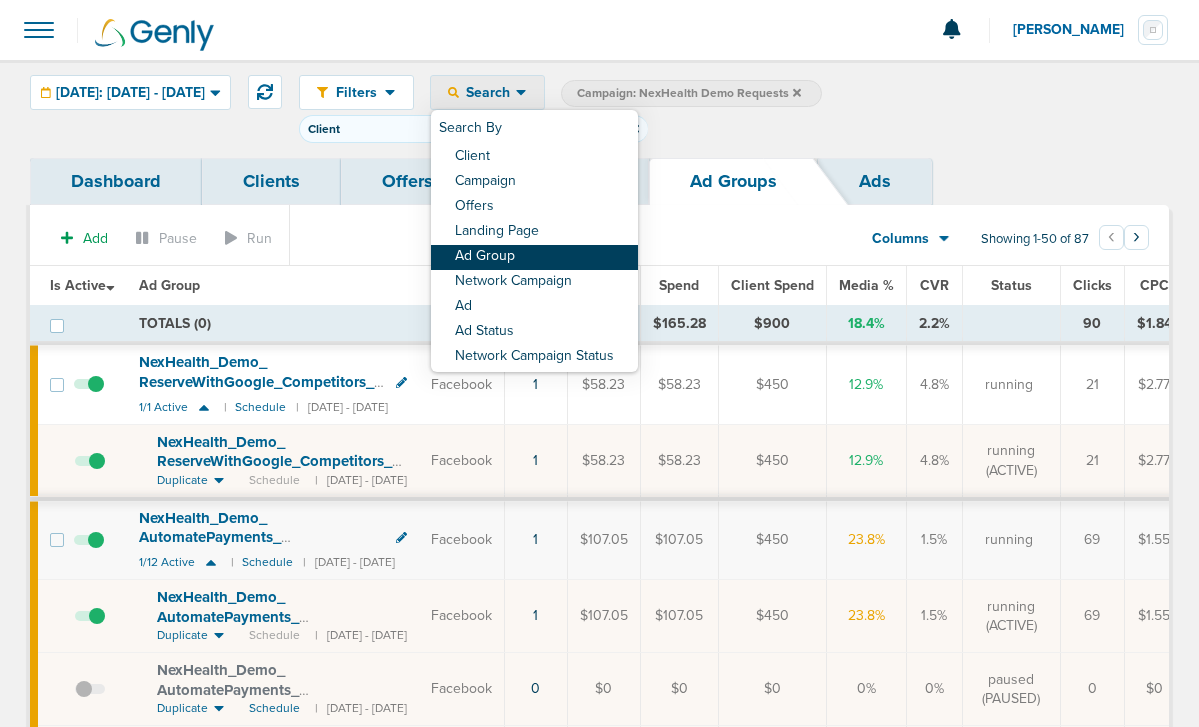 click on "Ad Group" at bounding box center (534, 257) 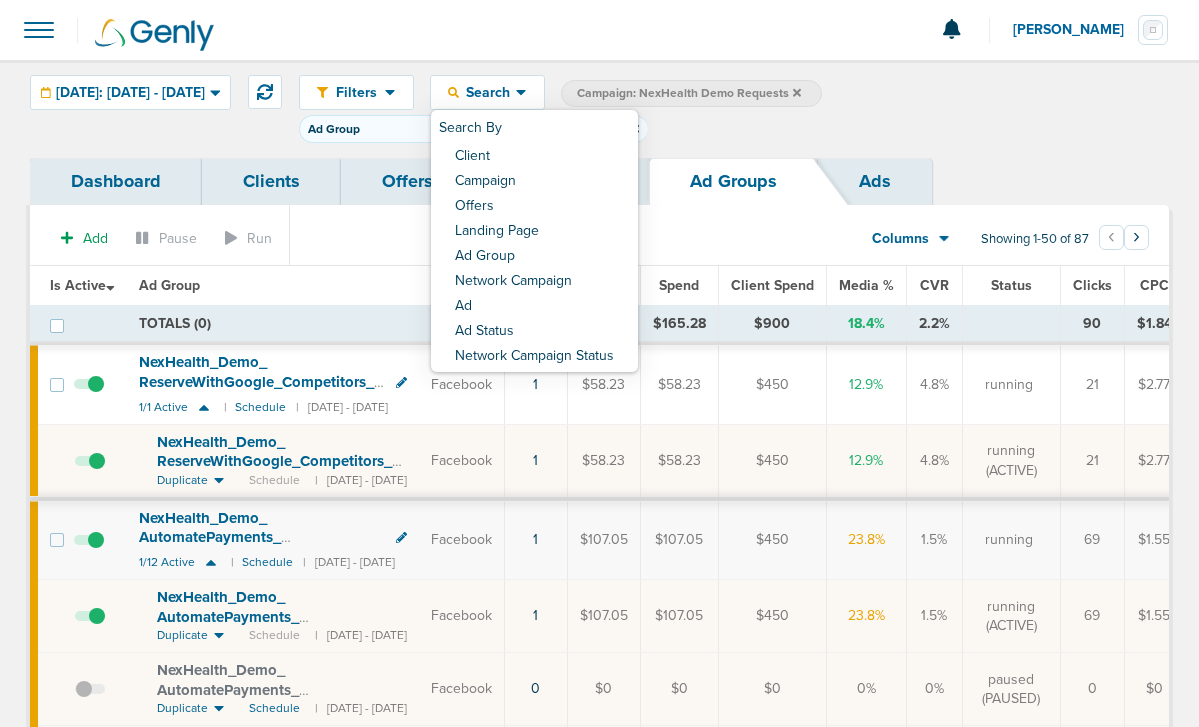 click on "Filters     Active Only   Settings   Status   Active   Inactive   Objectives   MQL SQL Traffic Awareness   Placements   Facebook Google Ads Yahoo Gemini Outbrain   Verticals   Dental Dental-B2B B2B Medical Vets Real Estate Charity B2B_Dental B2BVet Legal Veterinary Home Services IT Services Construction Engineering   Delivery Metrics   Spend Leads CPL Media % CVR % Clicks CPC Impressions CTR CPM     Search
Search By
Client Campaign Offers Landing Page Ad Group Network Campaign Ad Ad Status Network Campaign Status
By Lead Info
Fields   First Name Last Name E-mail Phone Number Client ID Source Source Campaign ID Source Ad ID Page Url Page Variant Page Name Page ID Job Title Address Company Best Time Audience ID Asset Title Company Info Company Size Contact Info Job Description Page Search Terms Preferred Contact Source Channel Source Medium Company Website Handraise IP Address State Zip Code
Campaign: NexHealth Demo Requests" at bounding box center (599, 109) 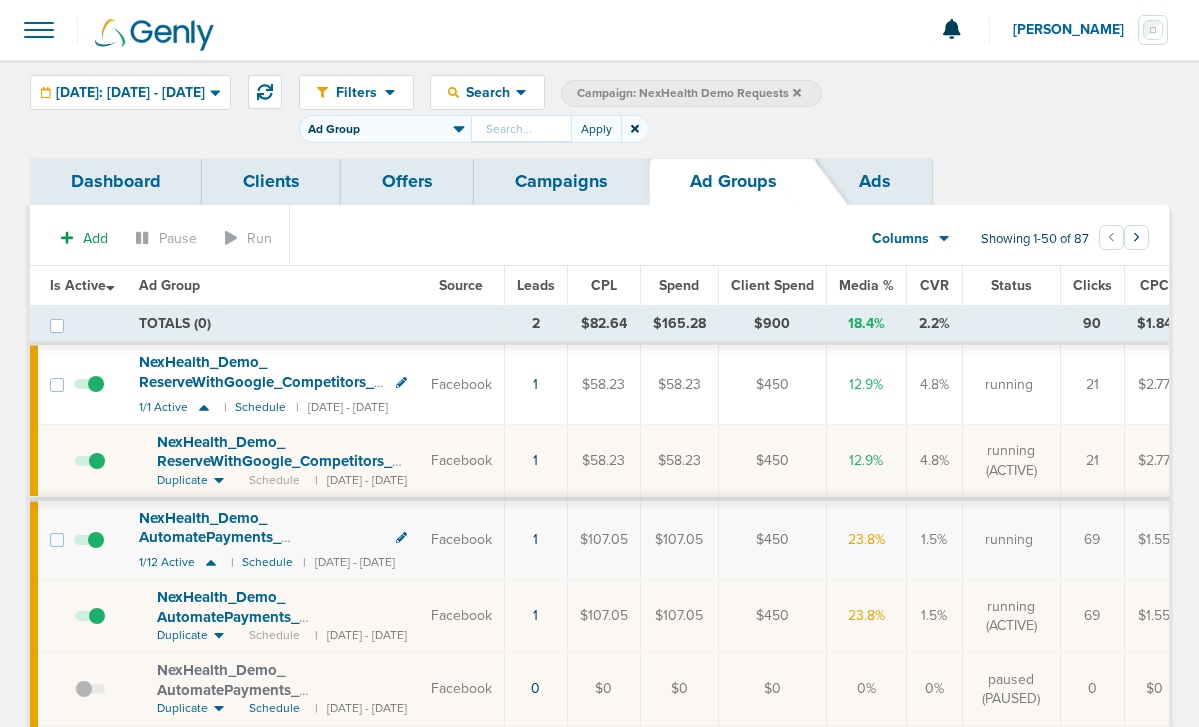 click at bounding box center [521, 129] 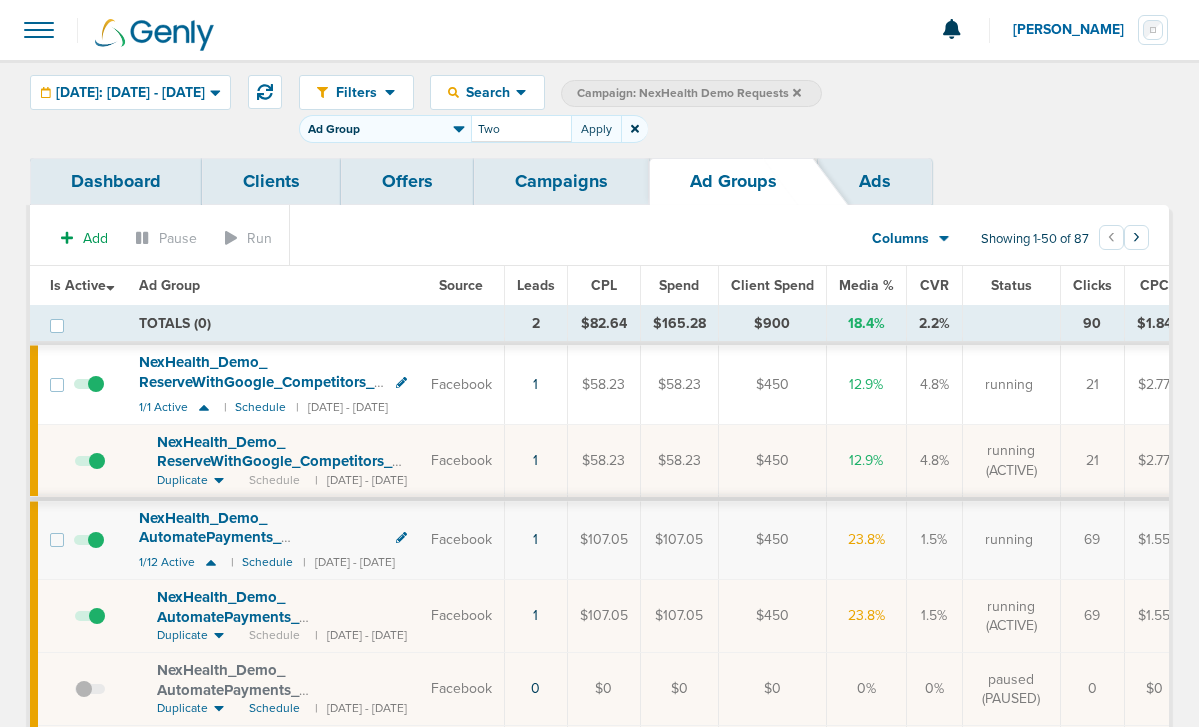 type on "Two" 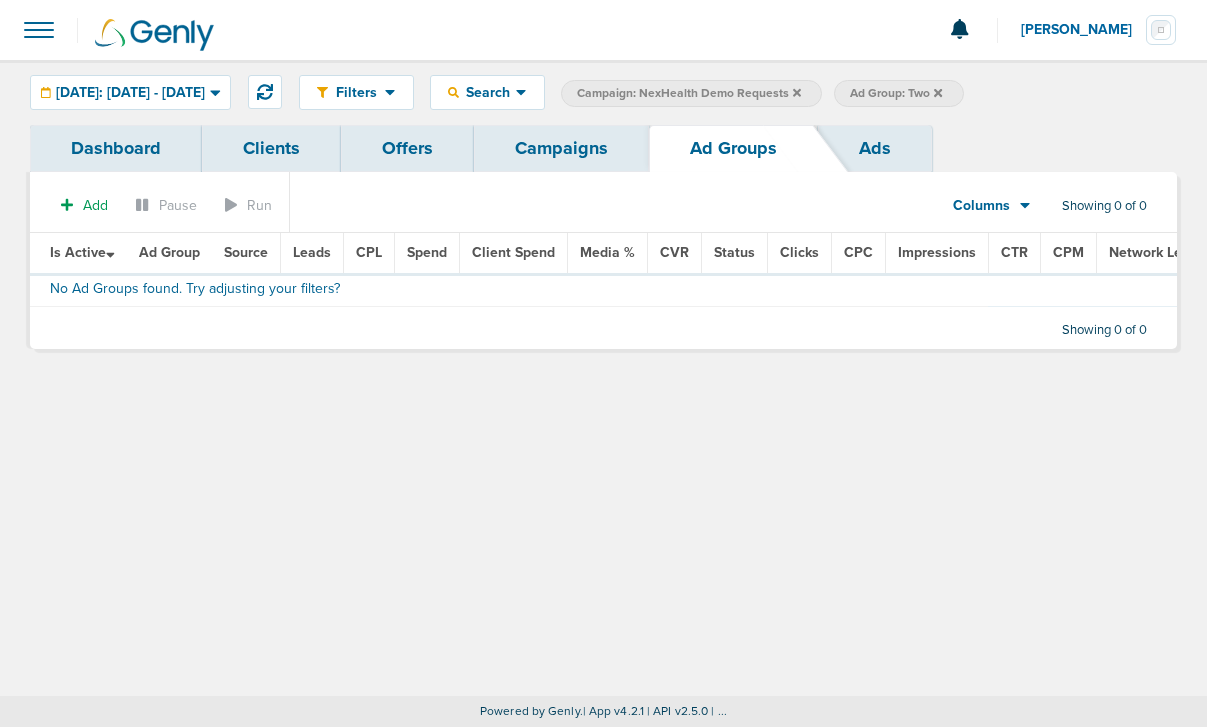 click on "Ad Group: Two" at bounding box center [898, 93] 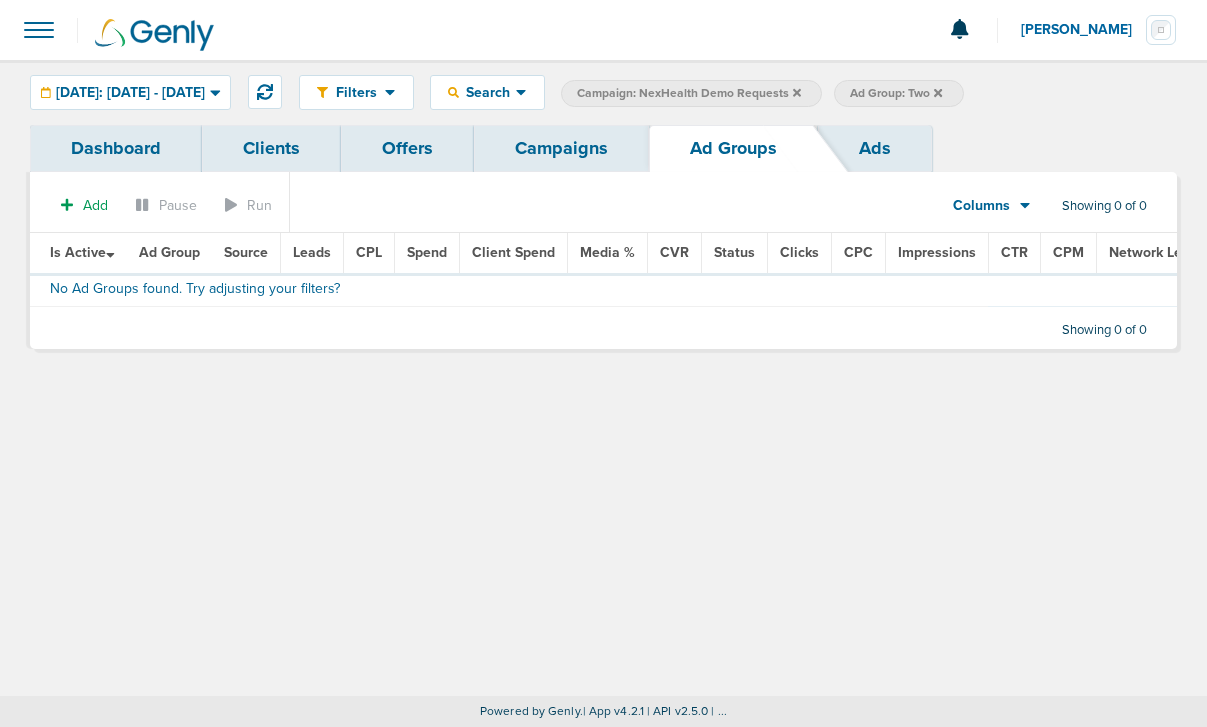 click 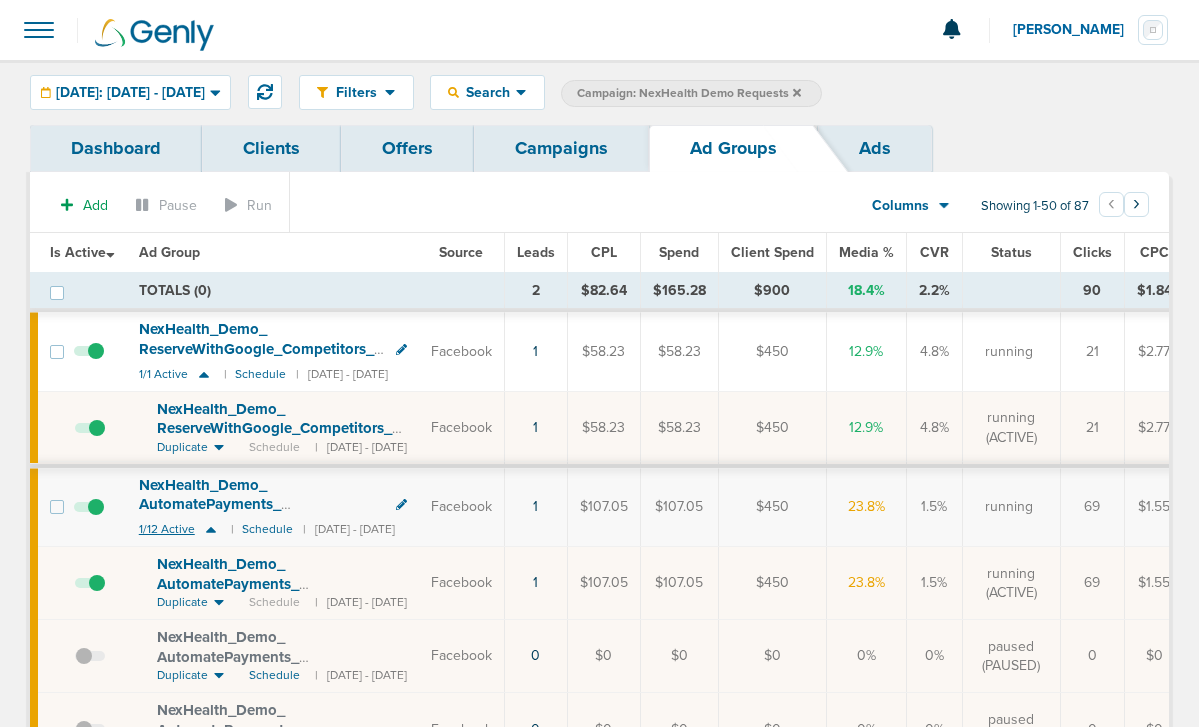 click 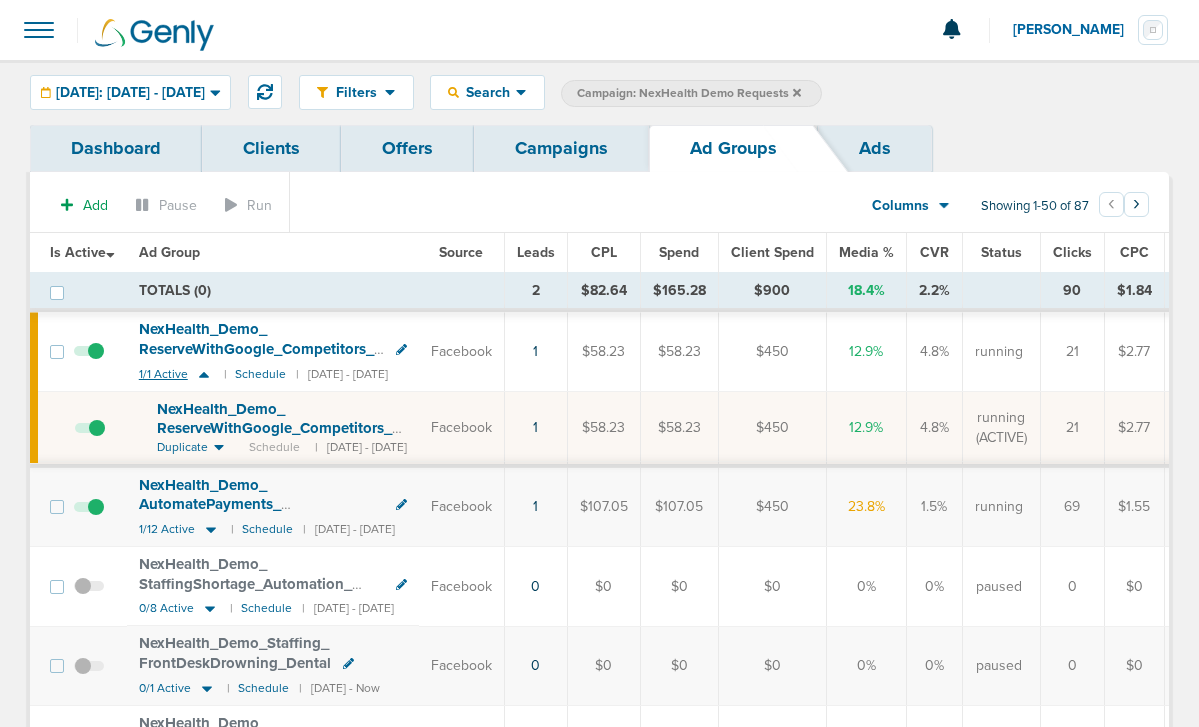 click 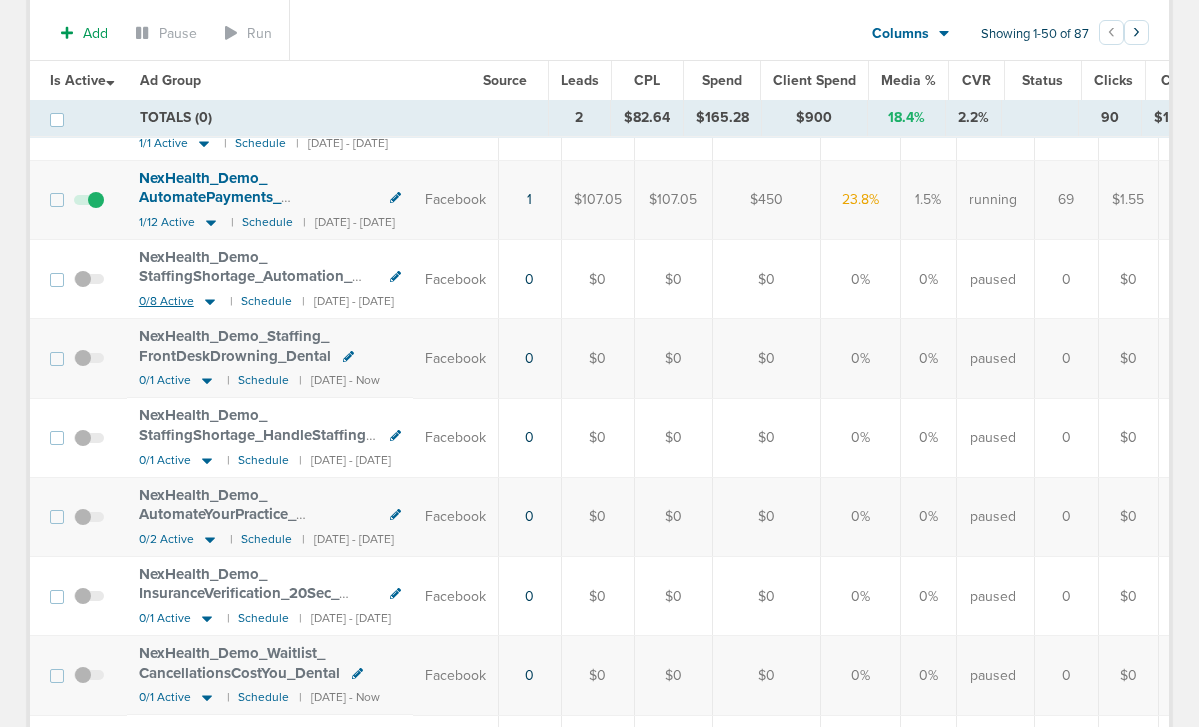 scroll, scrollTop: 0, scrollLeft: 0, axis: both 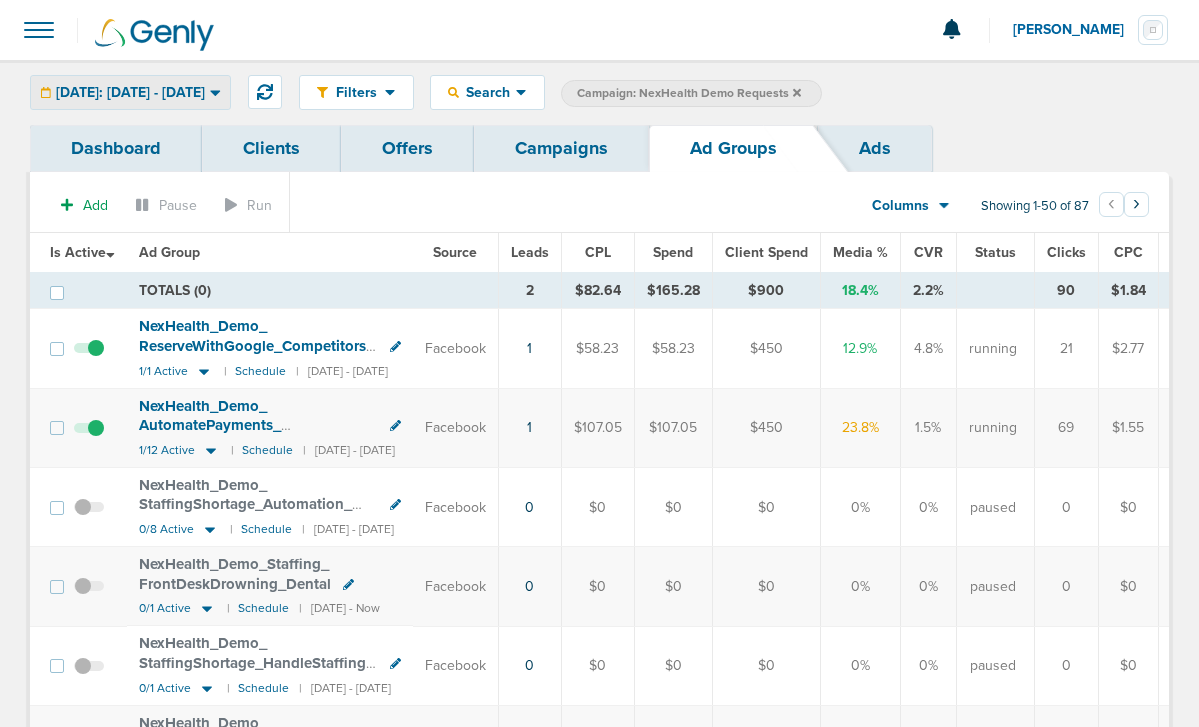 click on "[DATE]: [DATE] - [DATE]" at bounding box center (130, 92) 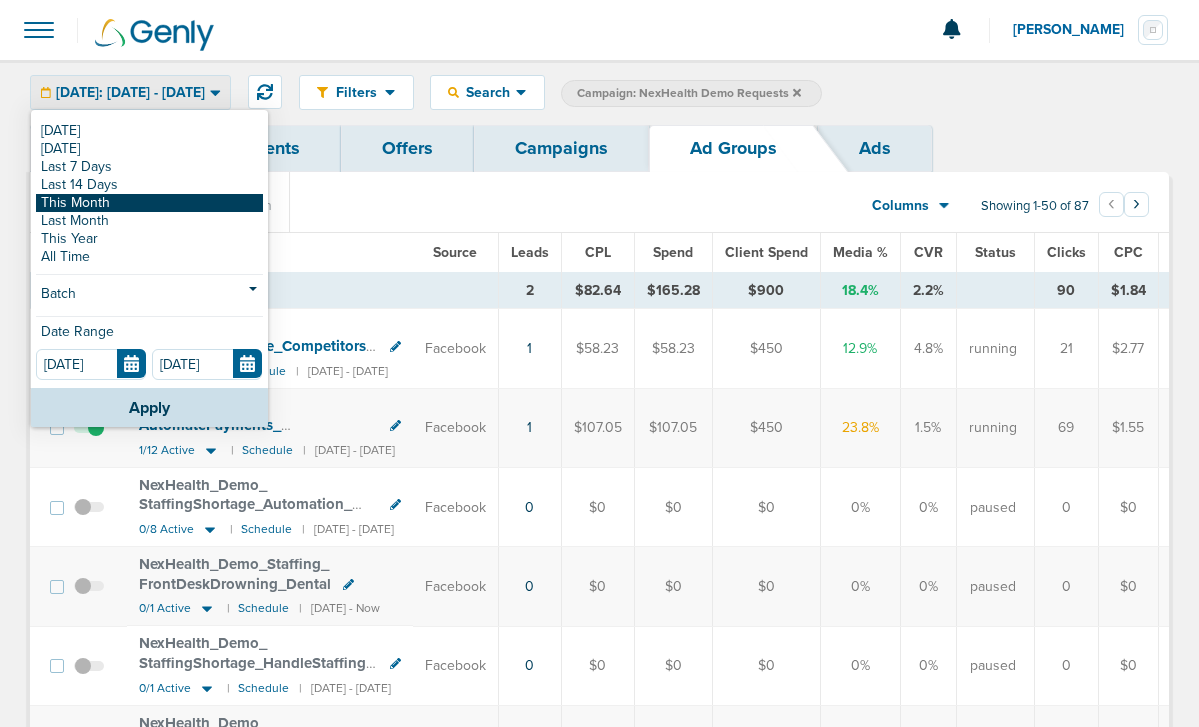 click on "This Month" at bounding box center [149, 203] 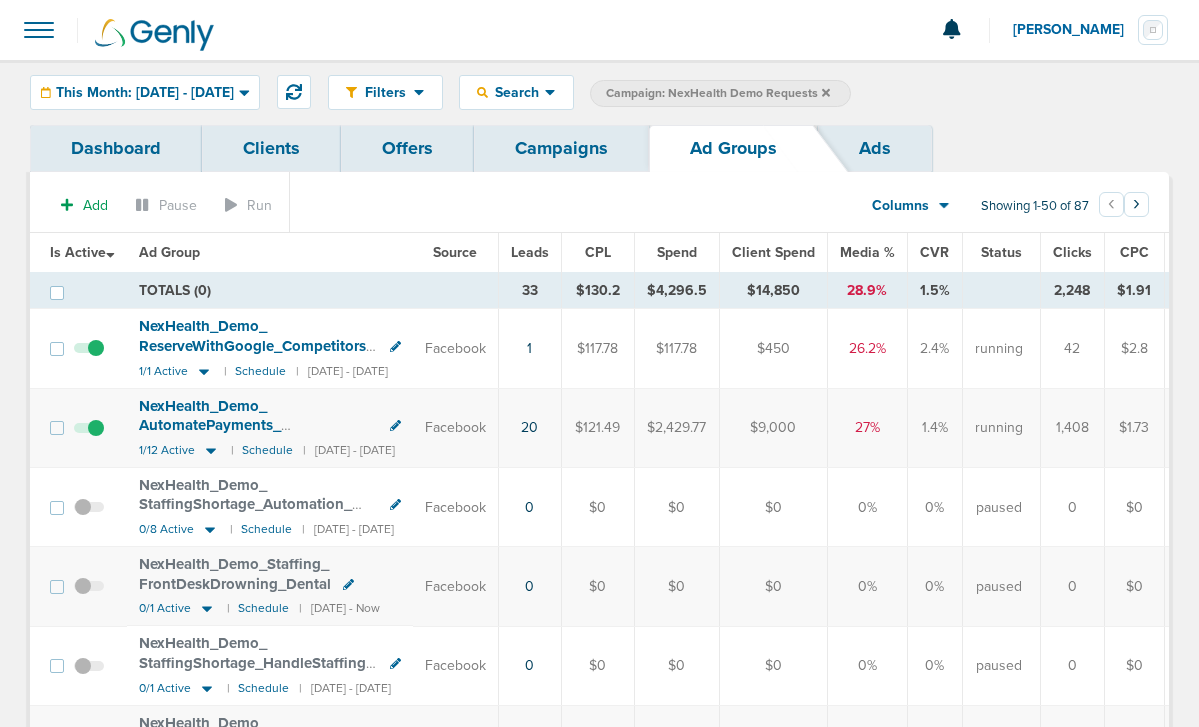 click on "Is Active" at bounding box center (82, 252) 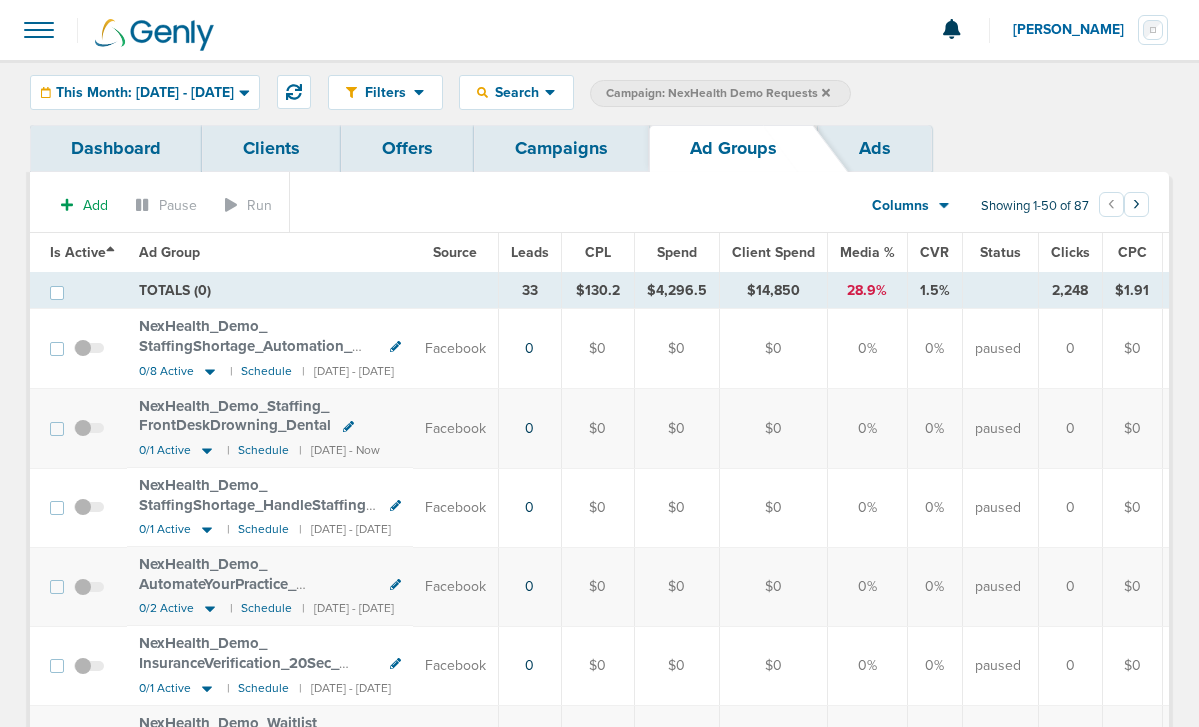 click on "Is Active" at bounding box center (82, 252) 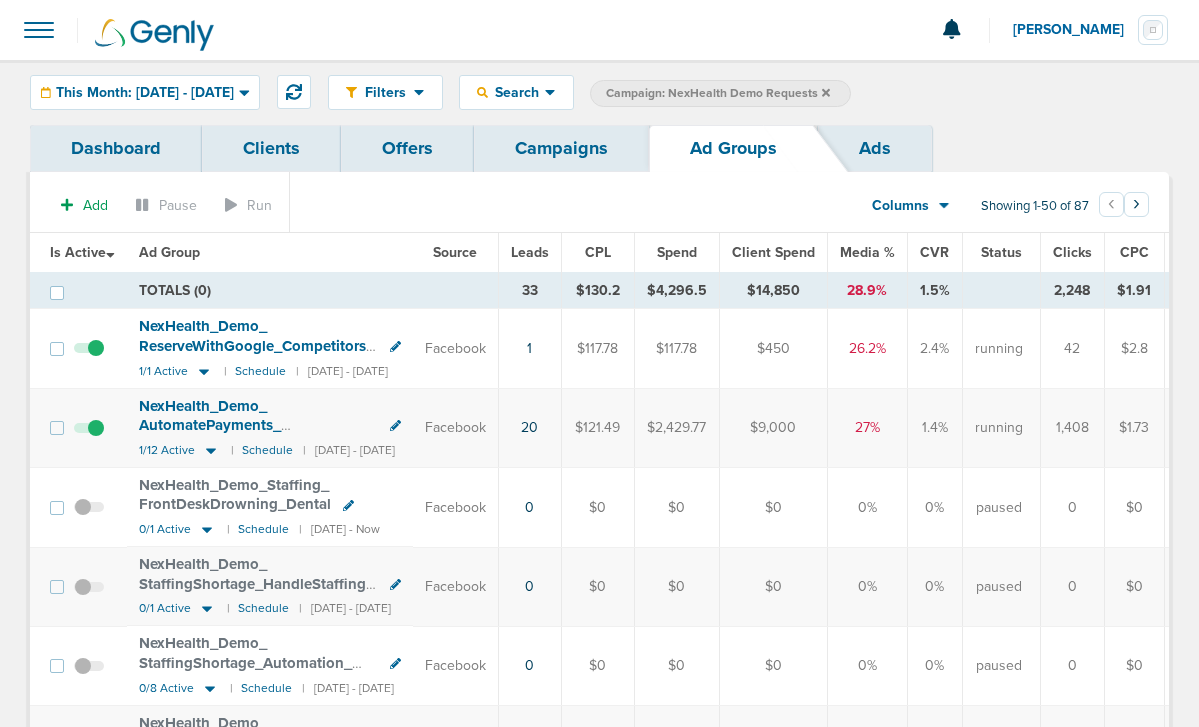 click on "Leads" at bounding box center [530, 252] 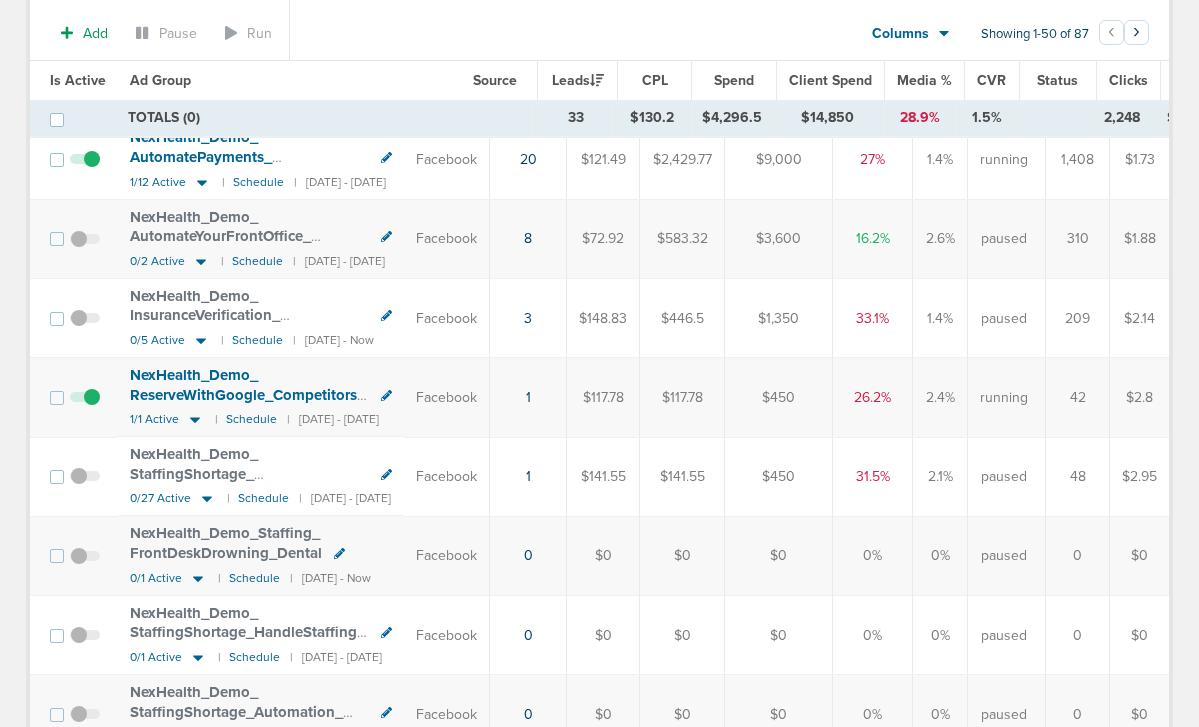 scroll, scrollTop: 198, scrollLeft: 0, axis: vertical 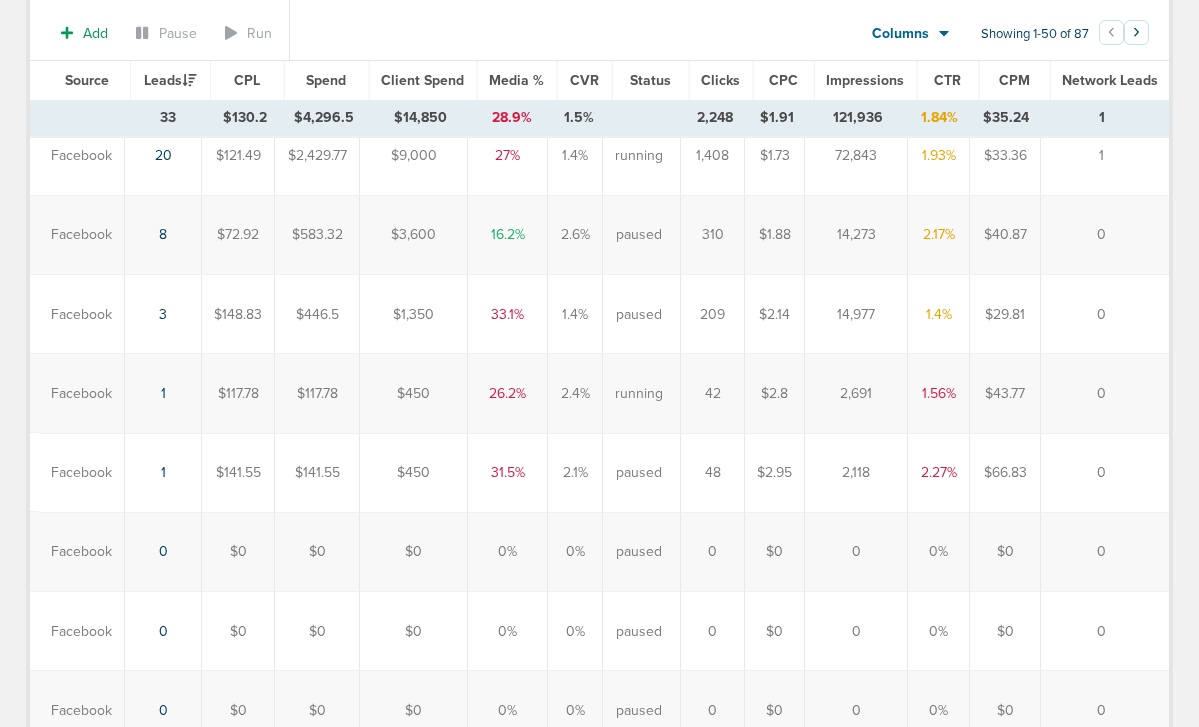 click on "Impressions" at bounding box center (865, 80) 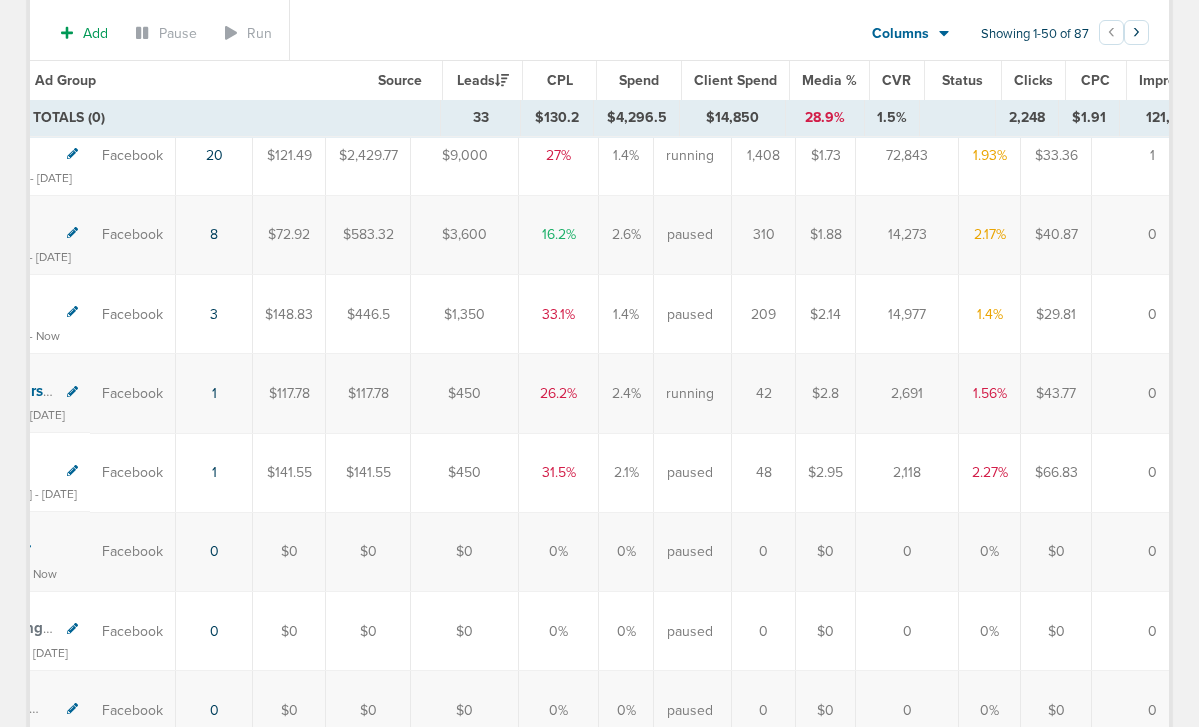 scroll, scrollTop: 0, scrollLeft: 407, axis: horizontal 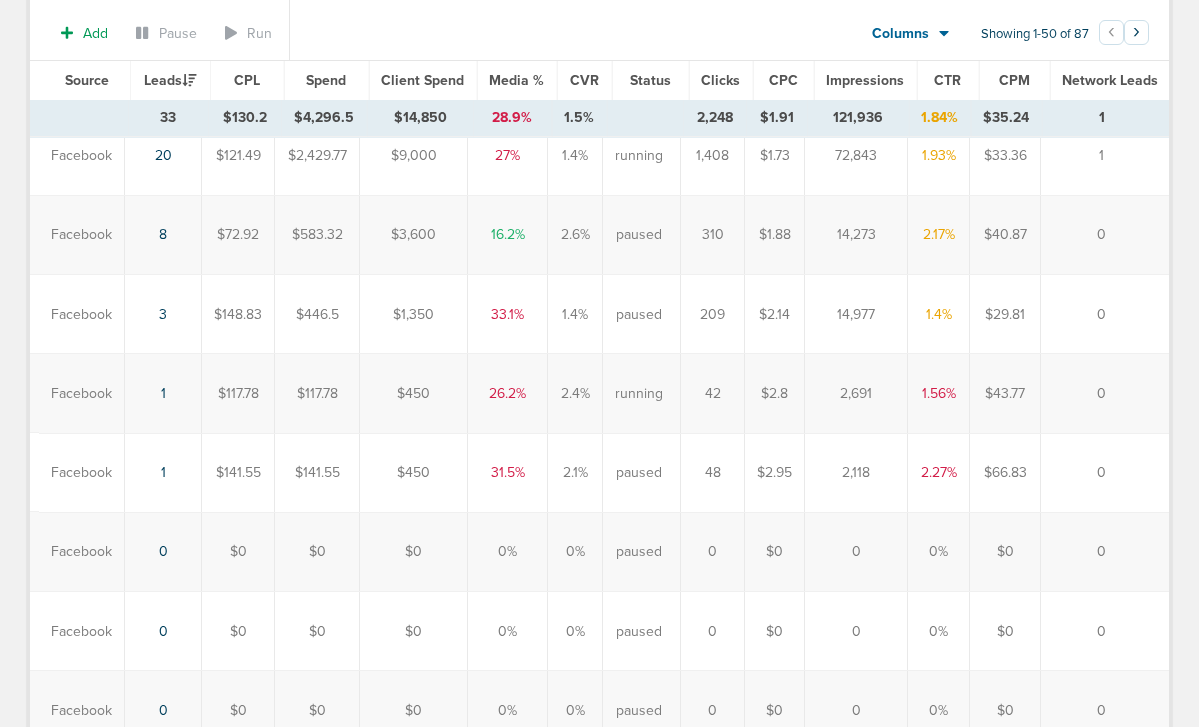 click on "CTR" at bounding box center [947, 80] 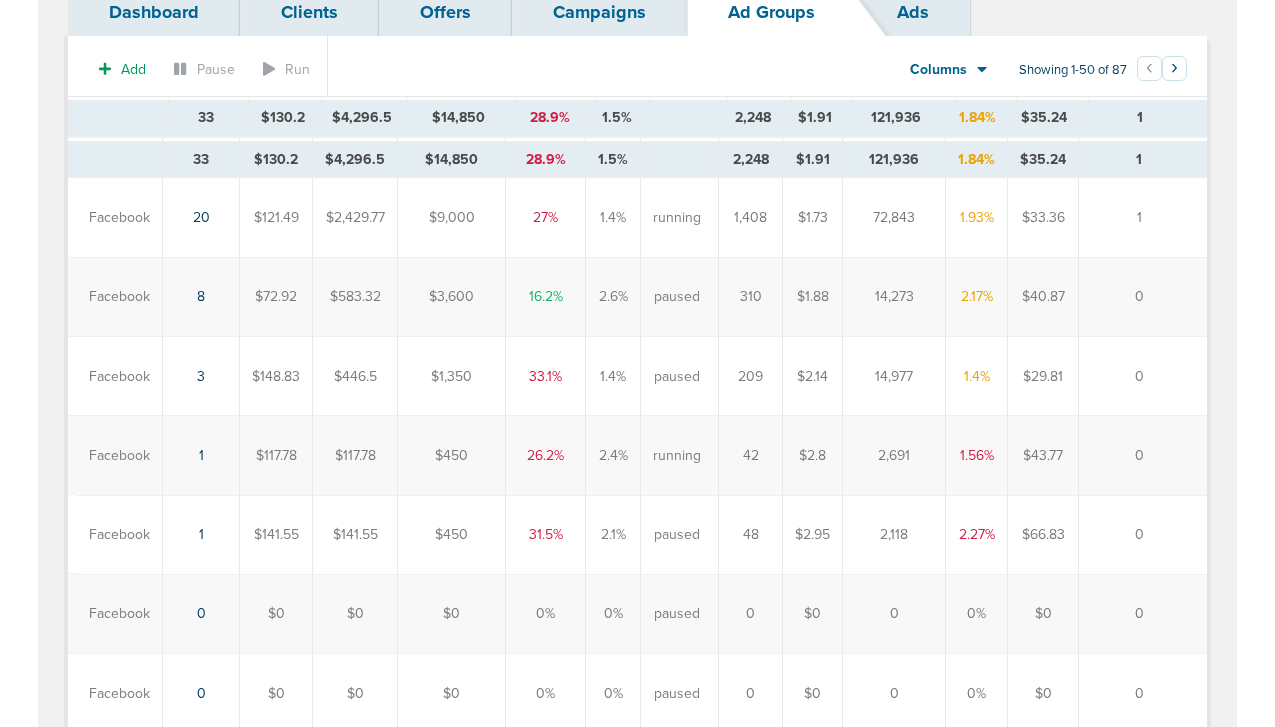 scroll, scrollTop: 0, scrollLeft: 0, axis: both 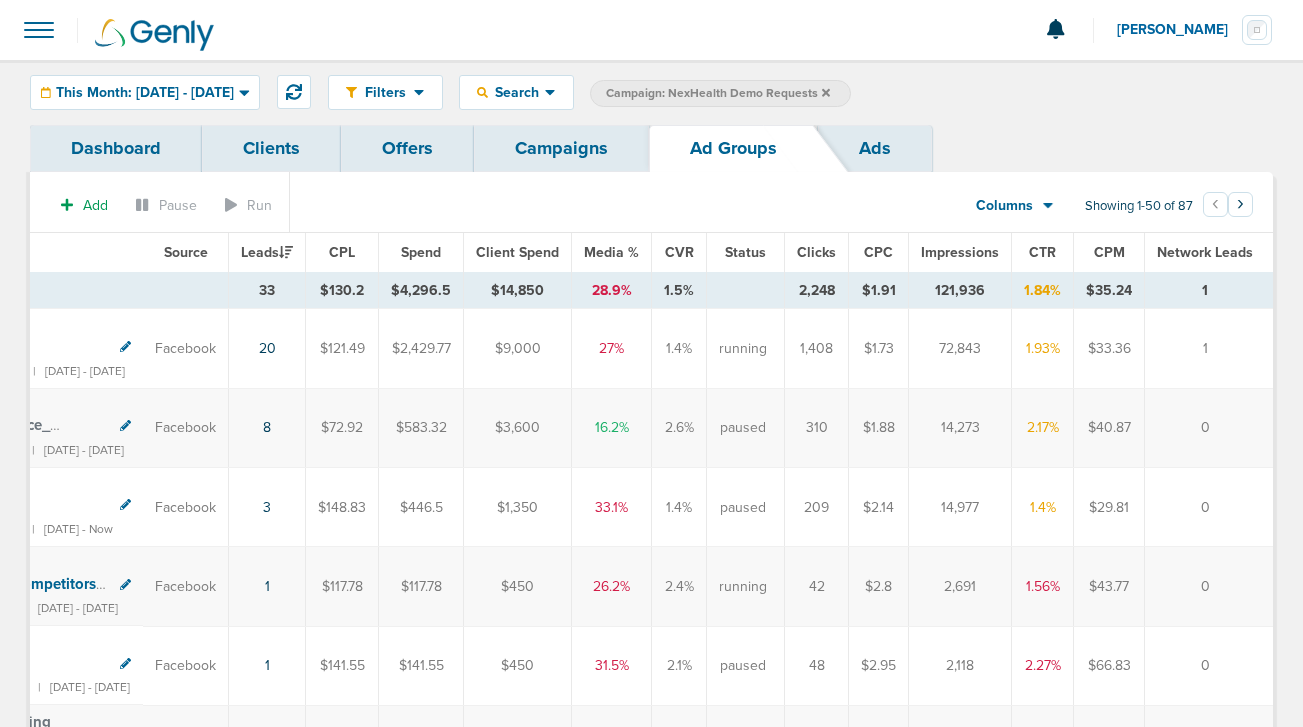 click on "CTR" at bounding box center (1042, 252) 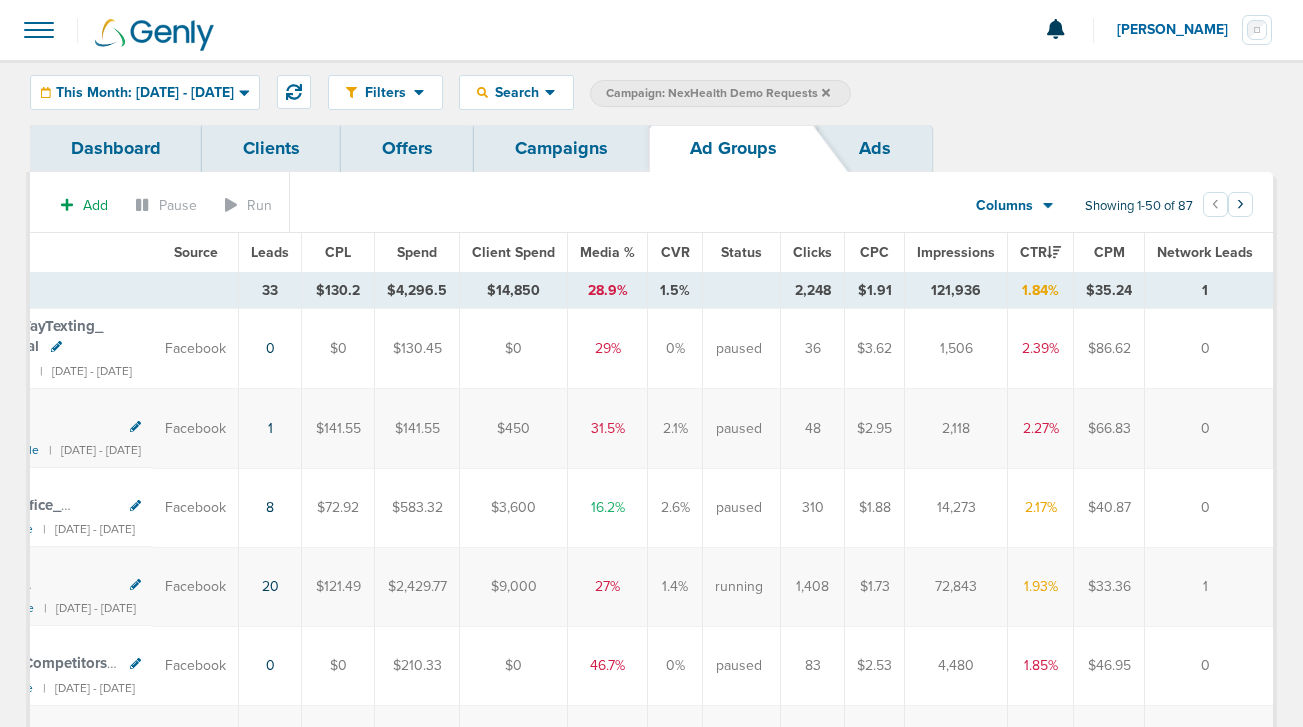 scroll, scrollTop: 0, scrollLeft: 0, axis: both 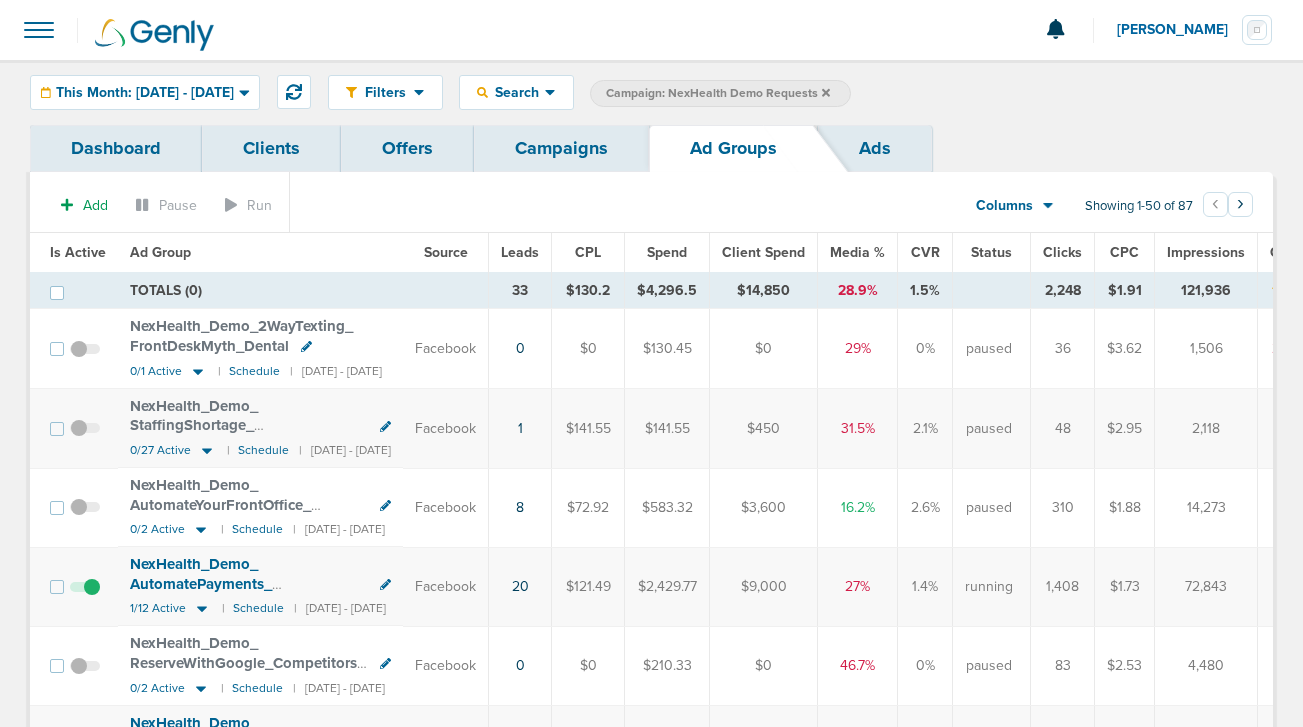 click on "NexHealth_ Demo_ 2WayTexting_ FrontDeskMyth_ Dental" at bounding box center [241, 336] 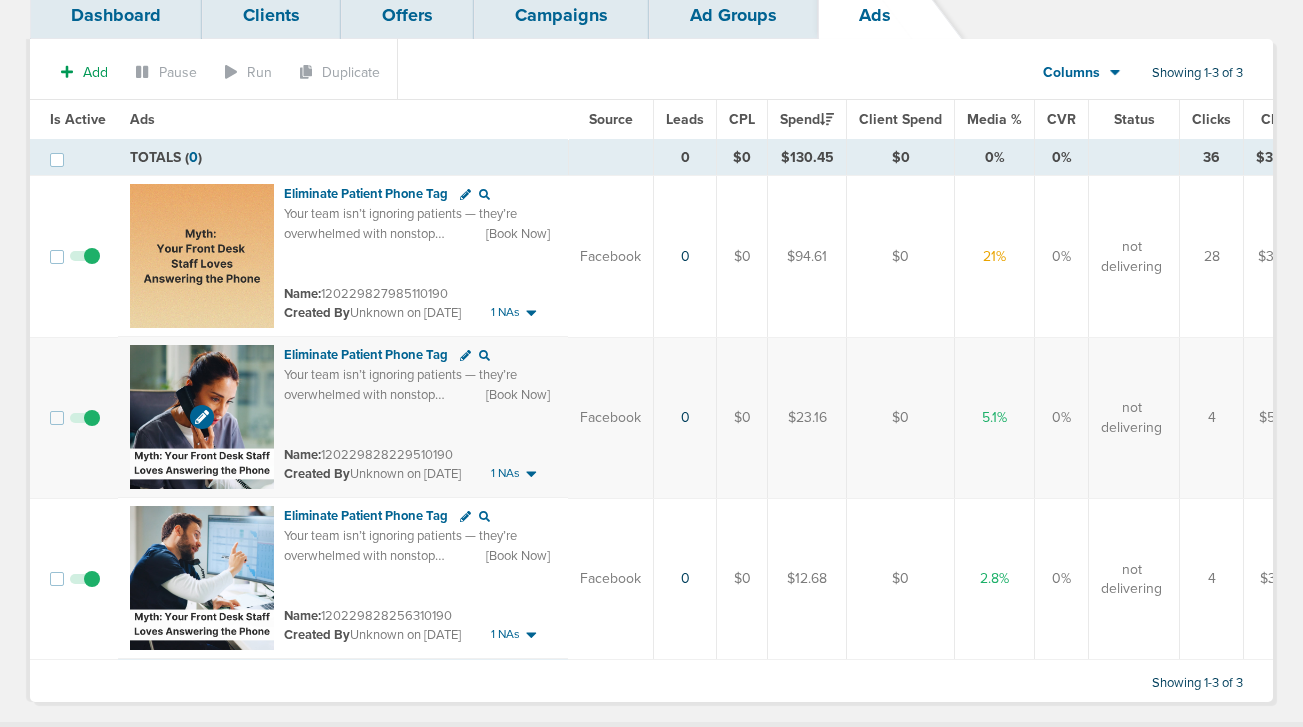 scroll, scrollTop: 139, scrollLeft: 0, axis: vertical 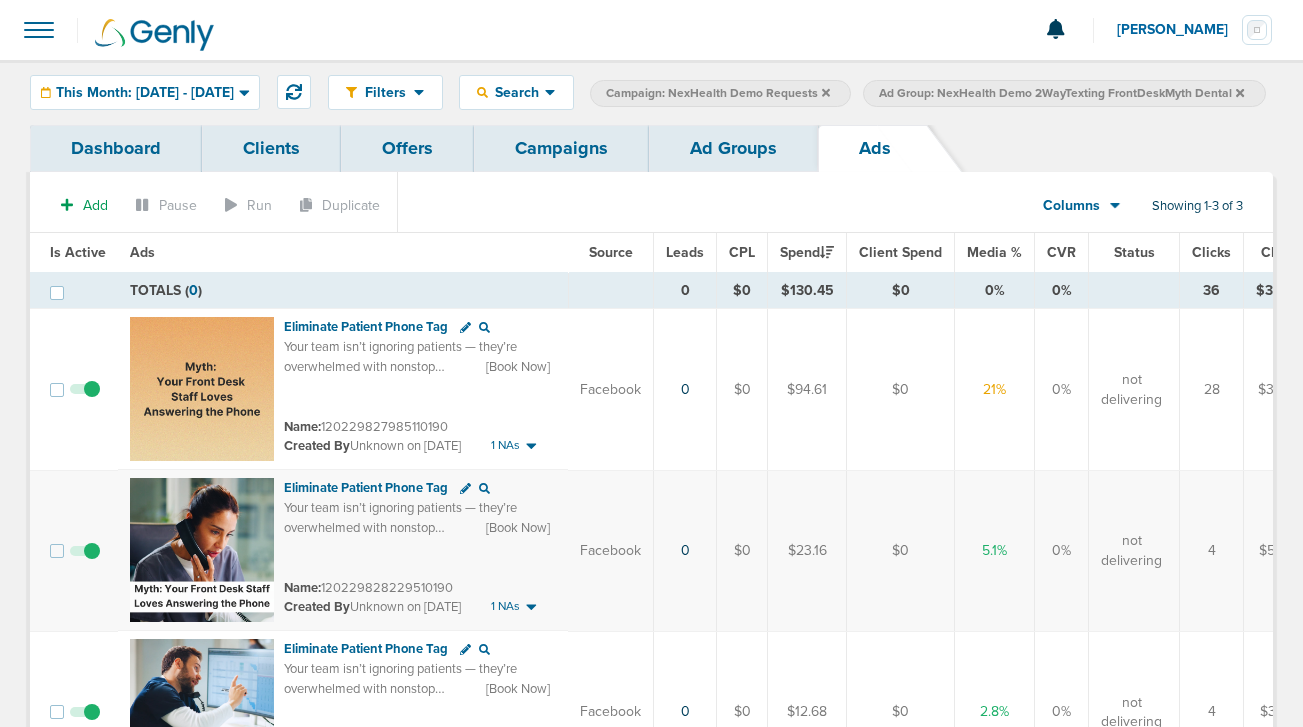 click on "Ad Groups" at bounding box center (733, 148) 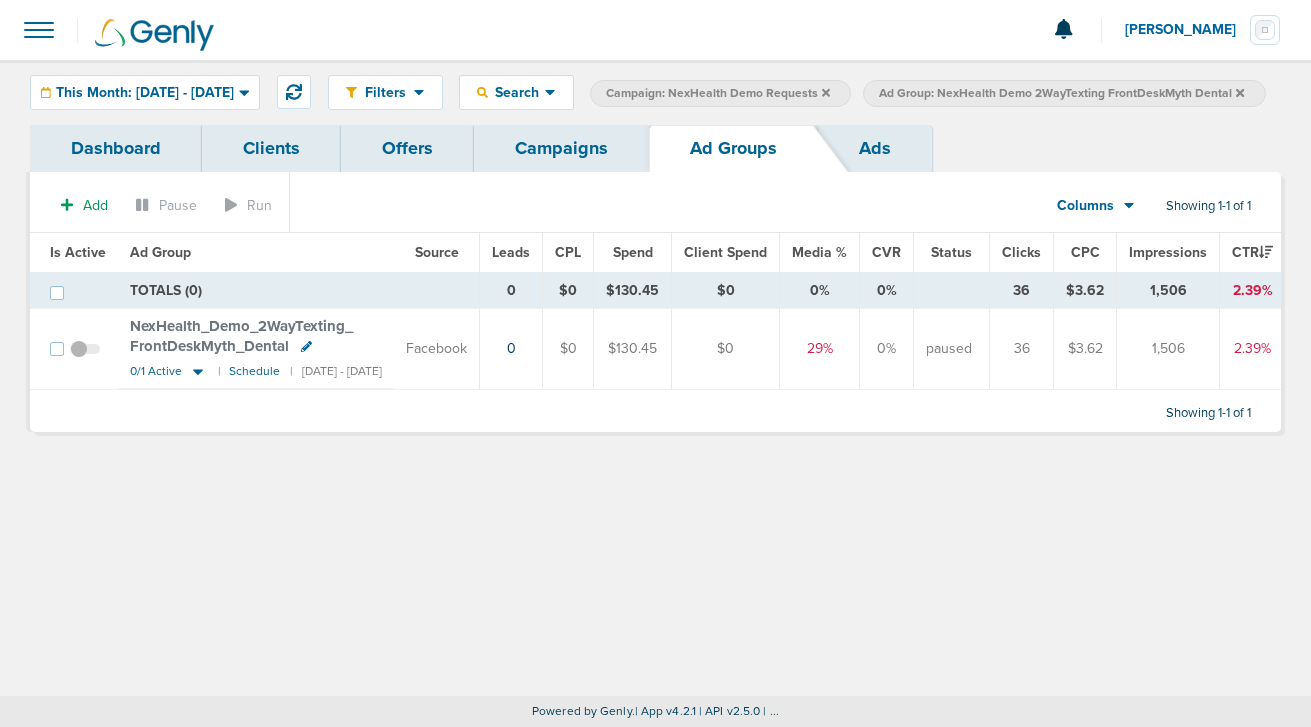 click 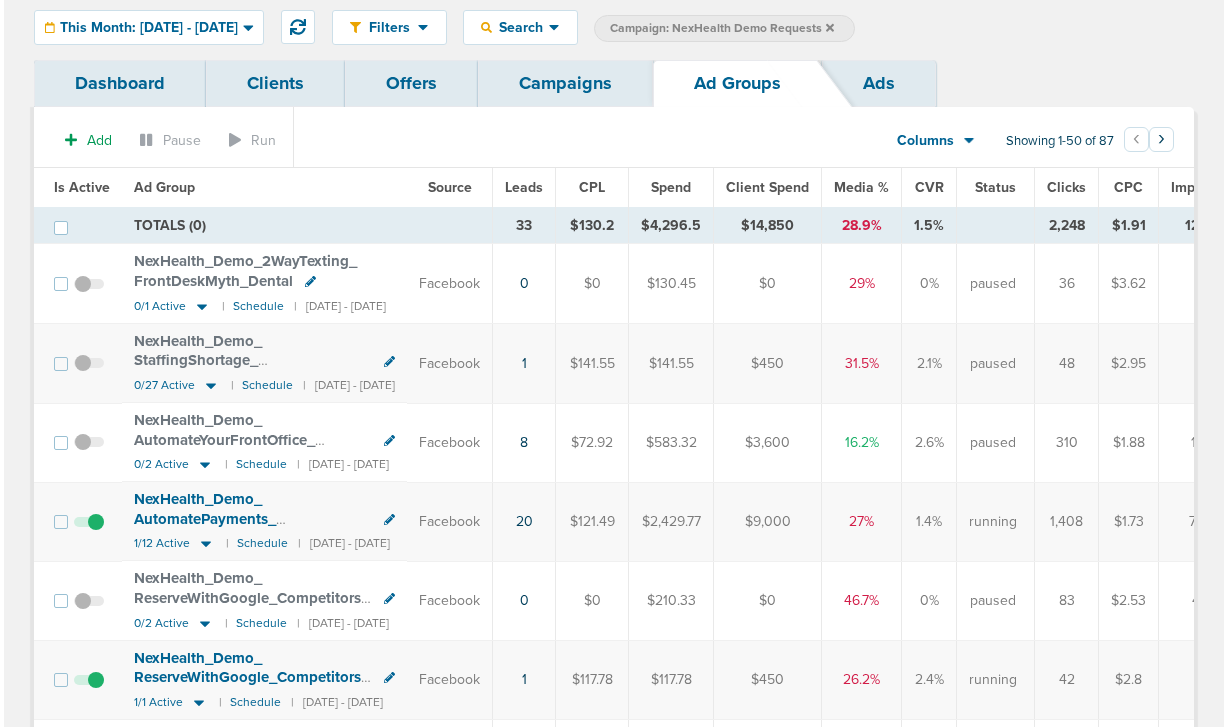 scroll, scrollTop: 0, scrollLeft: 0, axis: both 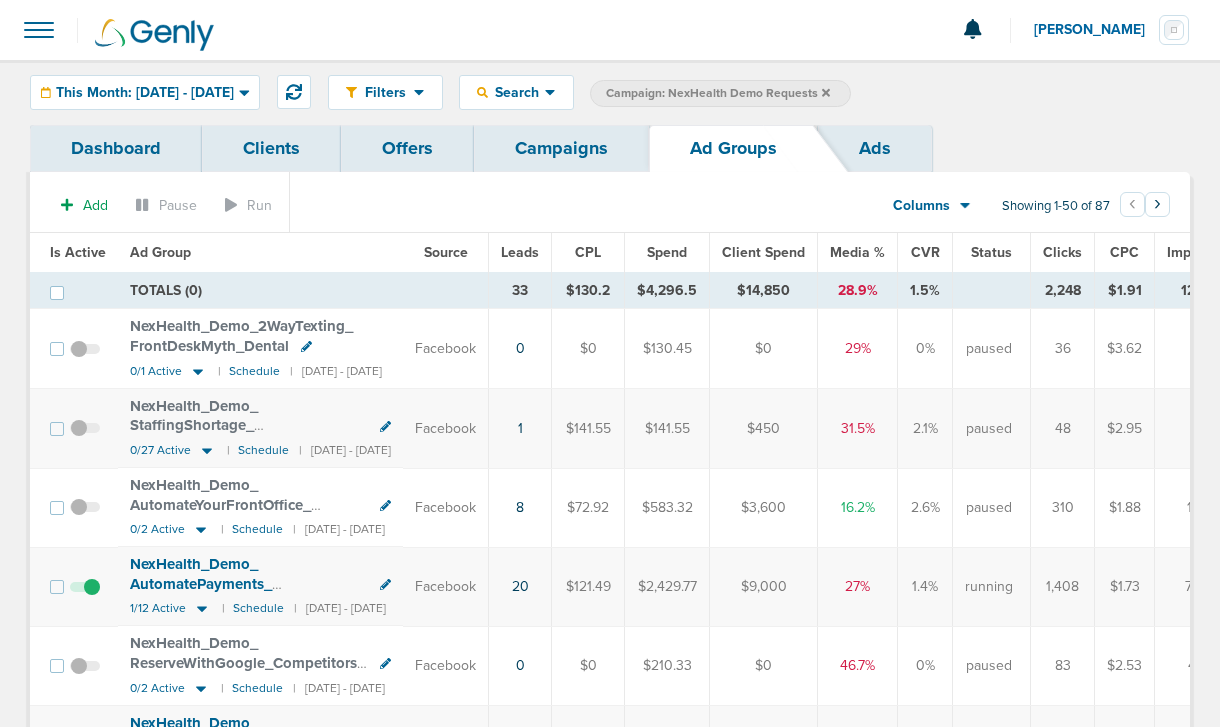 click on "Is Active" at bounding box center (78, 252) 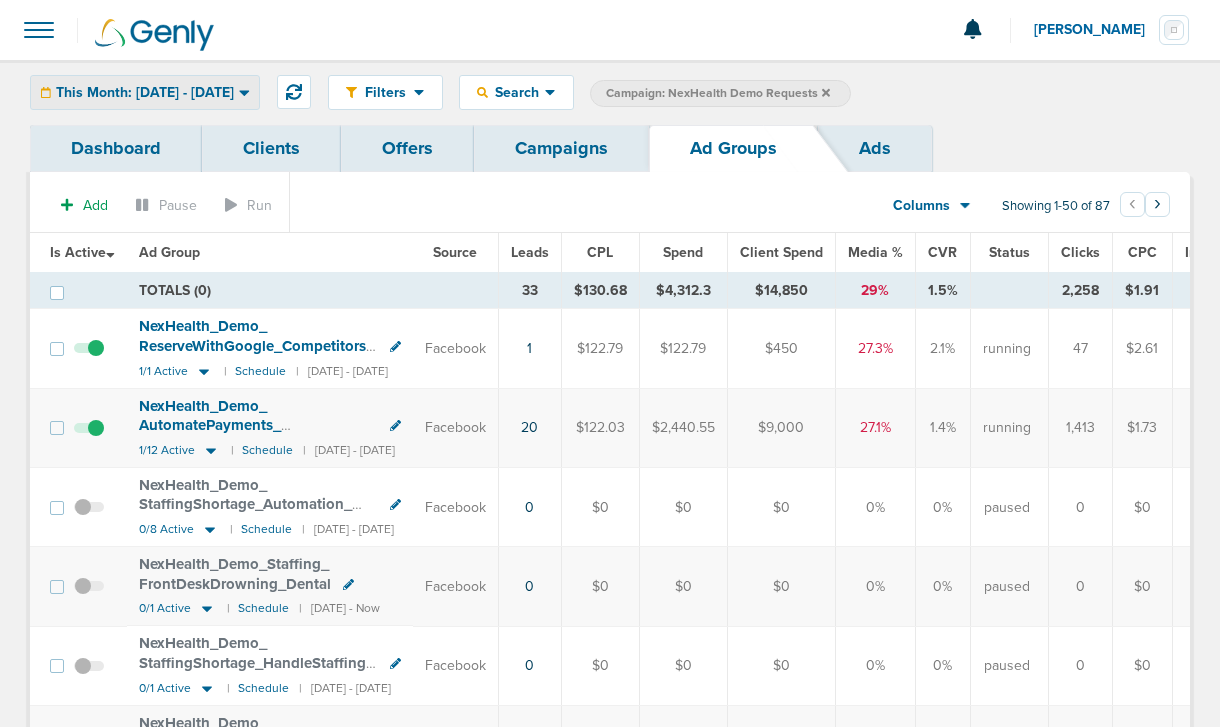 click on "This Month: [DATE] - [DATE]" at bounding box center [145, 93] 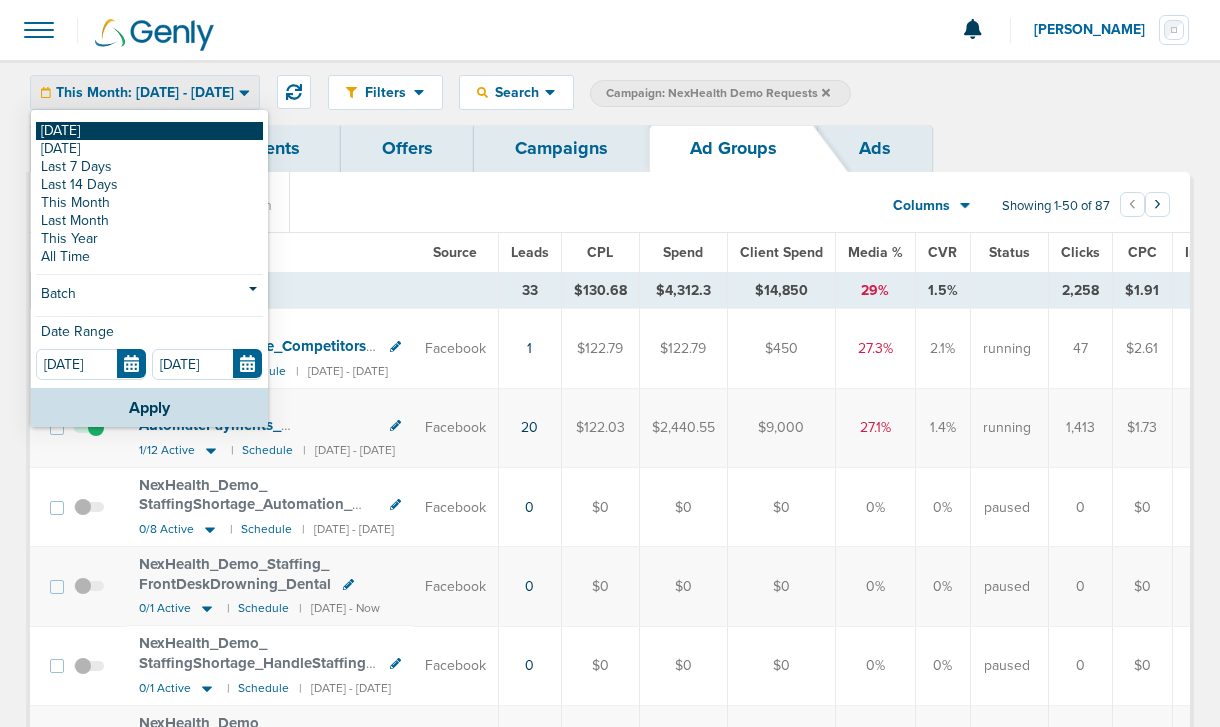 click on "[DATE]" at bounding box center [149, 131] 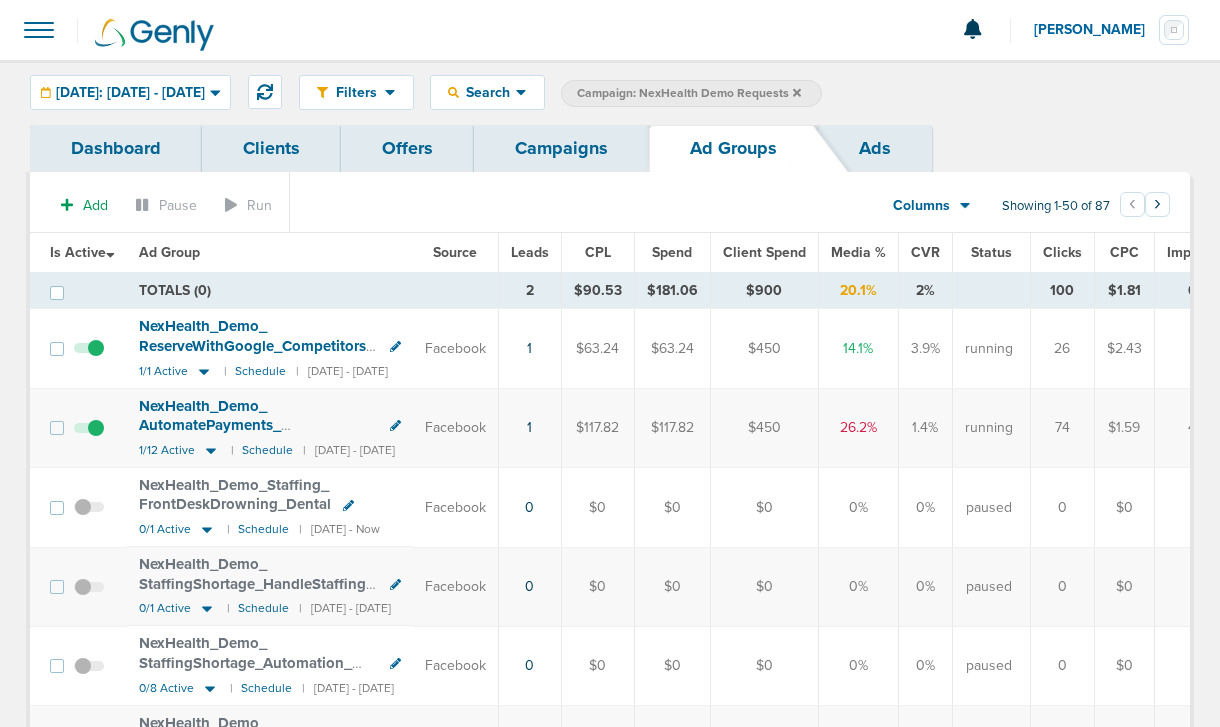 click on "Campaigns" at bounding box center (561, 148) 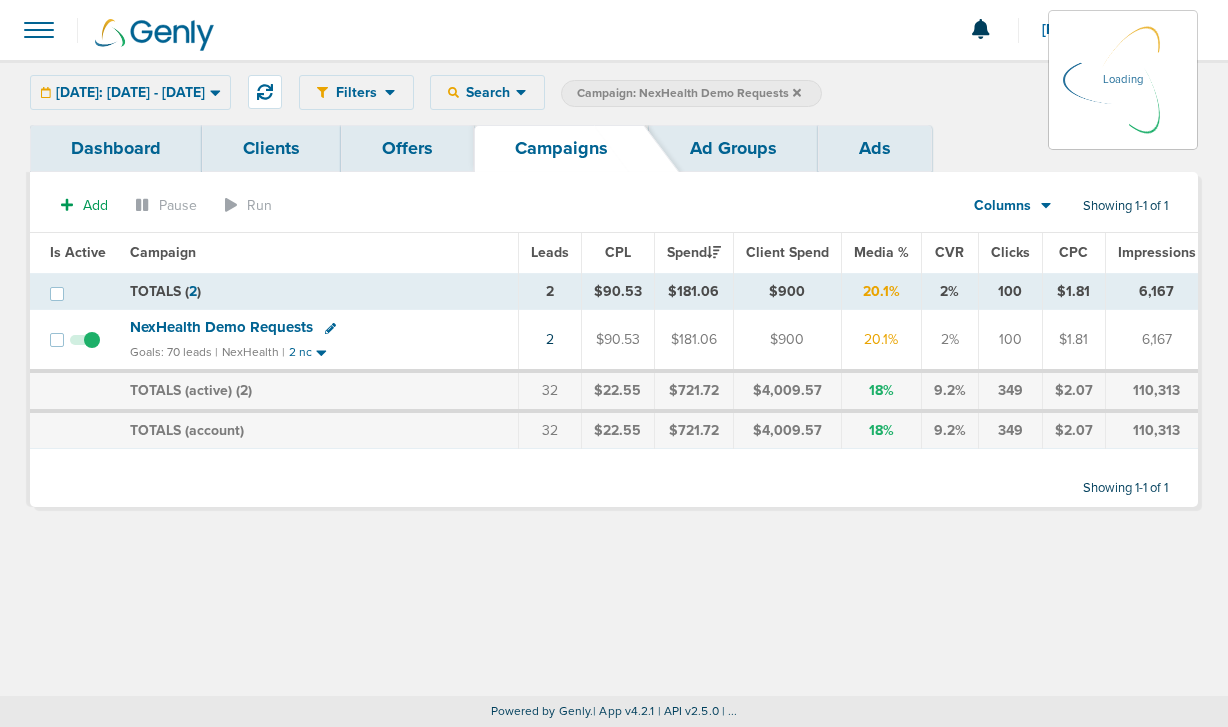 click 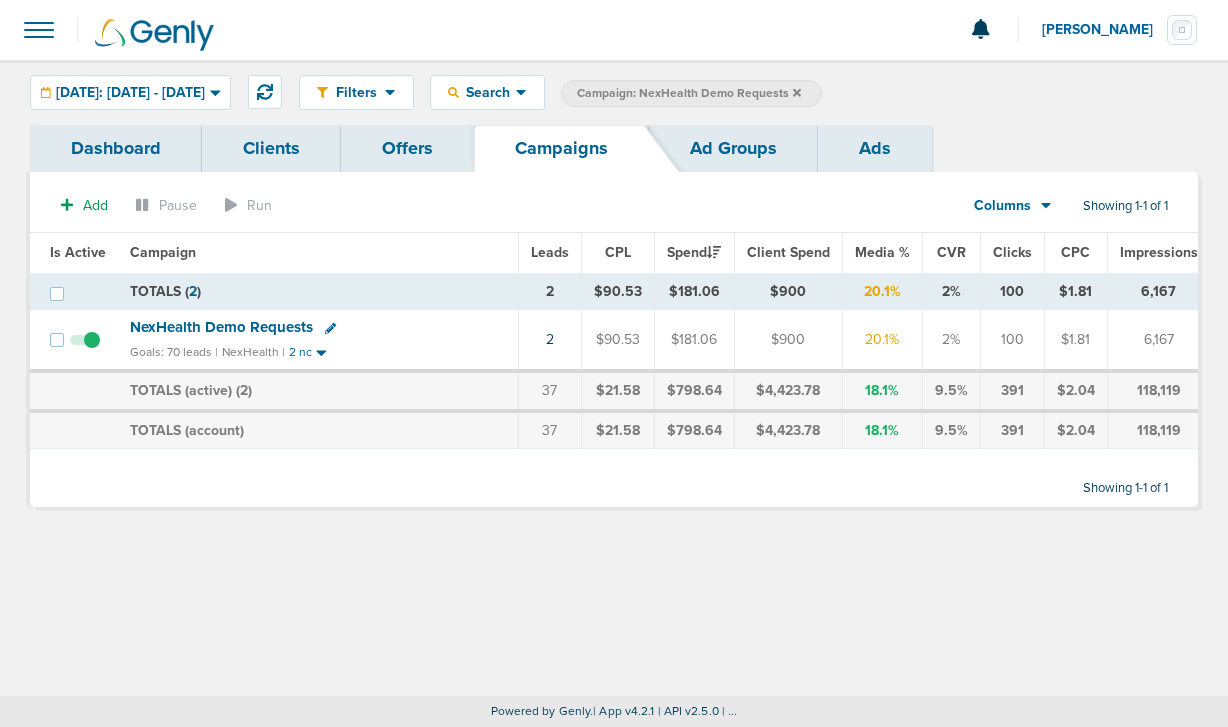 click 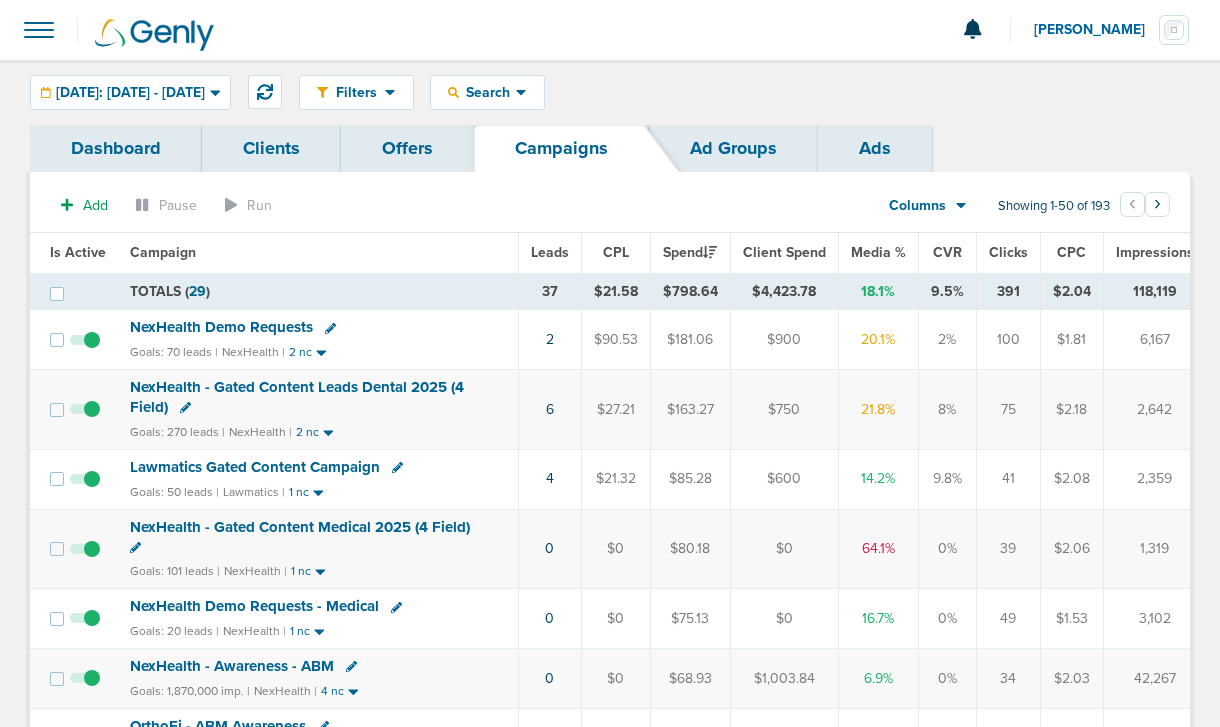 click 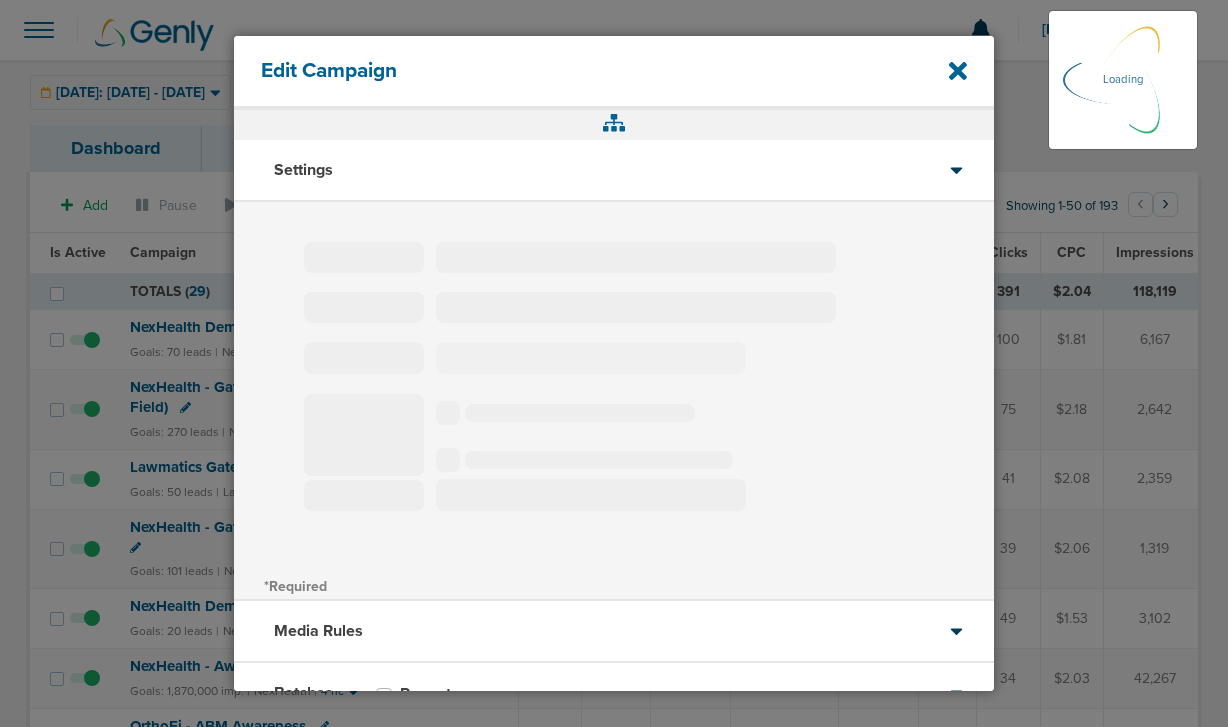 type on "Lawmatics Gated Content Campaign" 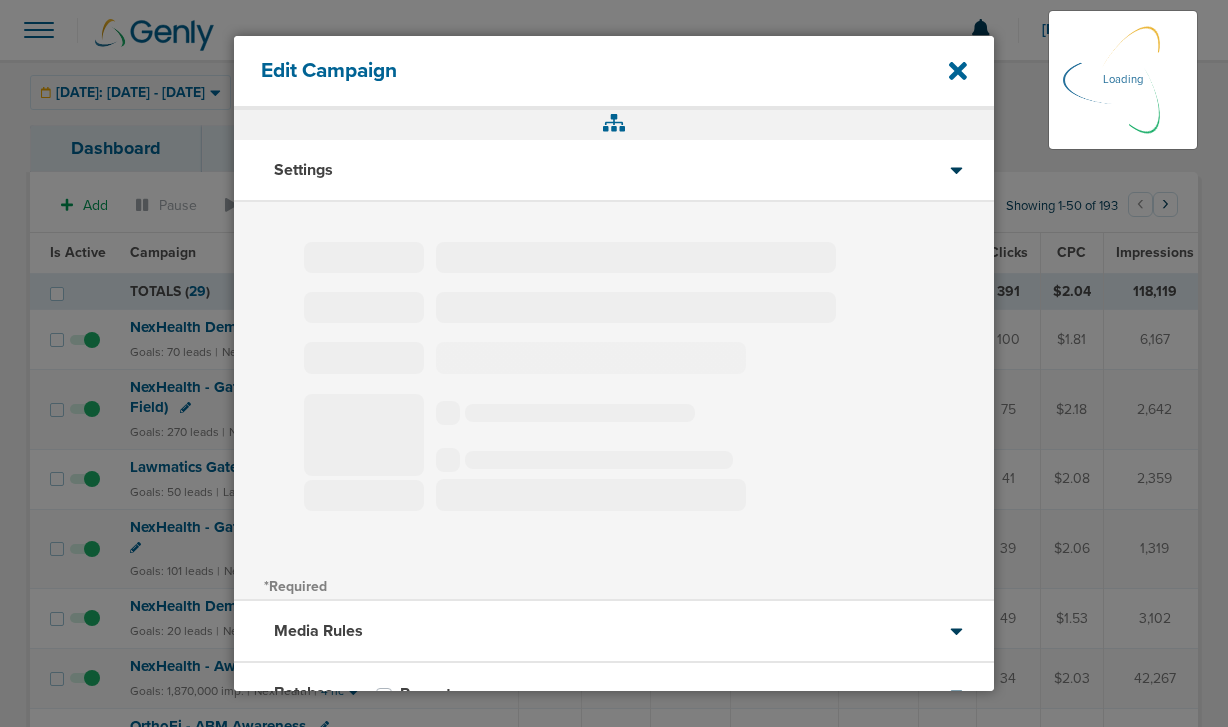 select on "Leads" 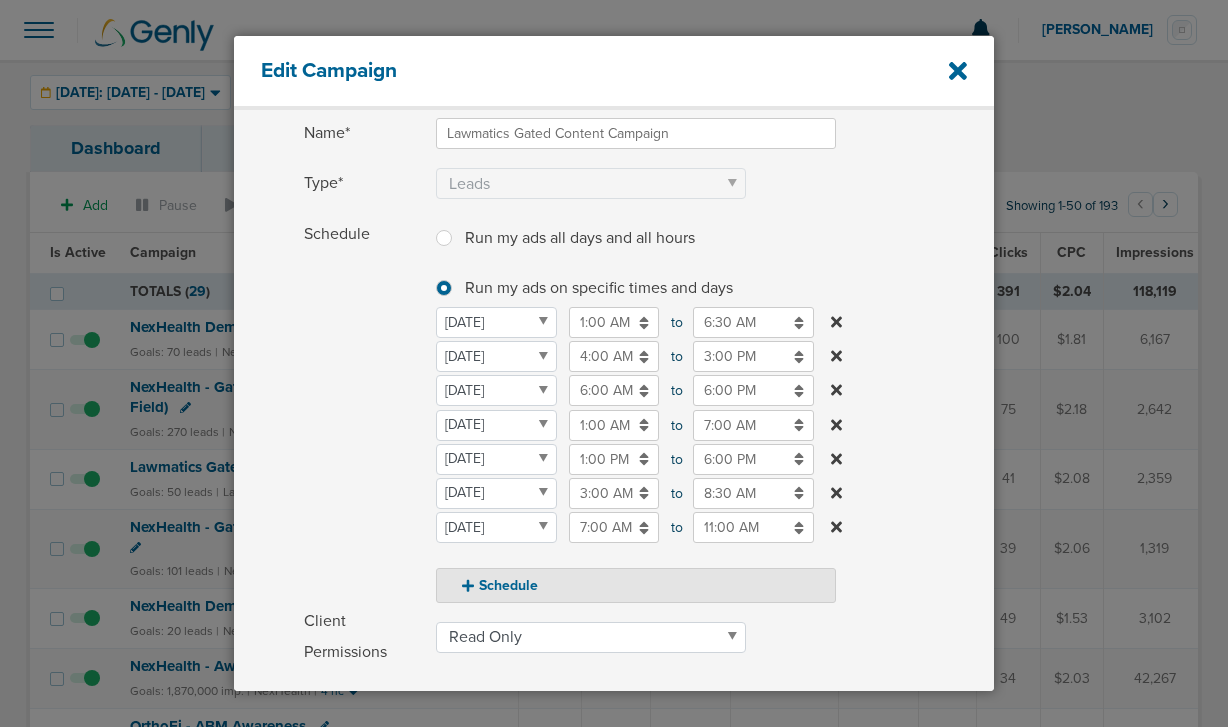 scroll, scrollTop: 175, scrollLeft: 0, axis: vertical 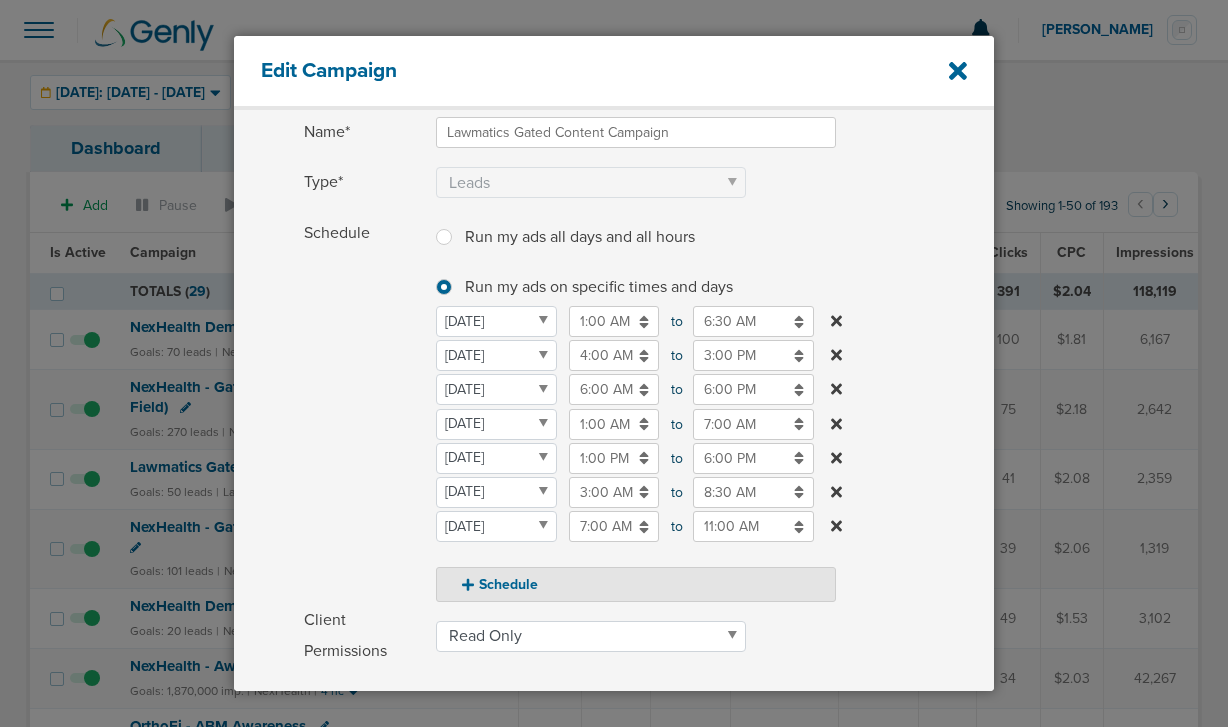 click on "3:00 PM" at bounding box center (753, 355) 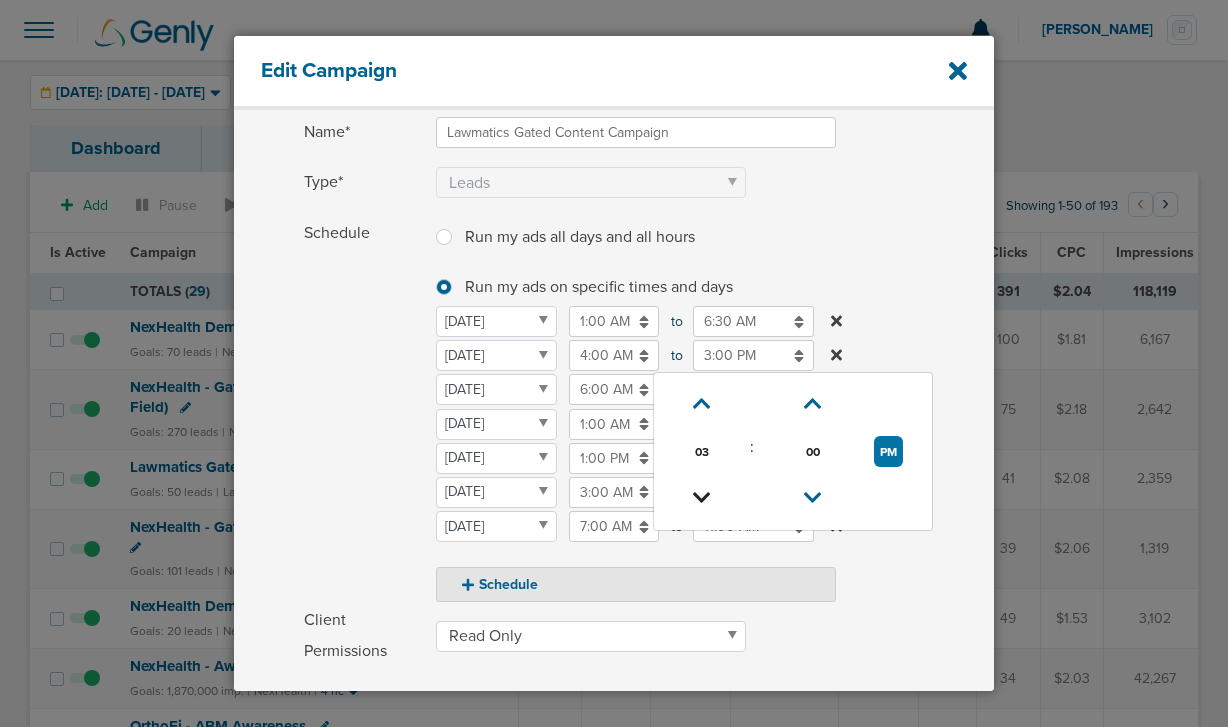 click at bounding box center [702, 498] 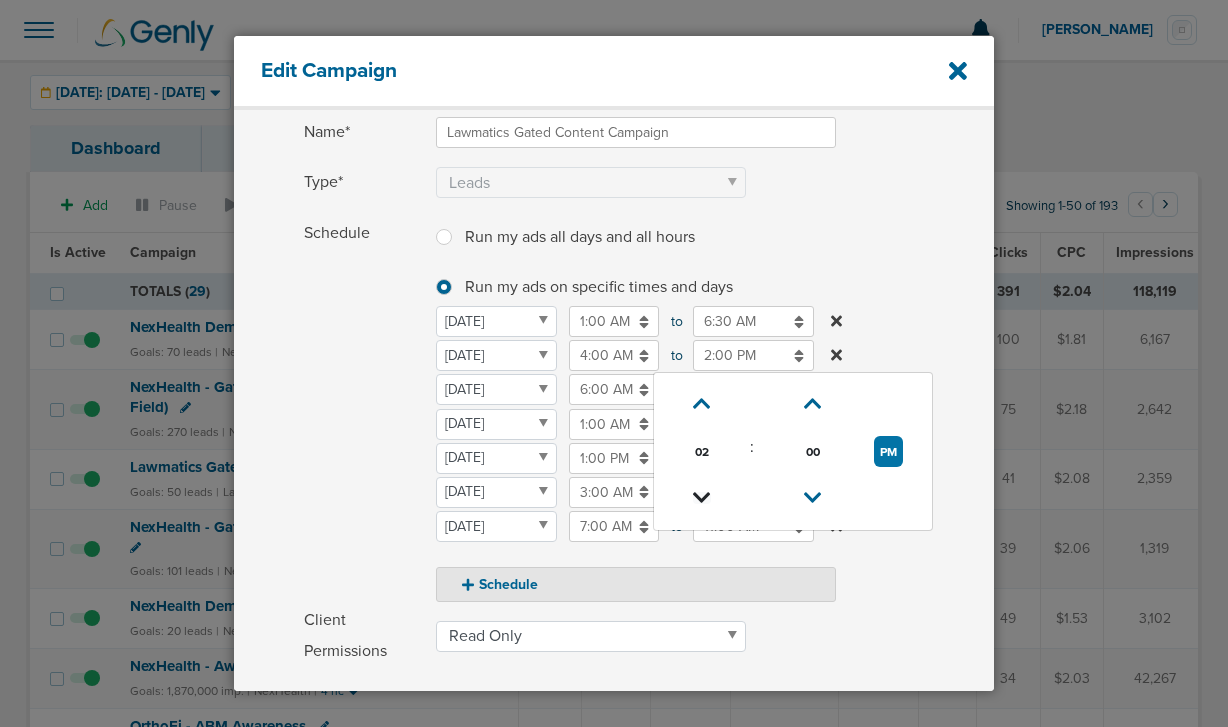 click at bounding box center [702, 498] 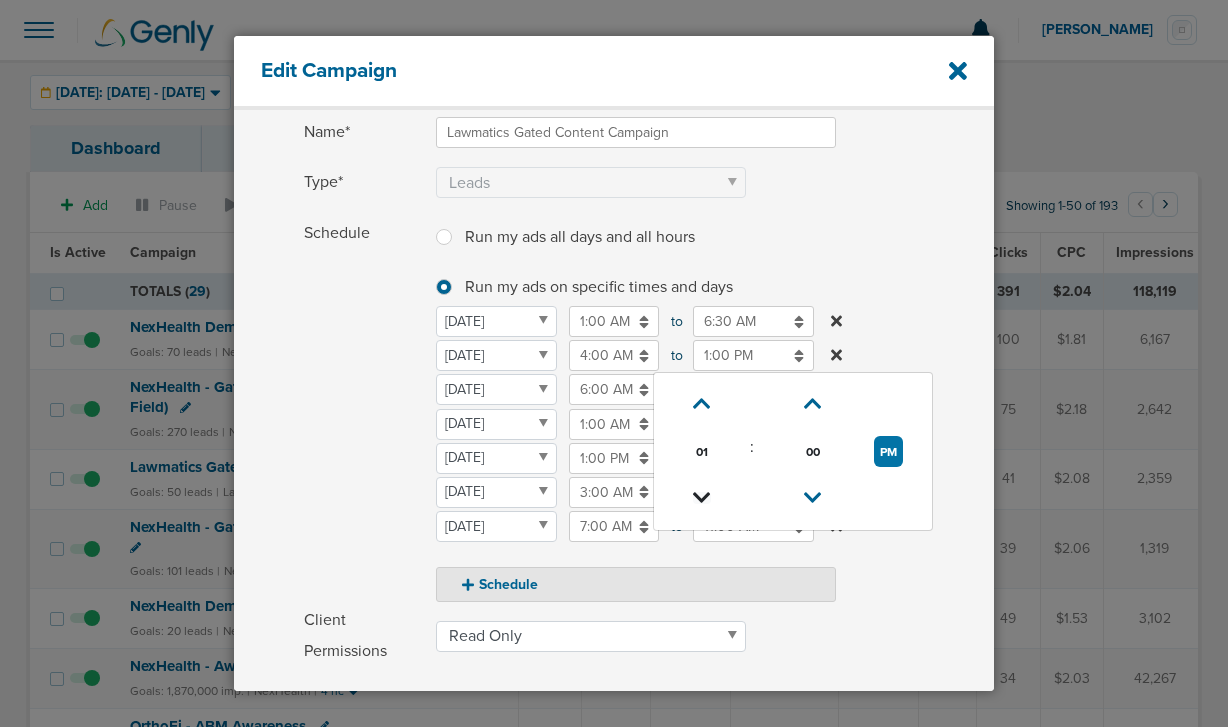 click at bounding box center [702, 498] 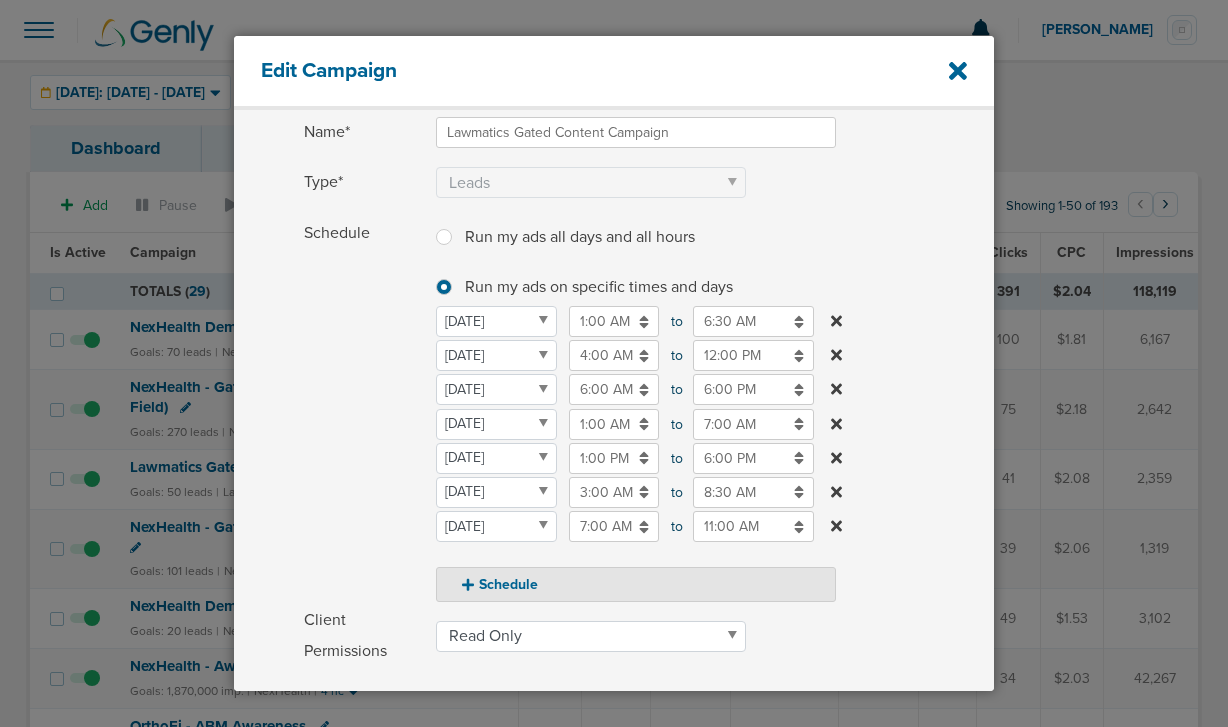 click on "Schedule     Run my ads all days and all hours   Run my ads all days and all hours       Run my ads on specific times and days   Run my ads on specific times and days     [DATE] [DATE] [DATE] [DATE] [DATE] [DATE] [DATE]
[DATE]
1:00 AM
01:00 AM
to   6:30 AM
06:30 AM
[DATE] [DATE] [DATE] [DATE] [DATE] [DATE] [DATE]
[DATE]
4:00 AM
04:00 AM
to   12:00 PM
12:00 PM
[DATE] [DATE] [DATE] [DATE] [DATE] [DATE] [DATE]
[DATE]
6:00 AM
06:00 AM
to   6:00 PM
06:00 PM
[DATE] [DATE] [DATE] [DATE] [DATE] [DATE] [DATE]
[DATE]
1:00 AM
01:00 AM
to   7:00 AM
07:00 AM
[DATE] [DATE] [DATE] [DATE] [DATE] [DATE] [DATE]     1:00 PM       to" at bounding box center [649, 410] 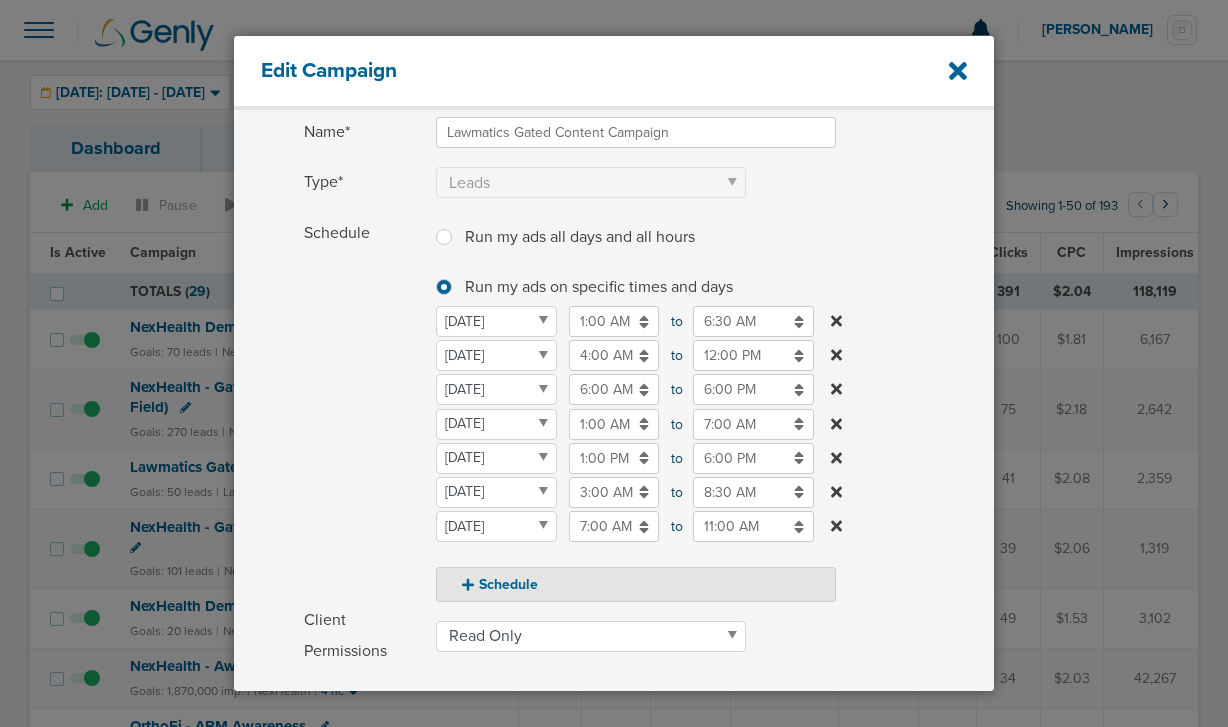 scroll, scrollTop: 196, scrollLeft: 0, axis: vertical 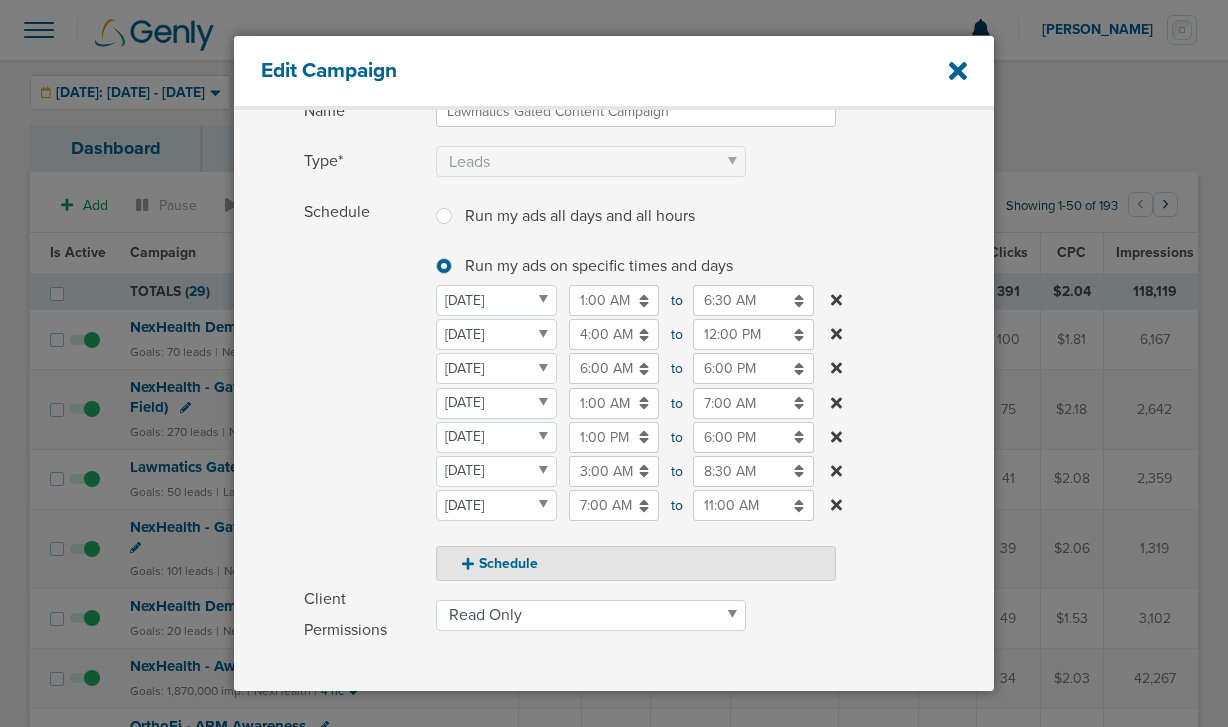 click on "6:00 AM" at bounding box center (614, 368) 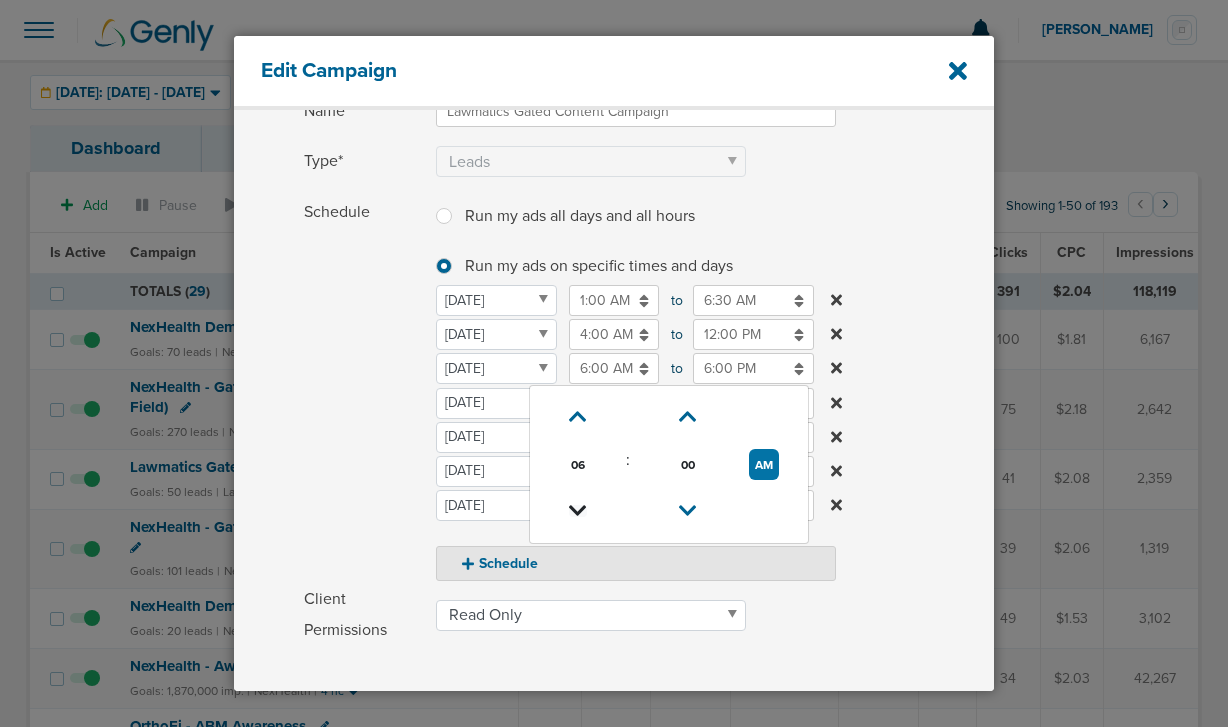 click at bounding box center [578, 511] 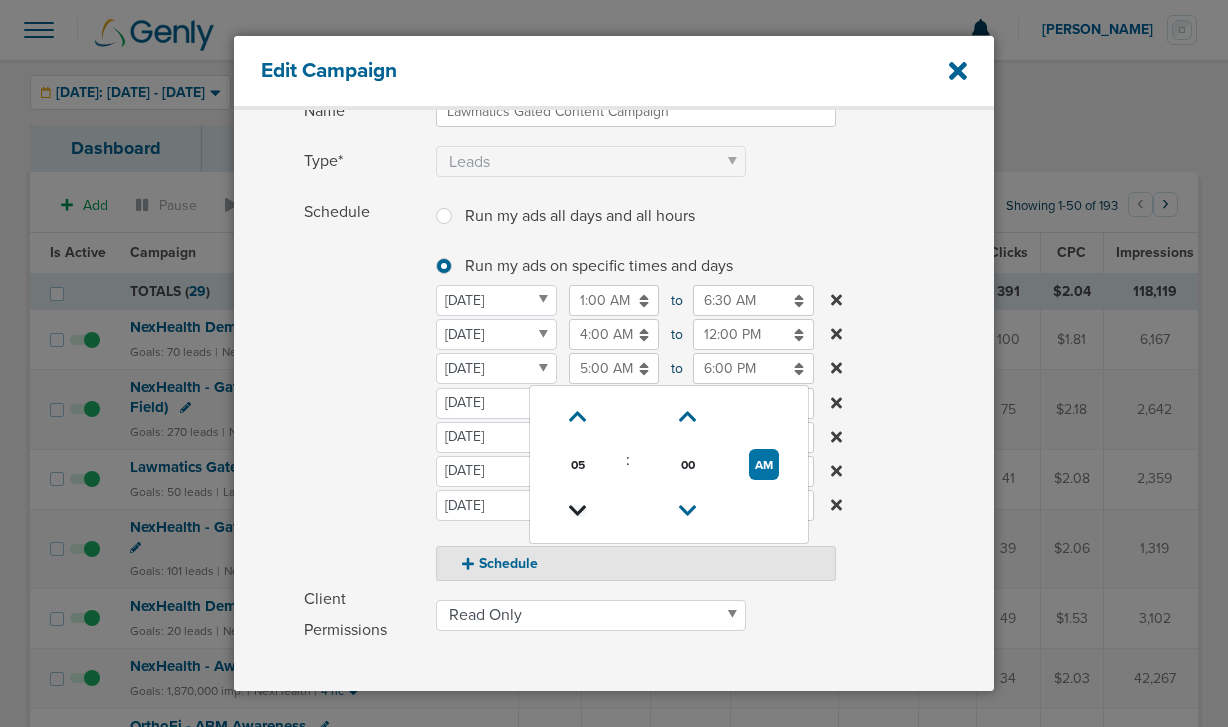 click at bounding box center [578, 511] 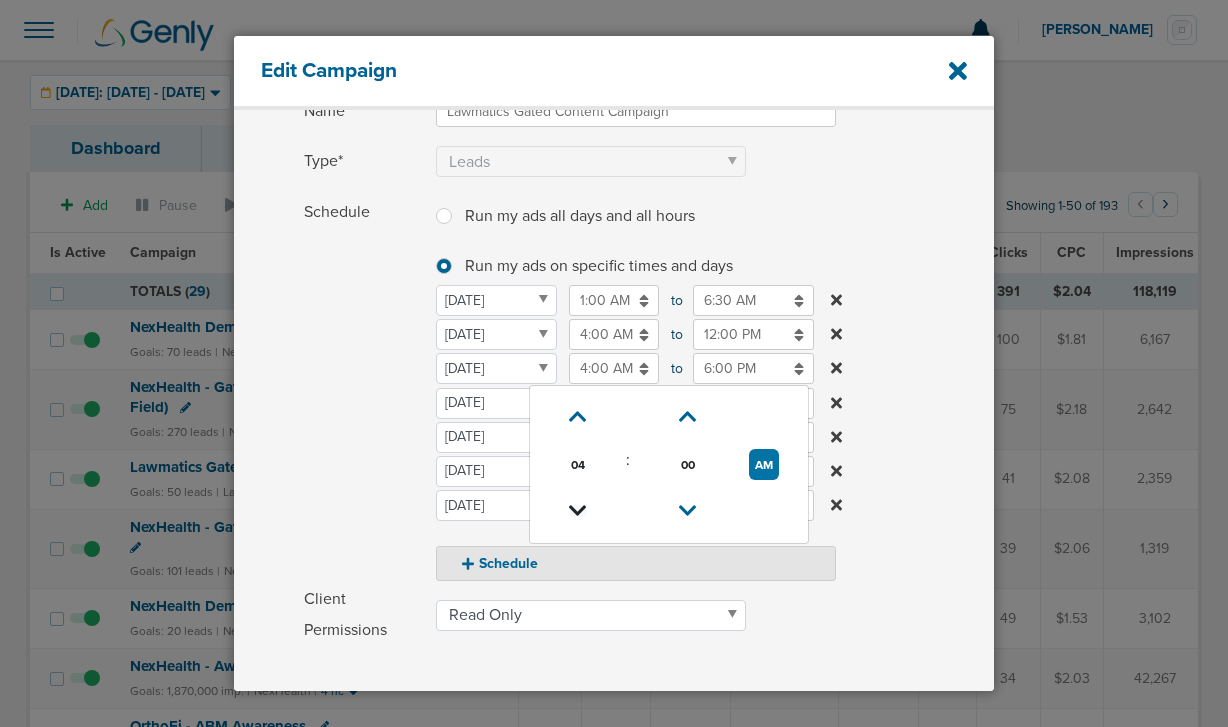 click at bounding box center (578, 511) 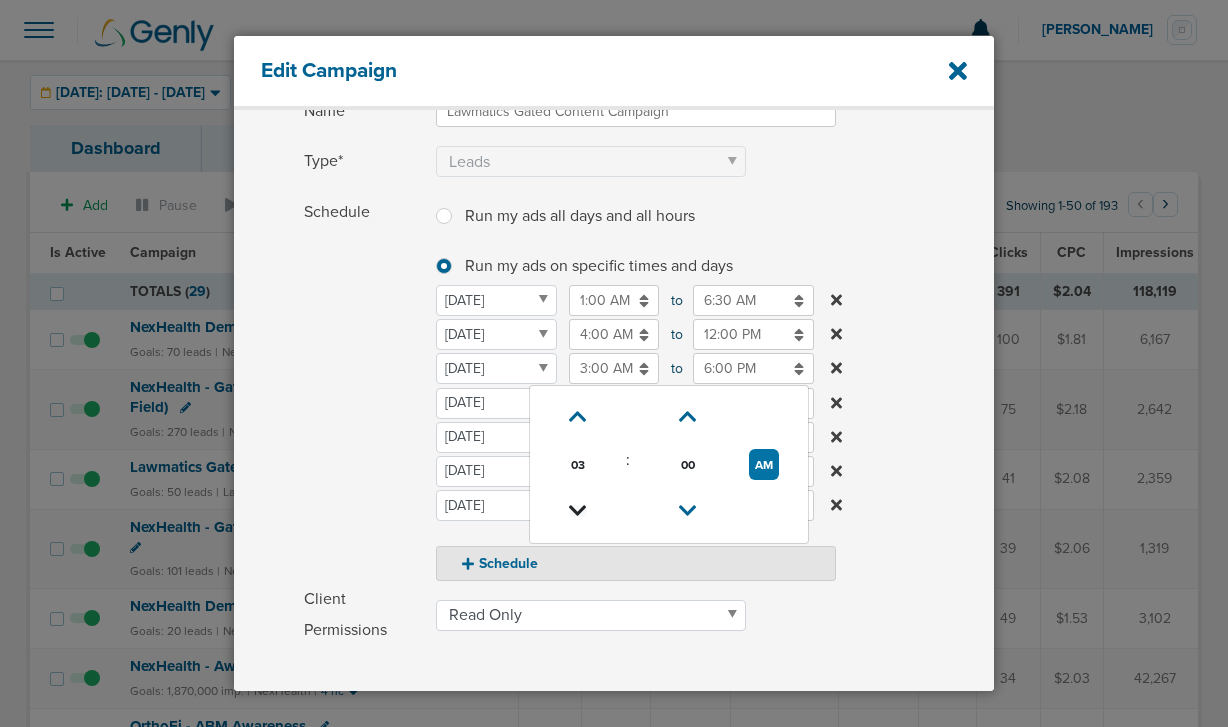 click at bounding box center [578, 511] 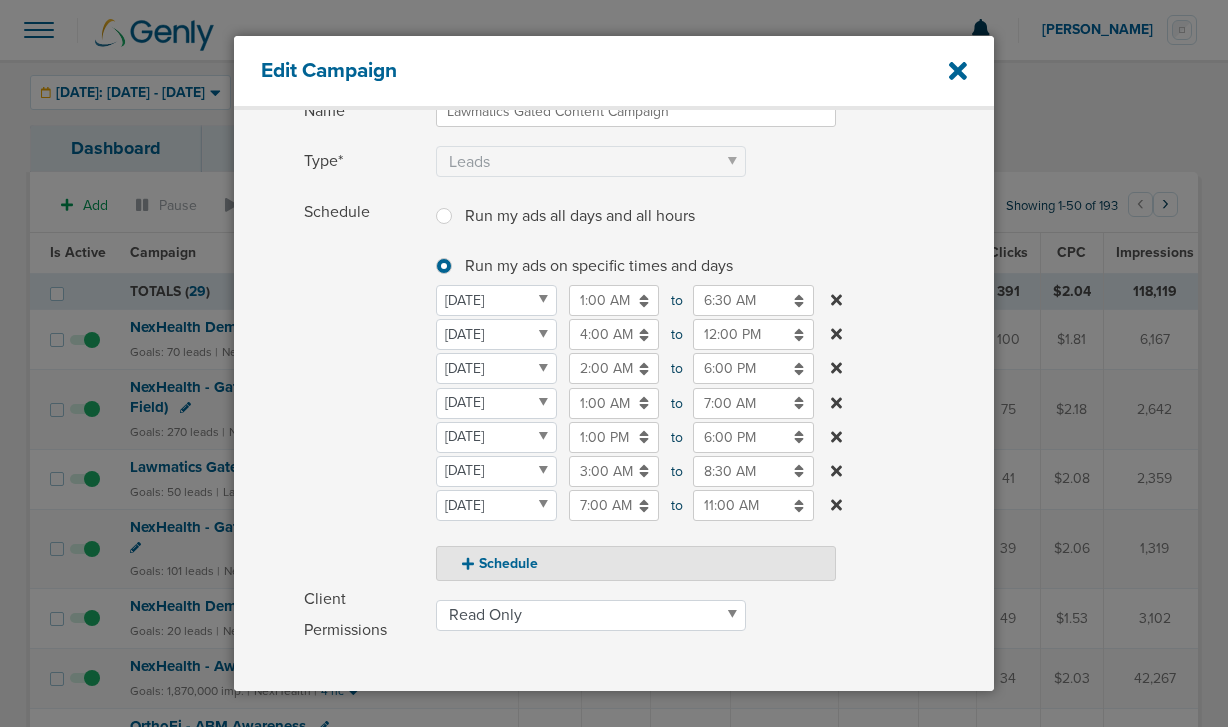click on "Schedule     Run my ads all days and all hours   Run my ads all days and all hours       Run my ads on specific times and days   Run my ads on specific times and days     [DATE] [DATE] [DATE] [DATE] [DATE] [DATE] [DATE]
[DATE]
1:00 AM
01:00 AM
to   6:30 AM
06:30 AM
[DATE] [DATE] [DATE] [DATE] [DATE] [DATE] [DATE]
[DATE]
4:00 AM
04:00 AM
to   12:00 PM
12:00 PM
[DATE] [DATE] [DATE] [DATE] [DATE] [DATE] [DATE]
[DATE]
2:00 AM
02:00 AM
to   6:00 PM
06:00 PM
[DATE] [DATE] [DATE] [DATE] [DATE] [DATE] [DATE]
[DATE]
1:00 AM
01:00 AM
to   7:00 AM
07:00 AM
[DATE] [DATE] [DATE] [DATE] [DATE] [DATE] [DATE]     1:00 PM       to" at bounding box center (614, 389) 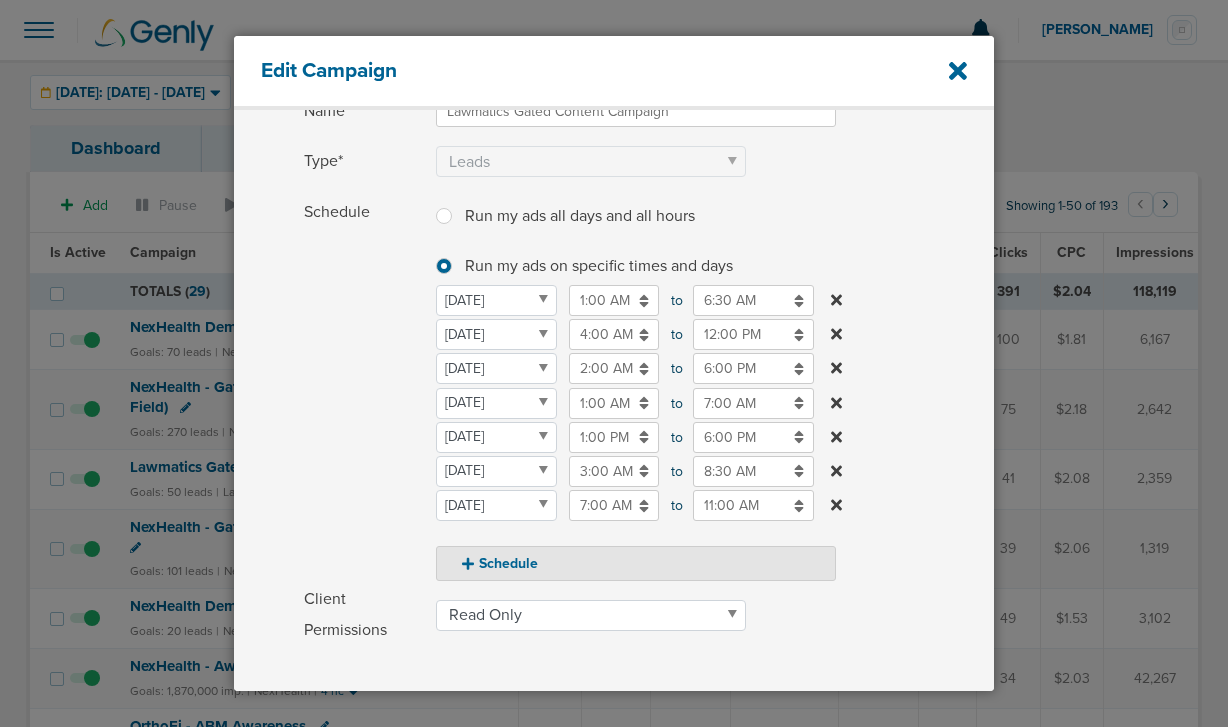 scroll, scrollTop: 479, scrollLeft: 0, axis: vertical 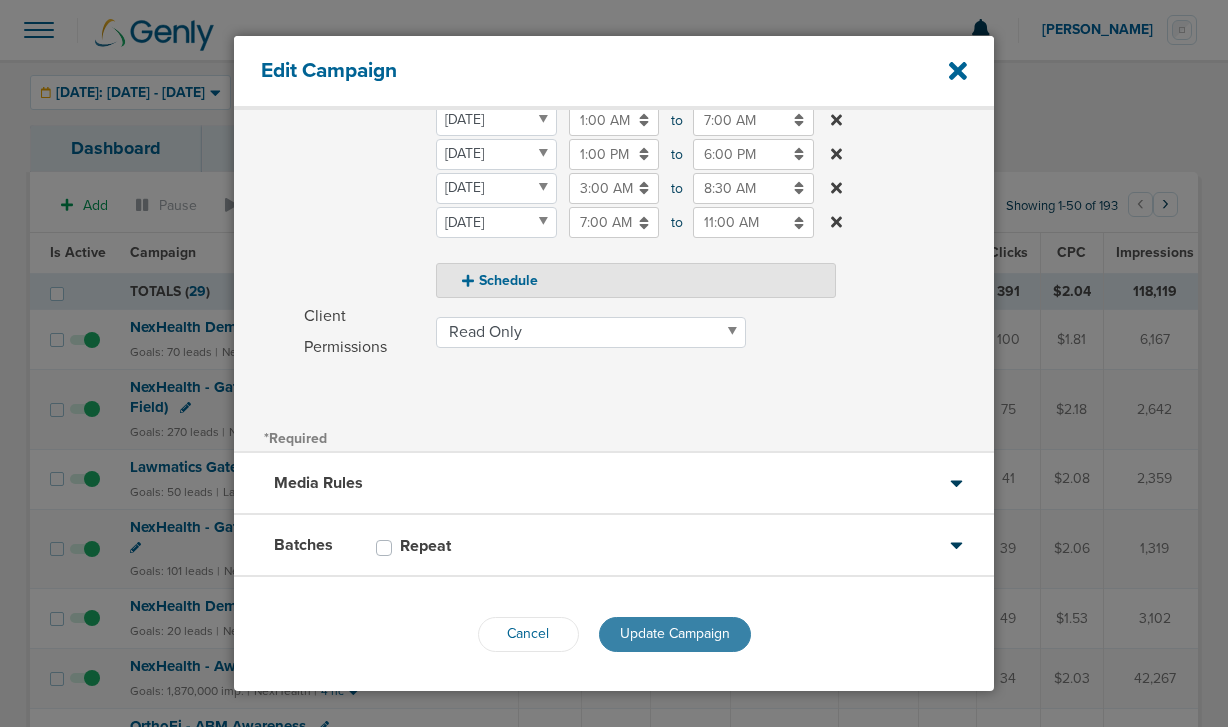 click on "Update Campaign" at bounding box center [675, 633] 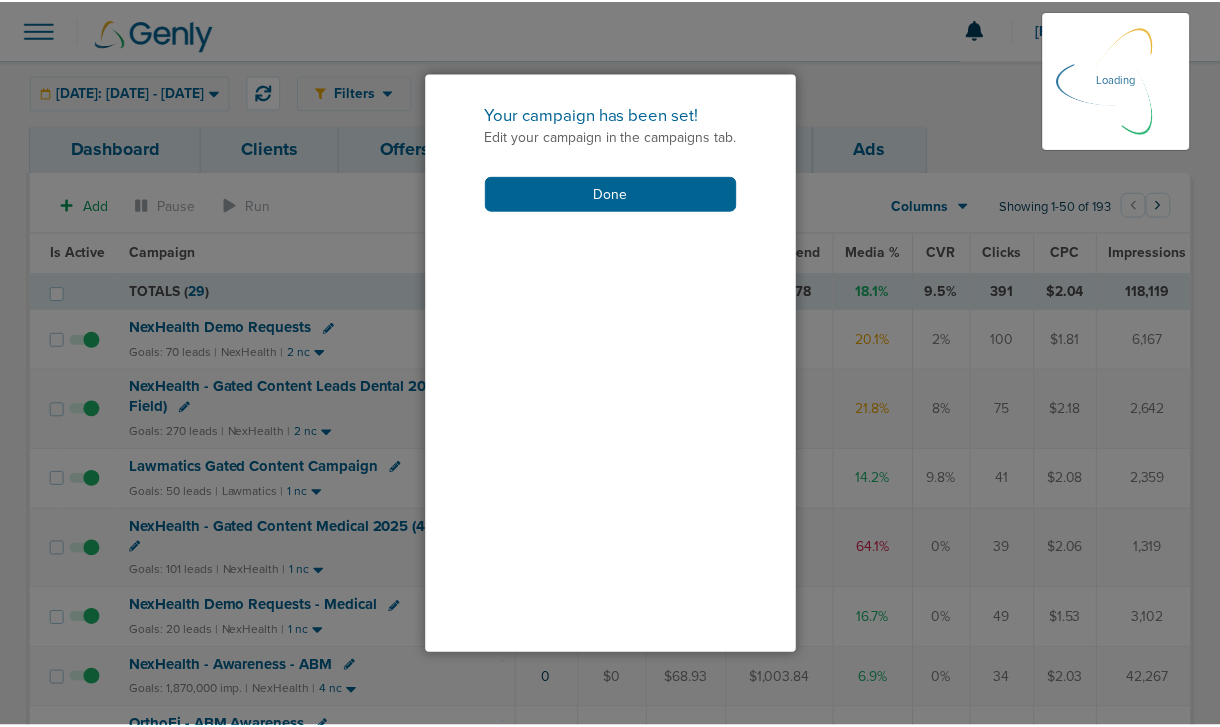 scroll, scrollTop: 416, scrollLeft: 0, axis: vertical 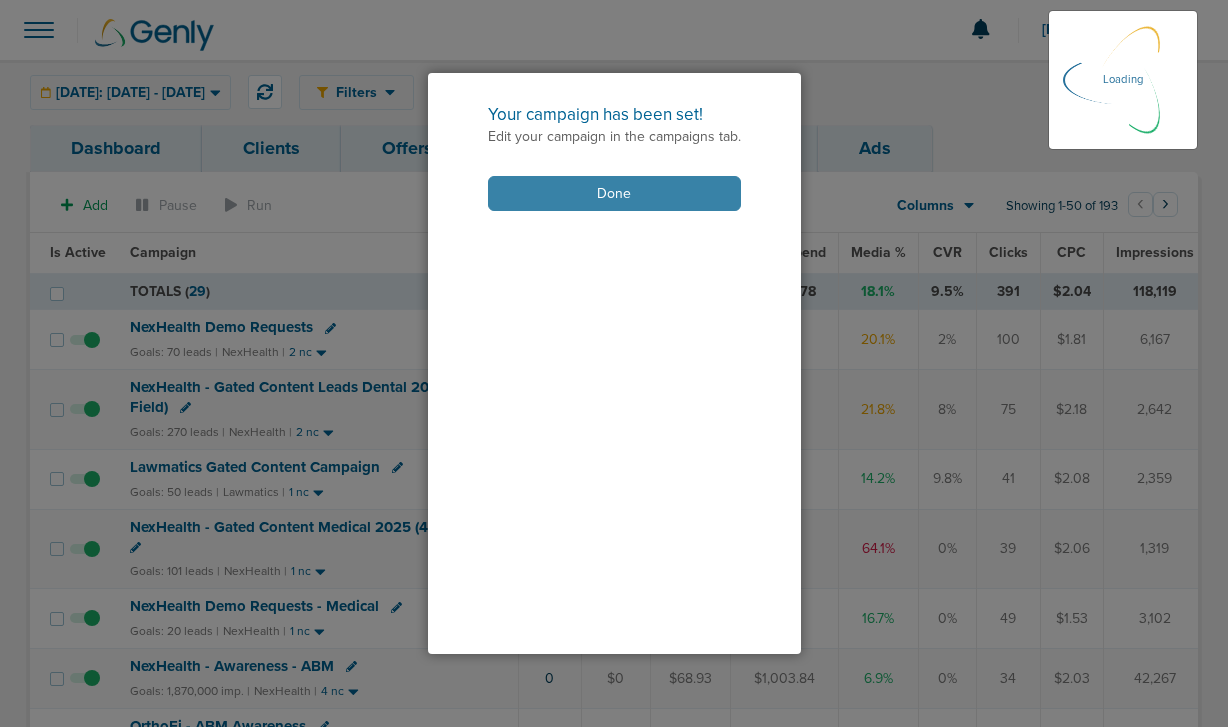 click on "Done" at bounding box center (614, 193) 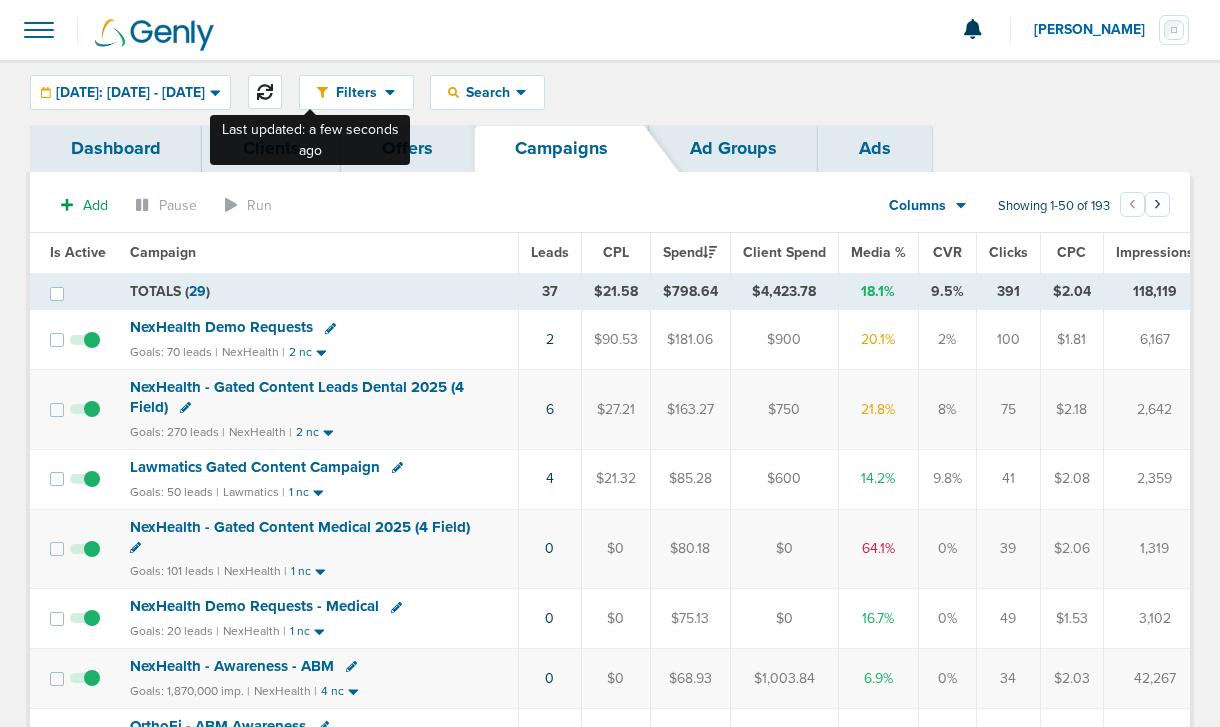 click 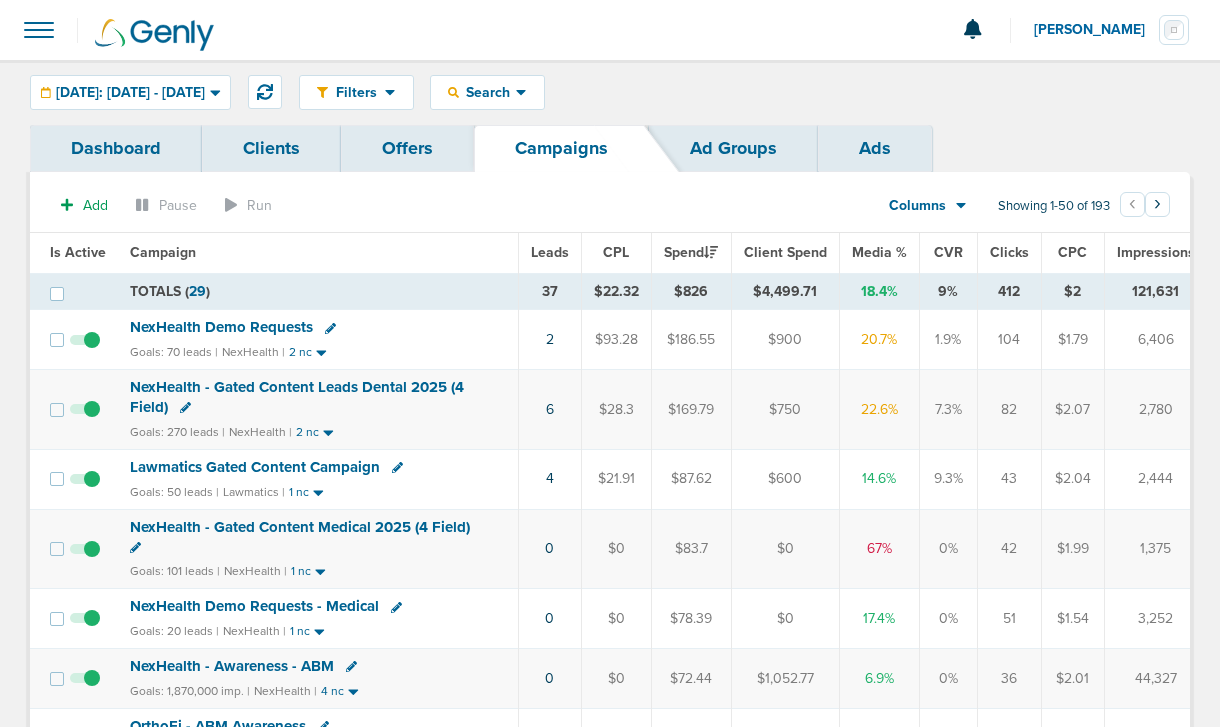 click on "NexHealth - Gated Content Medical 2025 (4 Field)" at bounding box center [300, 527] 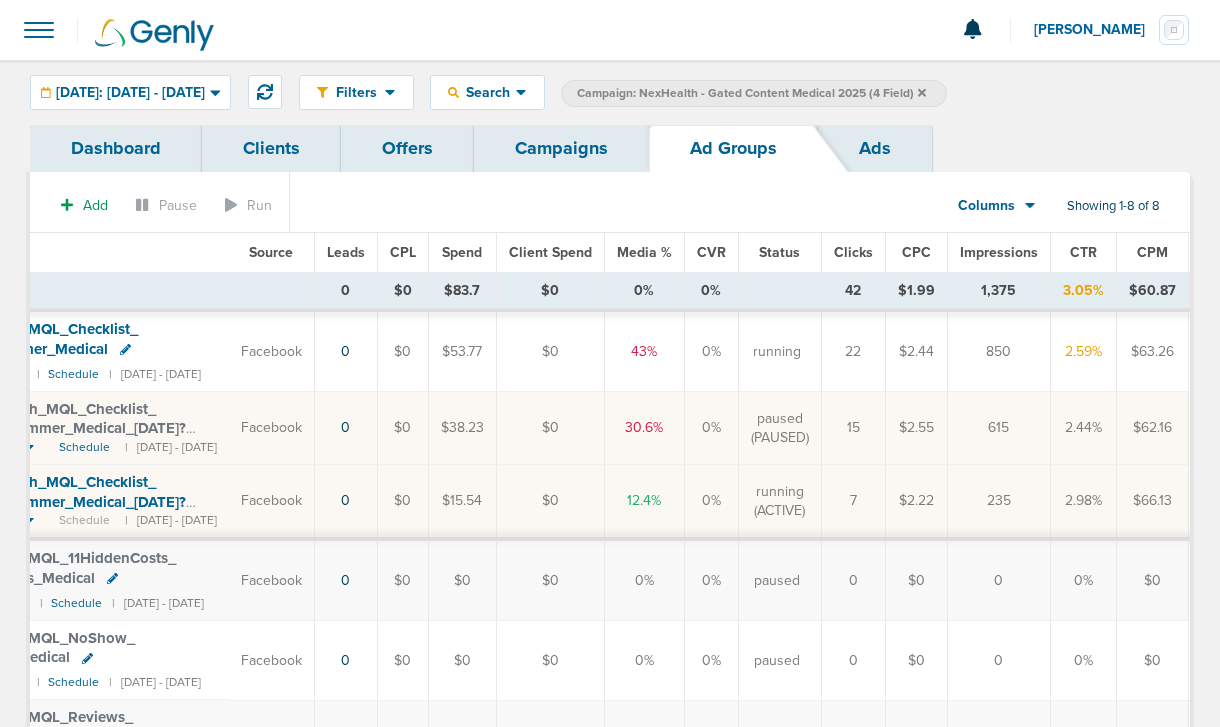 scroll, scrollTop: 0, scrollLeft: 0, axis: both 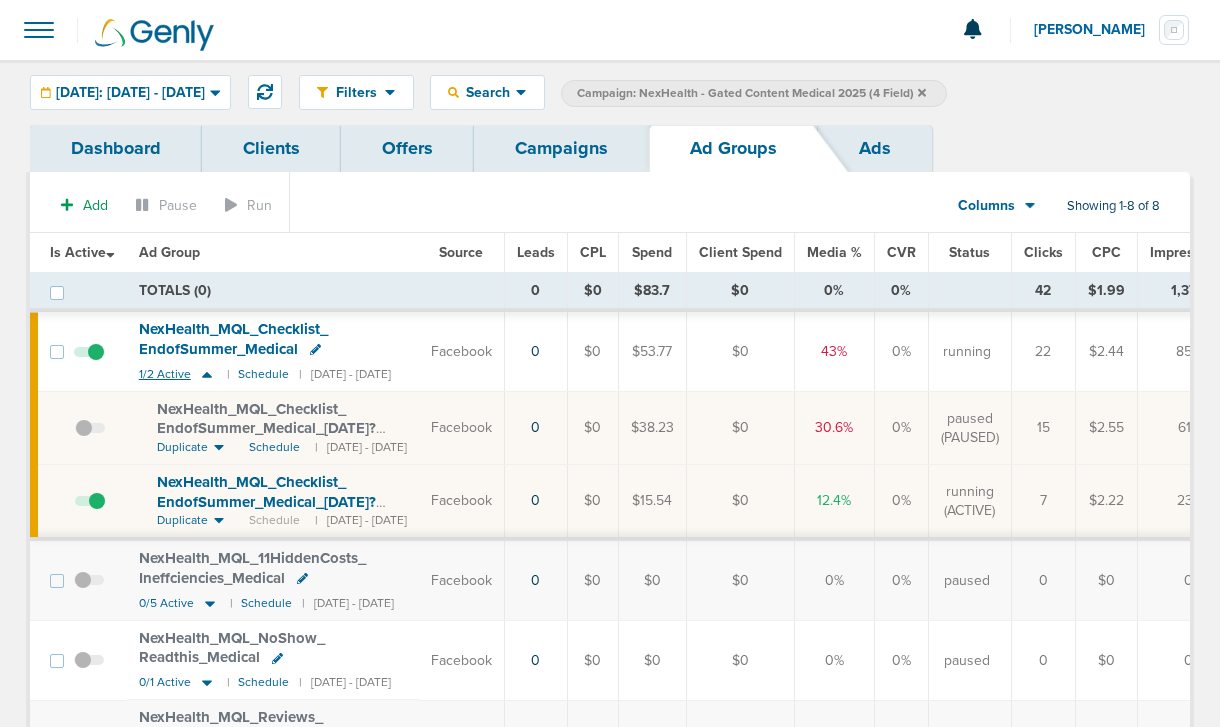 click 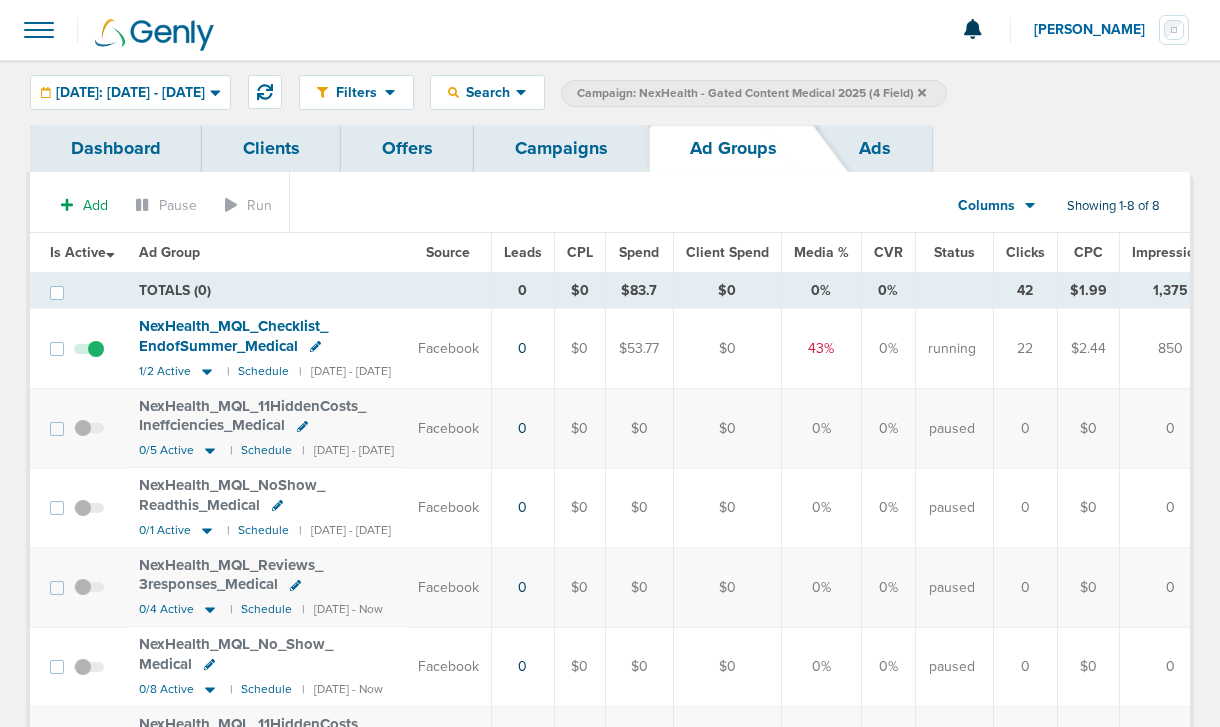 click on "Campaigns" at bounding box center (561, 148) 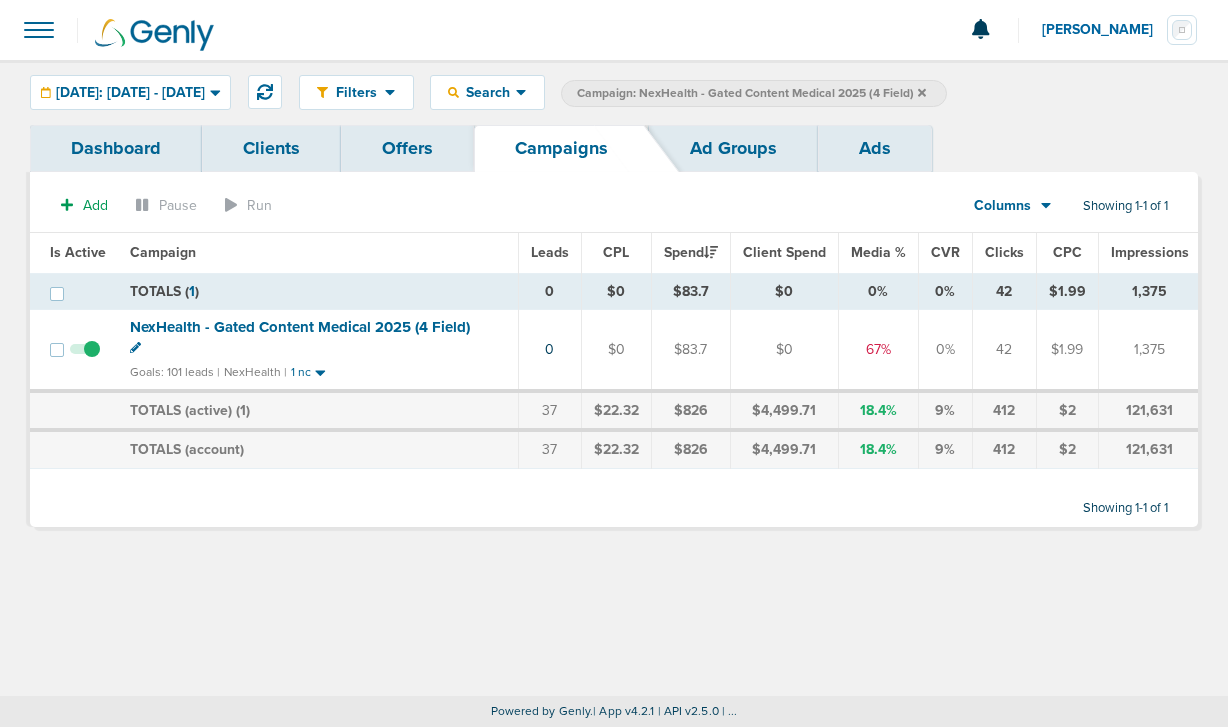 click 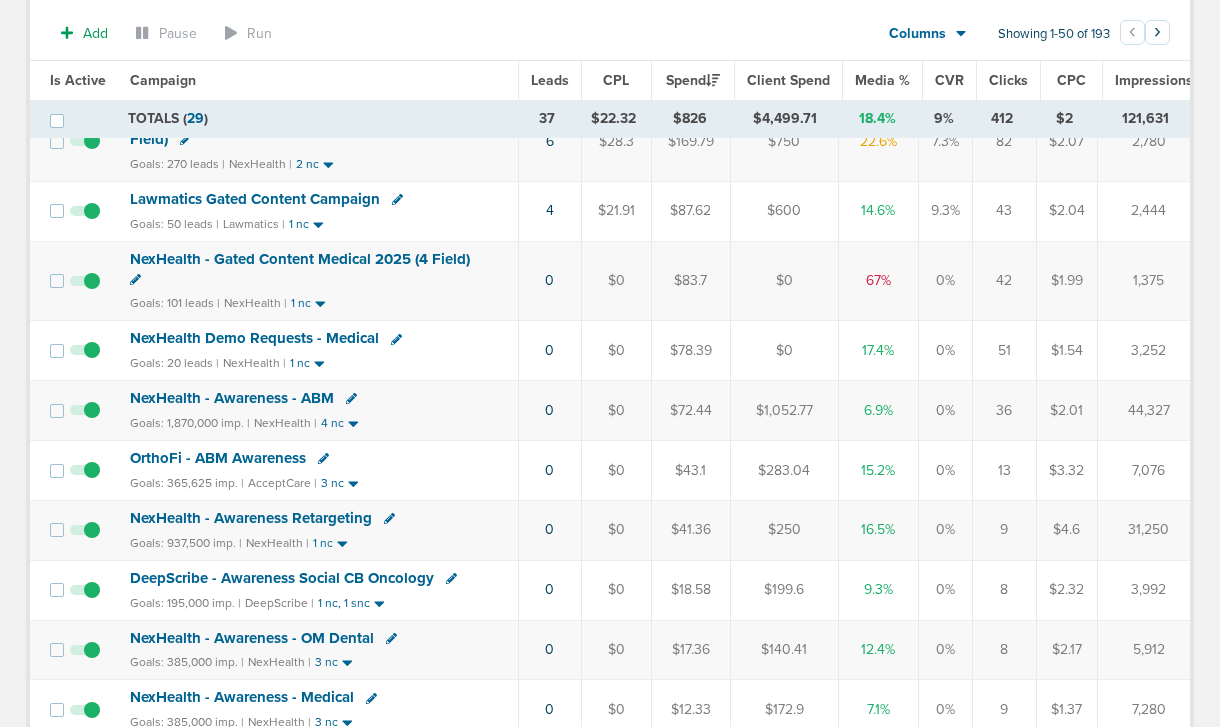 scroll, scrollTop: 0, scrollLeft: 0, axis: both 